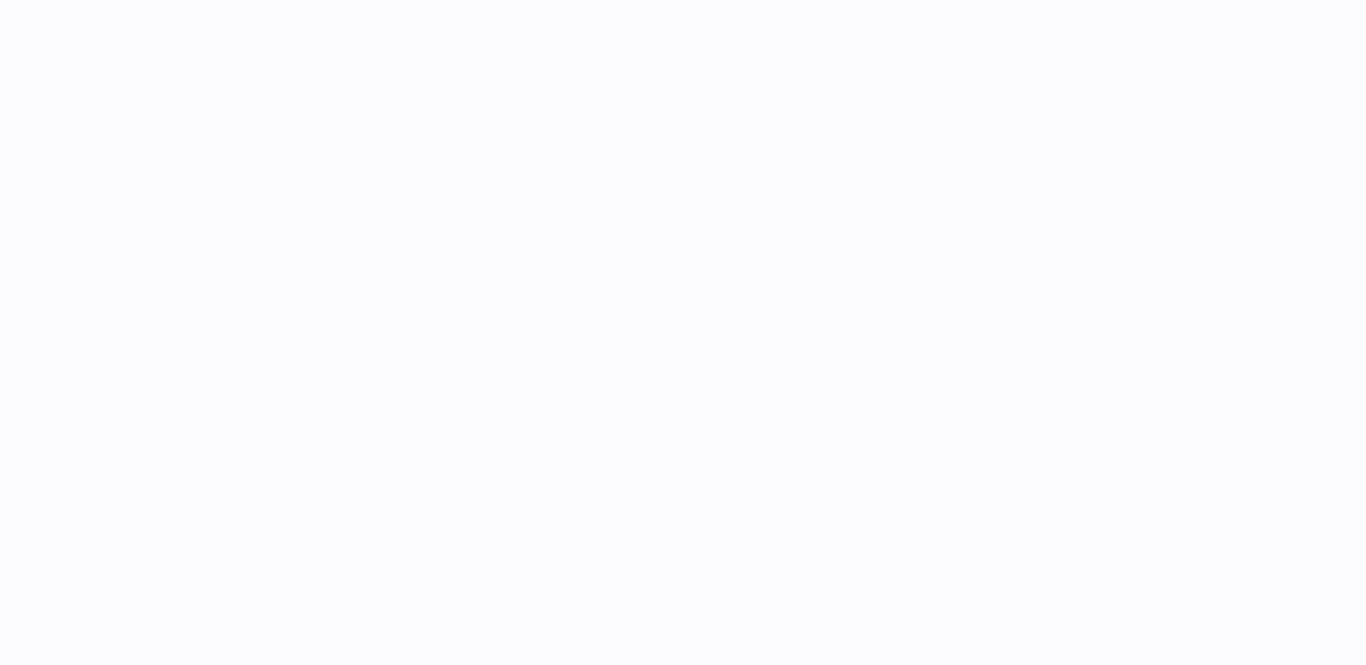scroll, scrollTop: 0, scrollLeft: 0, axis: both 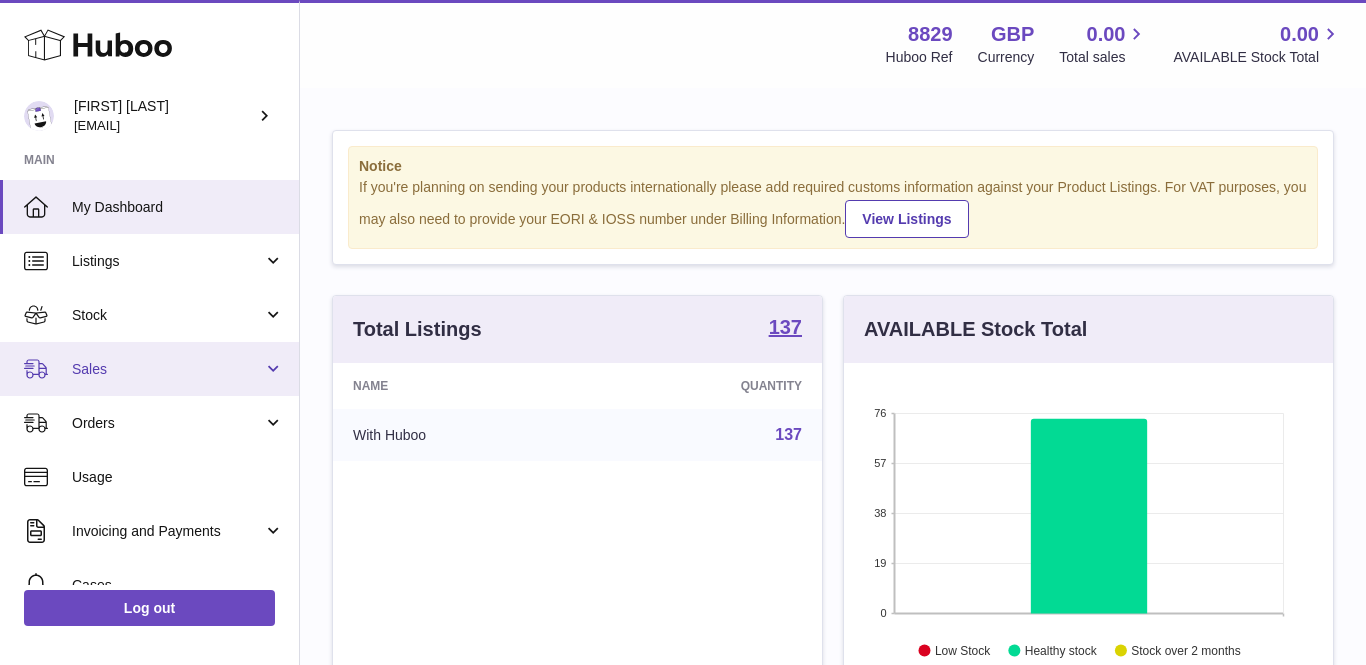 click on "Sales" at bounding box center (167, 369) 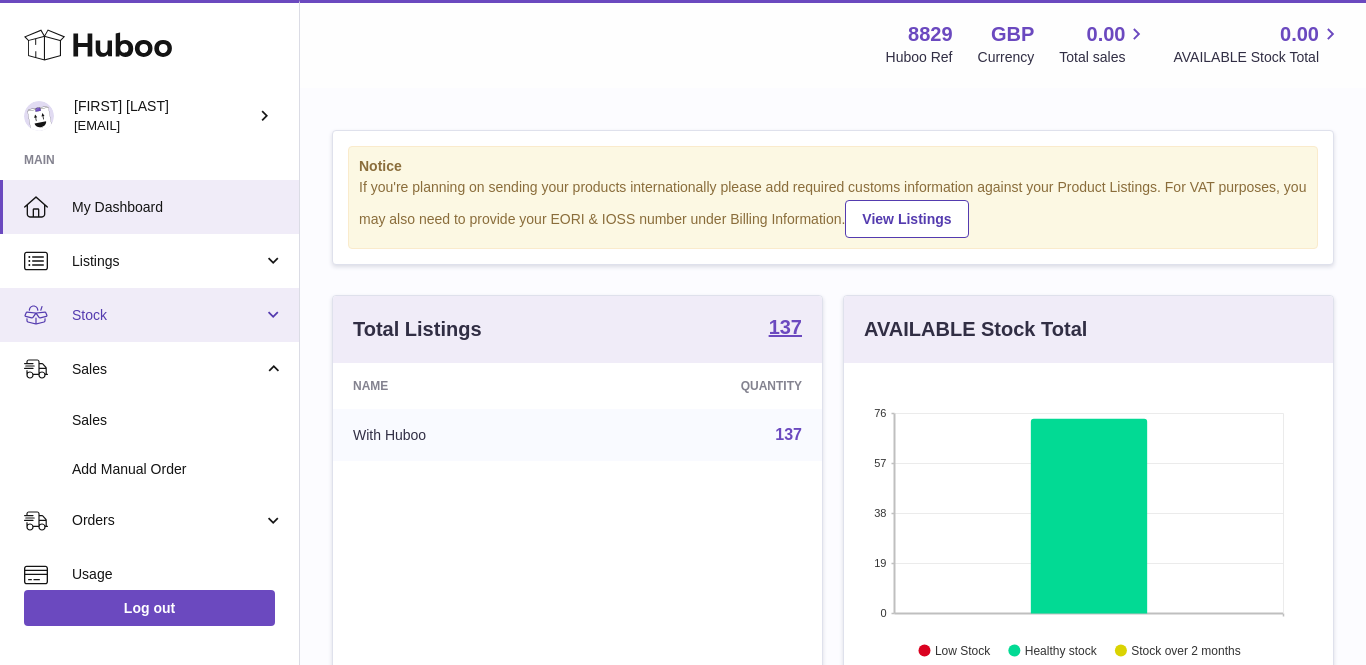 click on "Stock" at bounding box center [167, 315] 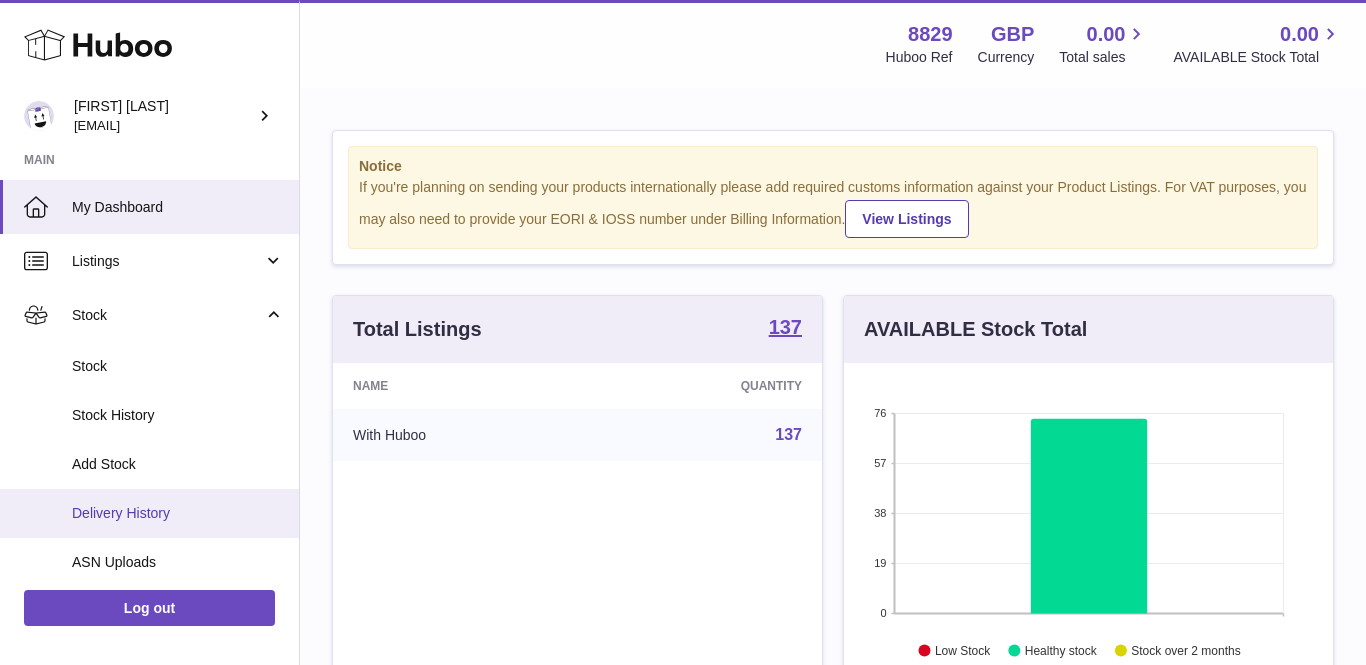 click on "Delivery History" at bounding box center (178, 513) 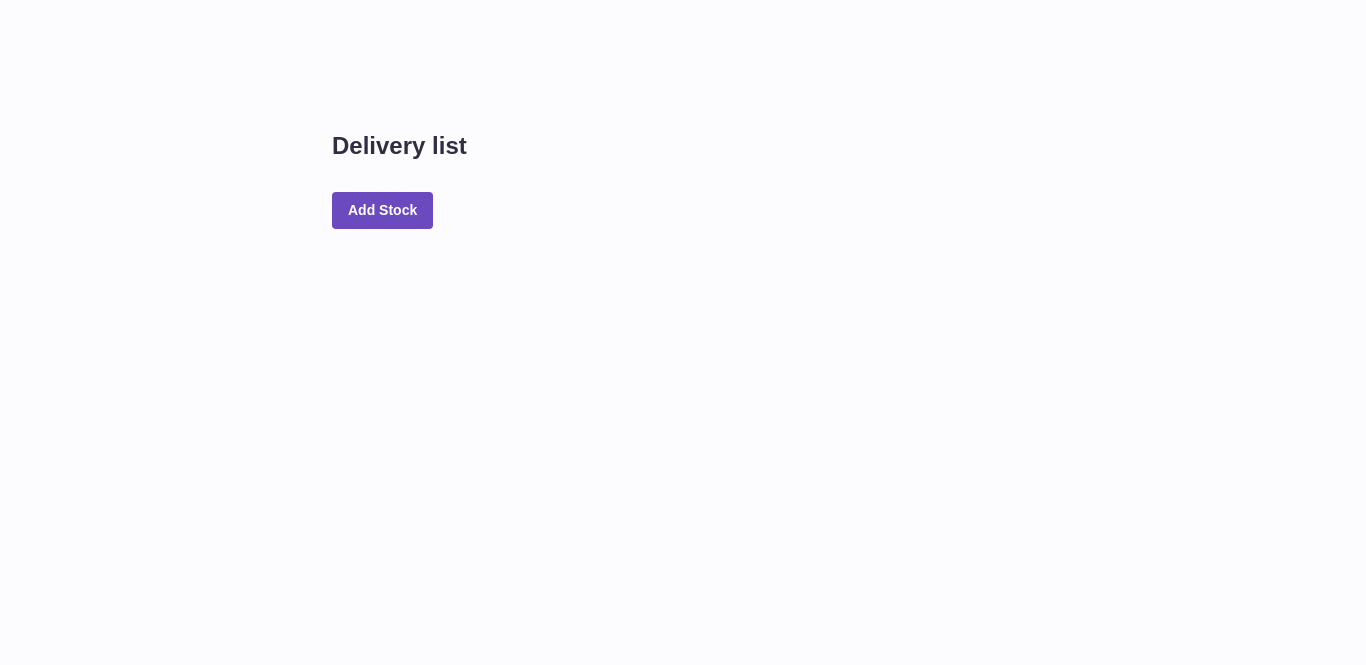 scroll, scrollTop: 0, scrollLeft: 0, axis: both 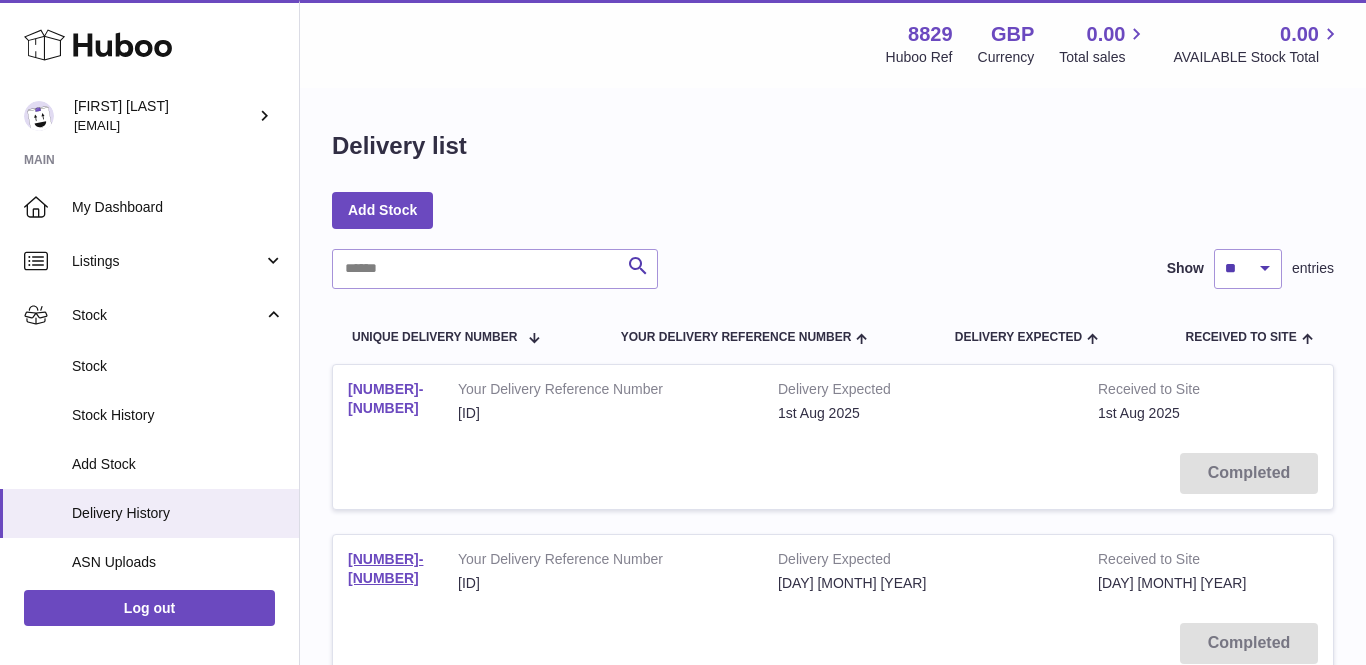 click on "[NUMBER]-[NUMBER]" at bounding box center (385, 398) 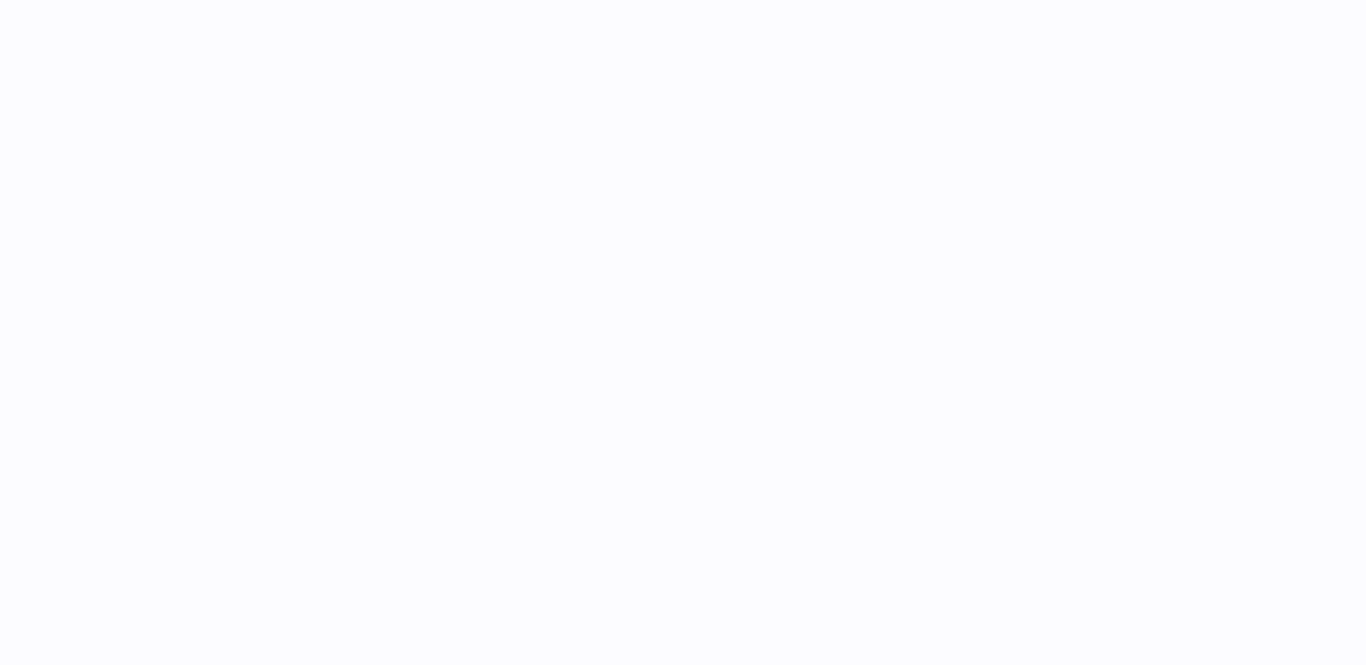 scroll, scrollTop: 0, scrollLeft: 0, axis: both 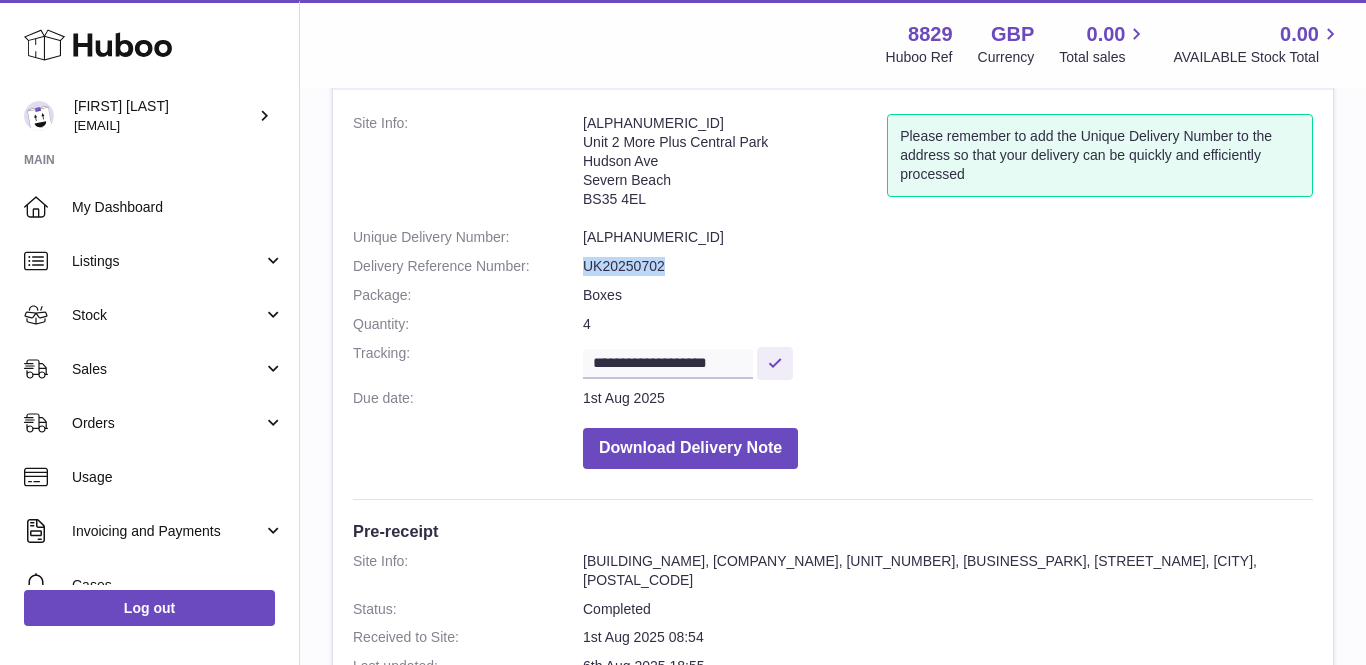 drag, startPoint x: 666, startPoint y: 259, endPoint x: 582, endPoint y: 259, distance: 84 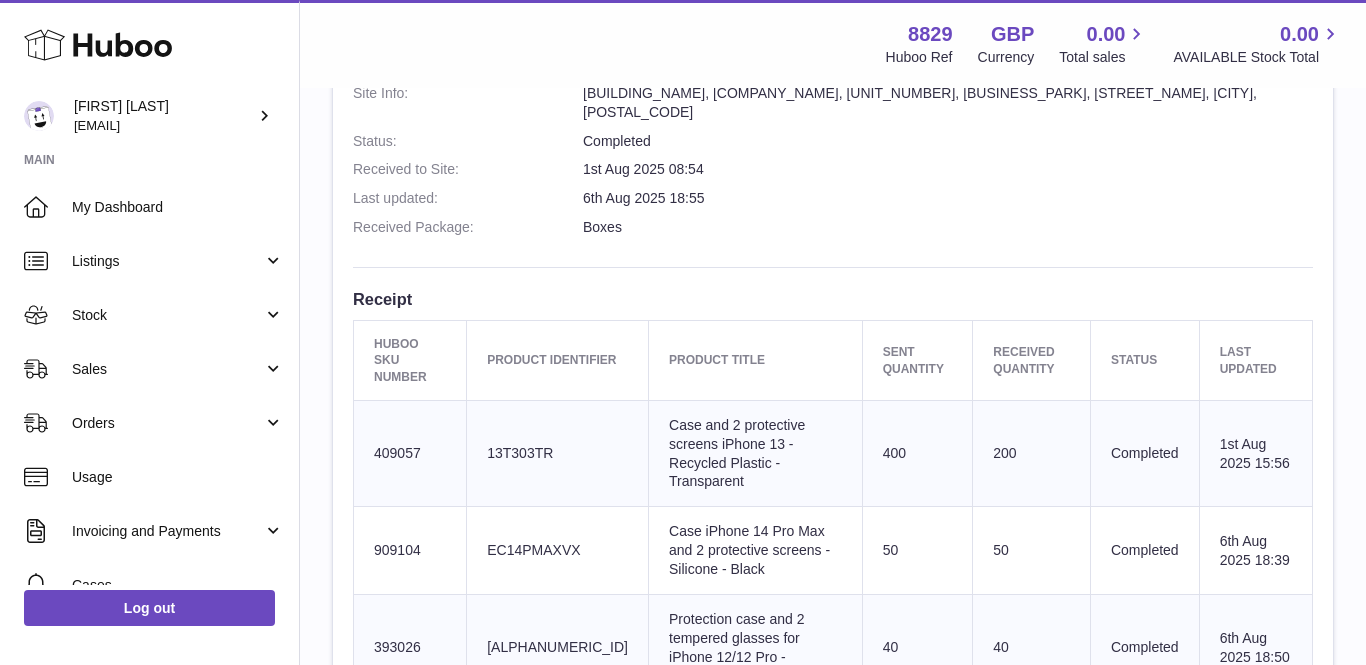 scroll, scrollTop: 575, scrollLeft: 0, axis: vertical 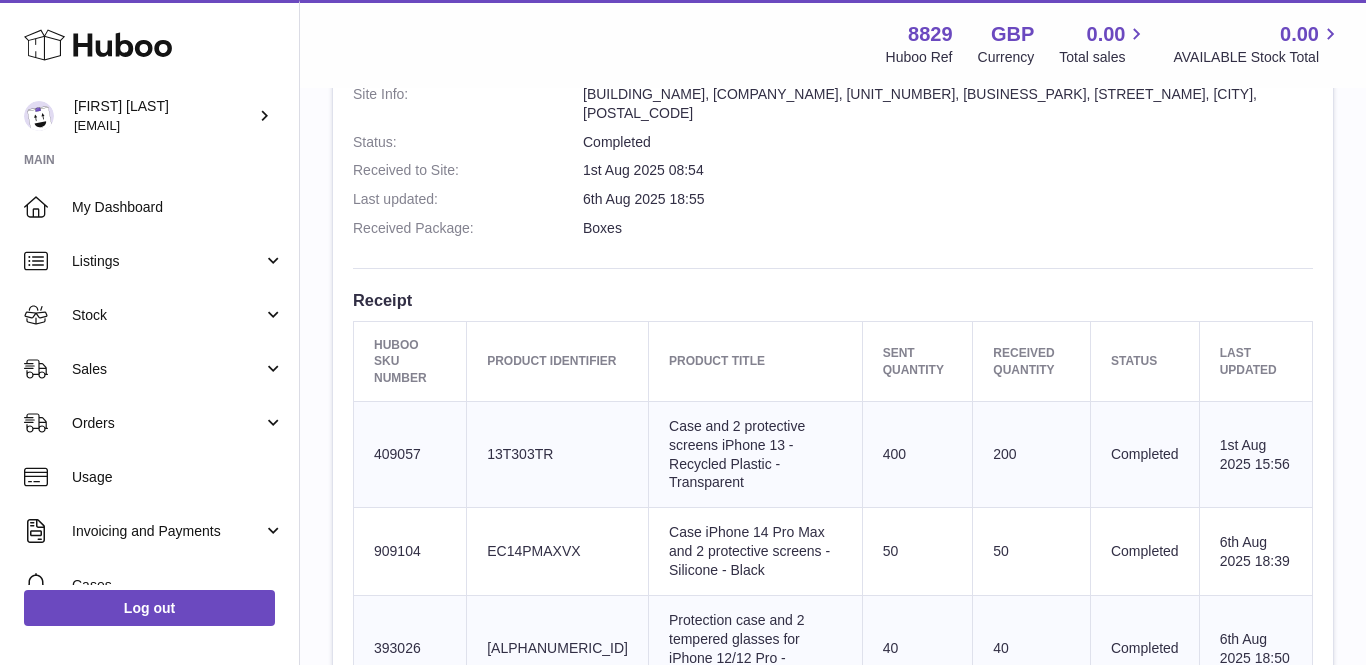 drag, startPoint x: 423, startPoint y: 404, endPoint x: 368, endPoint y: 398, distance: 55.326305 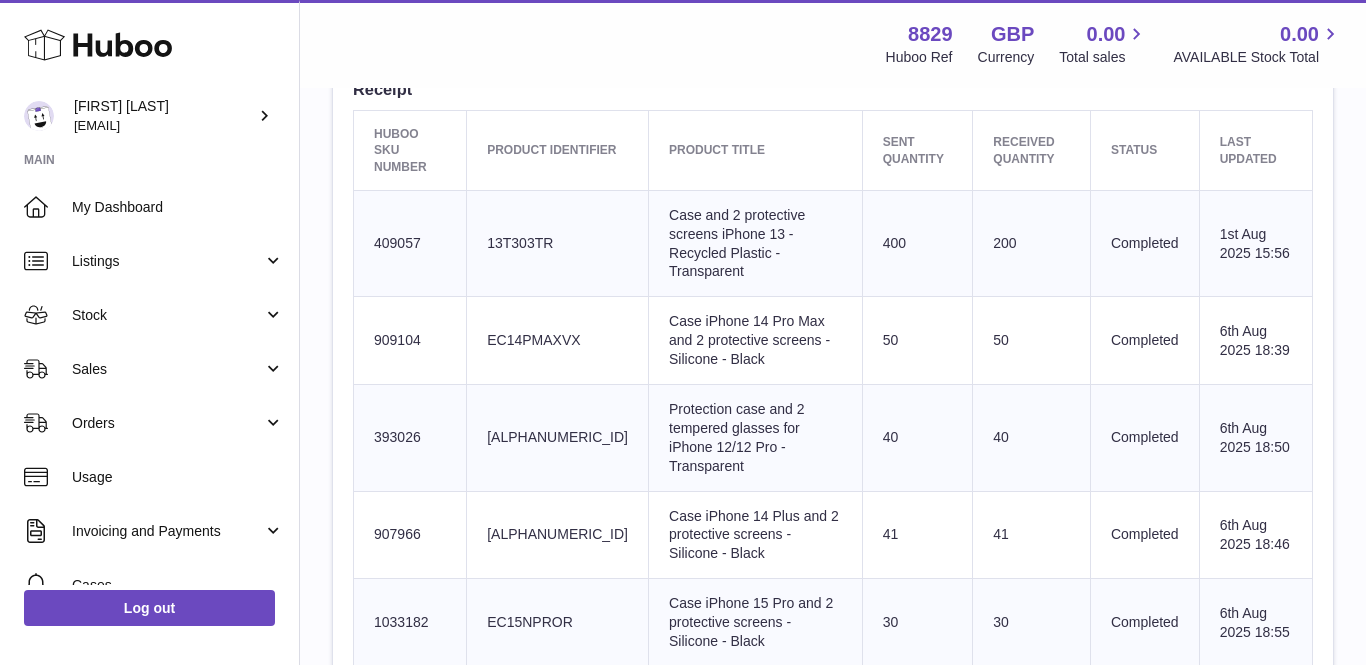 scroll, scrollTop: 790, scrollLeft: 0, axis: vertical 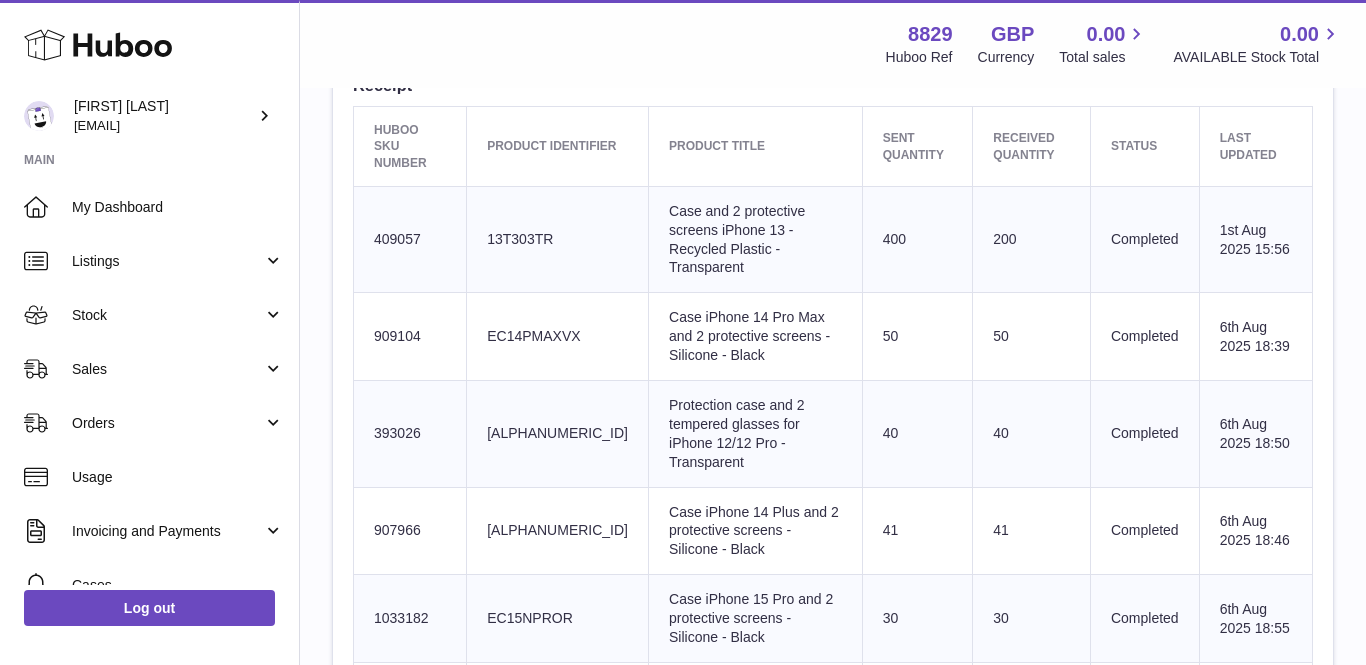 drag, startPoint x: 572, startPoint y: 276, endPoint x: 479, endPoint y: 275, distance: 93.00538 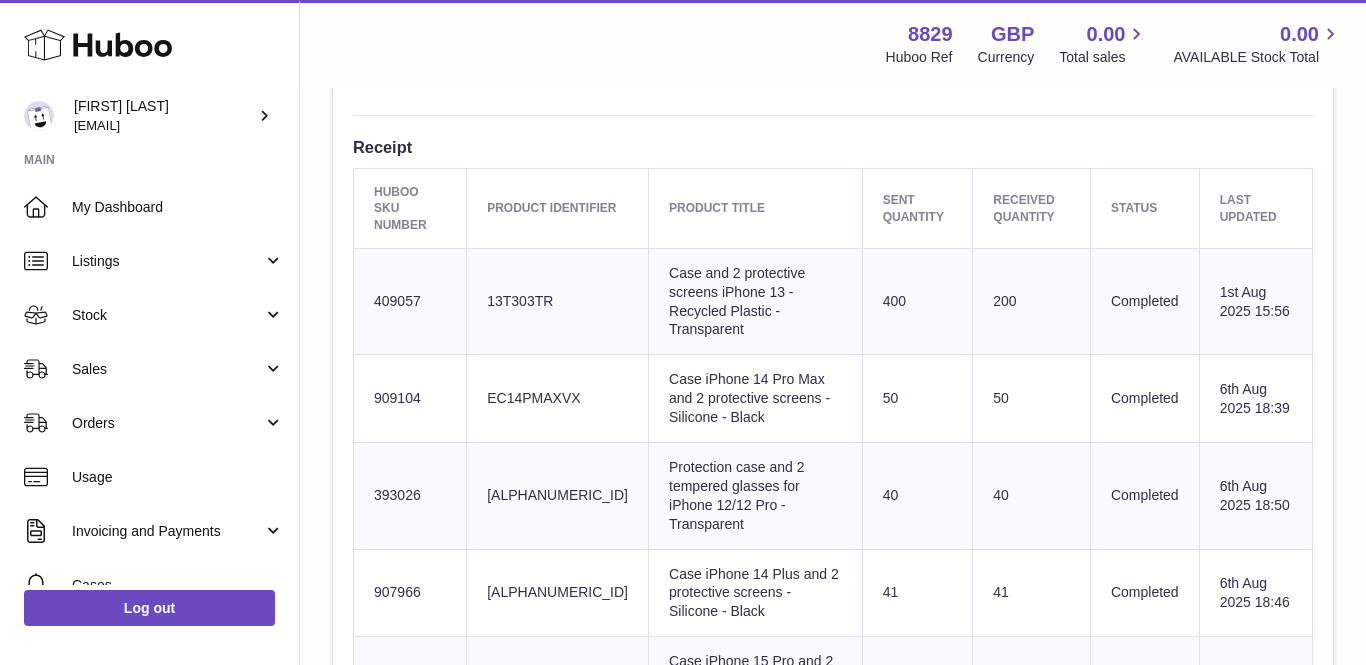 scroll, scrollTop: 727, scrollLeft: 0, axis: vertical 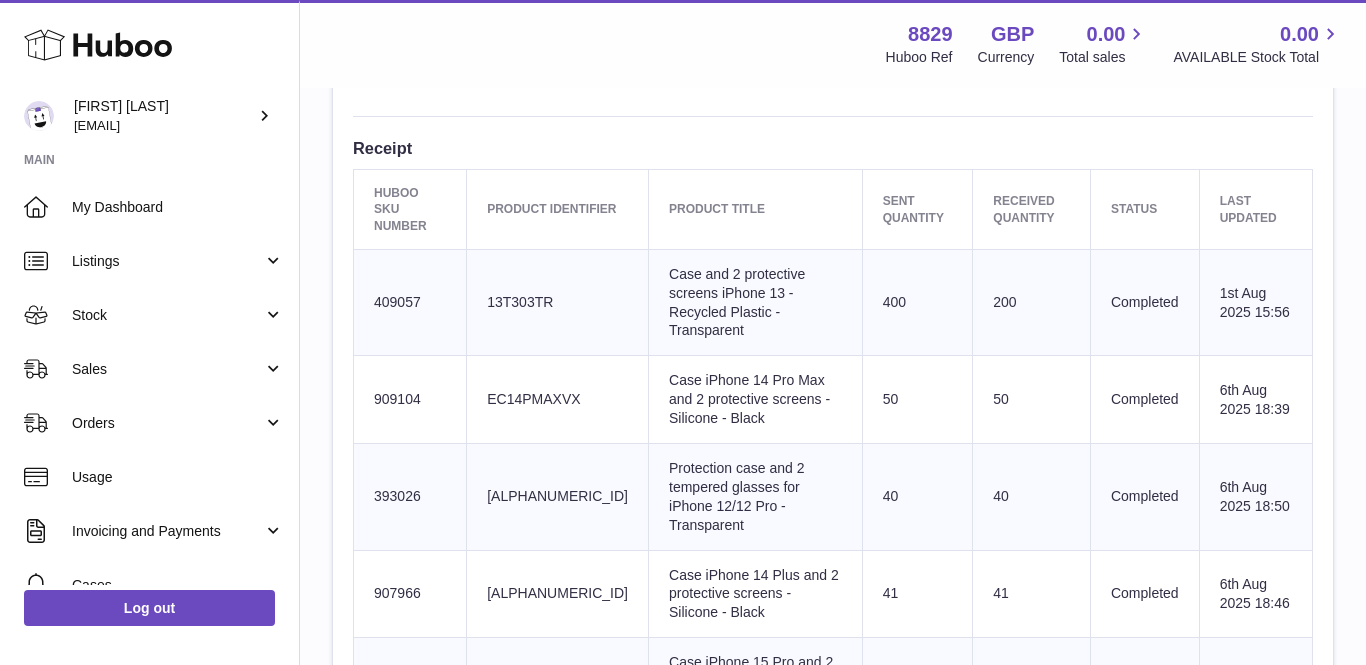 copy on "EC14PMAXVX" 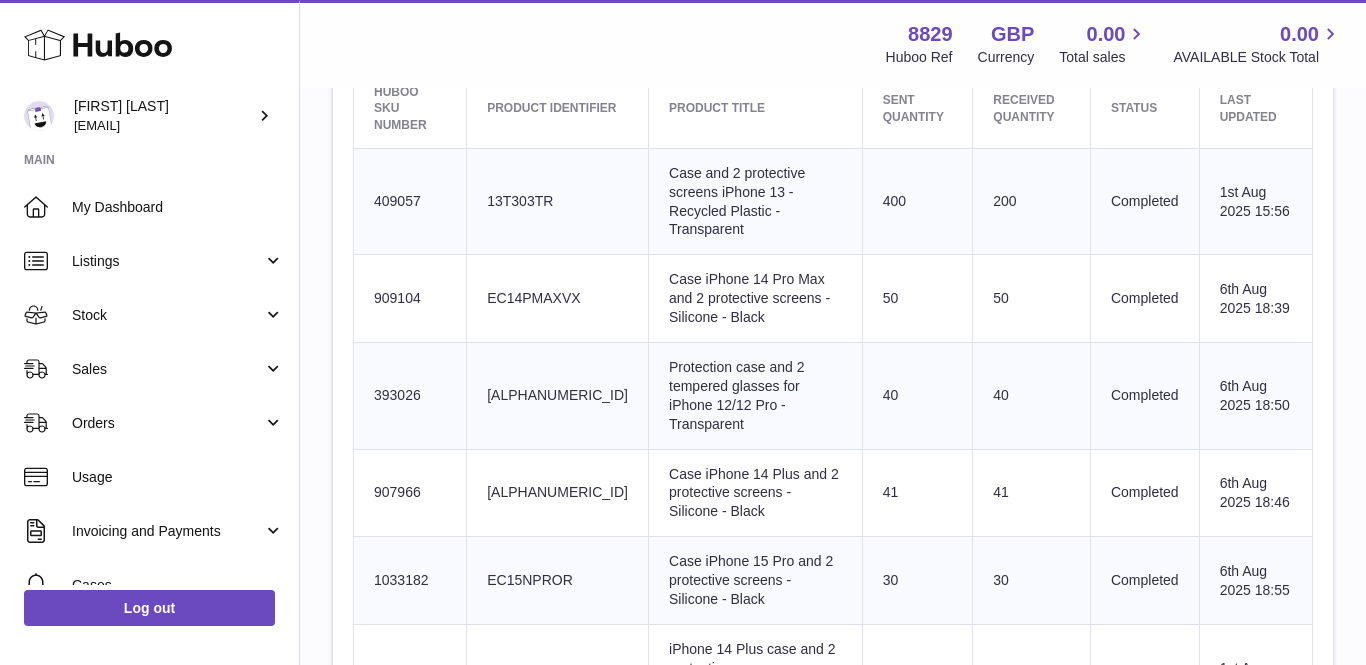 scroll, scrollTop: 663, scrollLeft: 0, axis: vertical 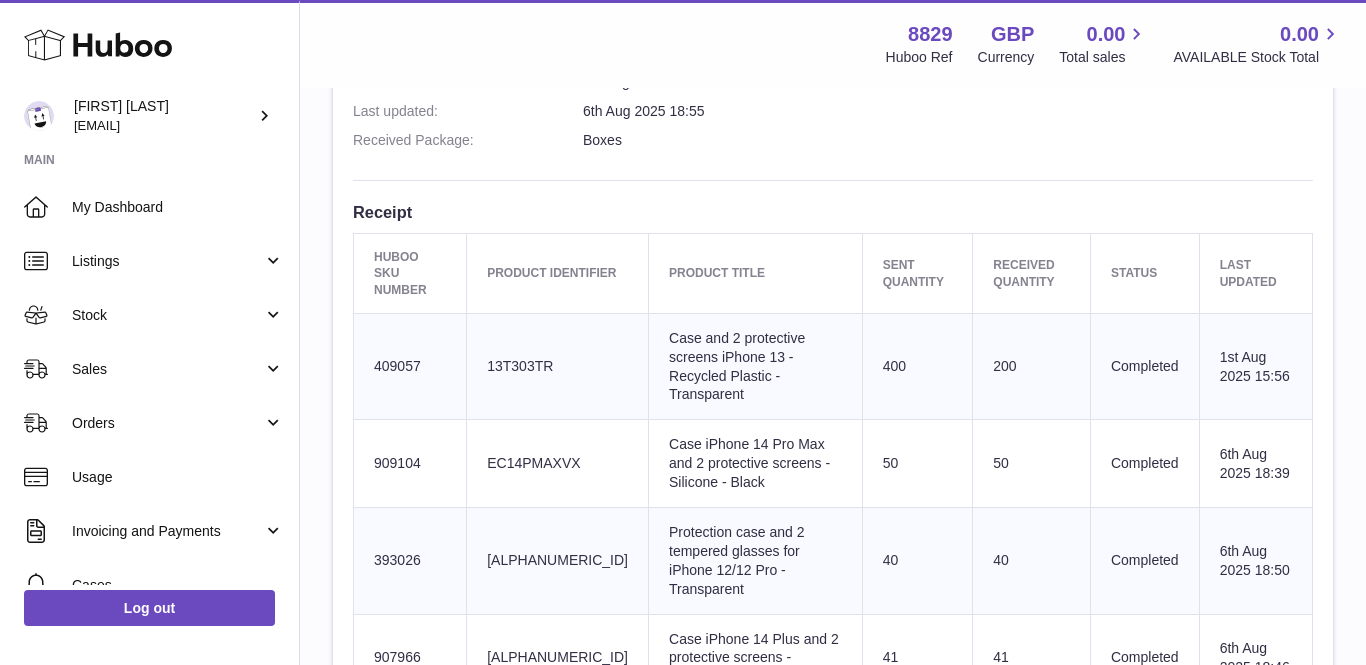 drag, startPoint x: 484, startPoint y: 319, endPoint x: 570, endPoint y: 319, distance: 86 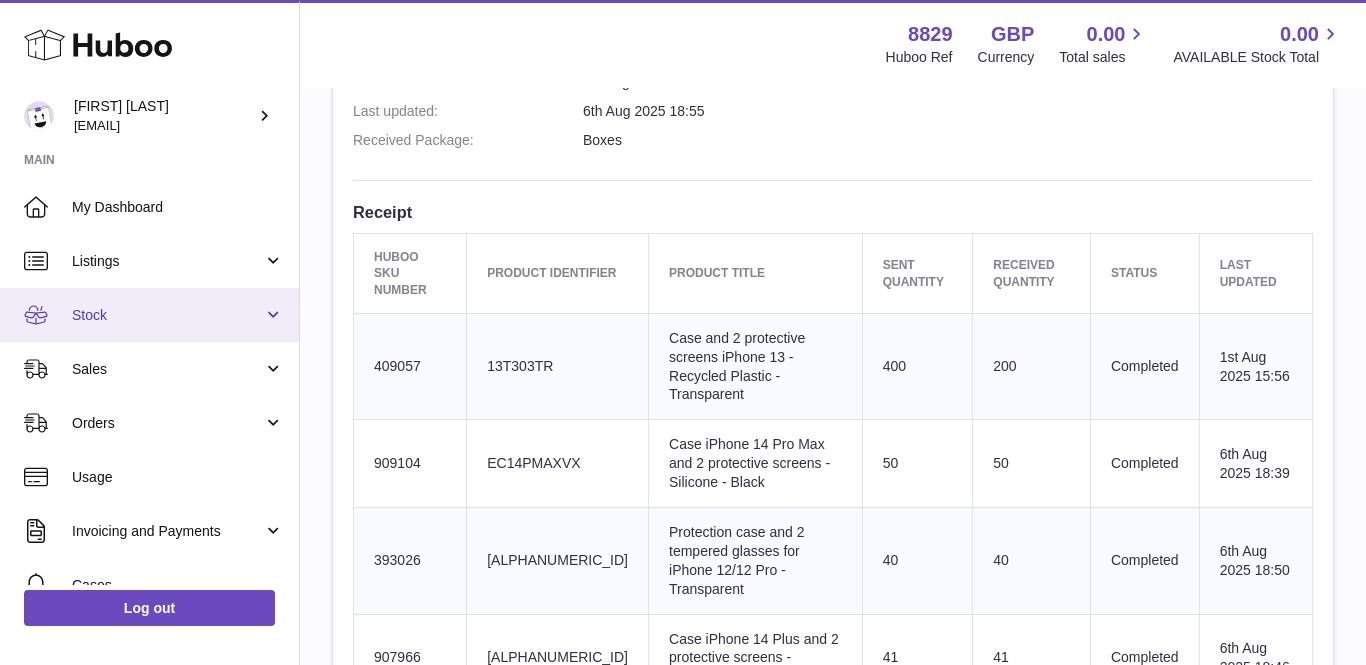 click on "Stock" at bounding box center (149, 315) 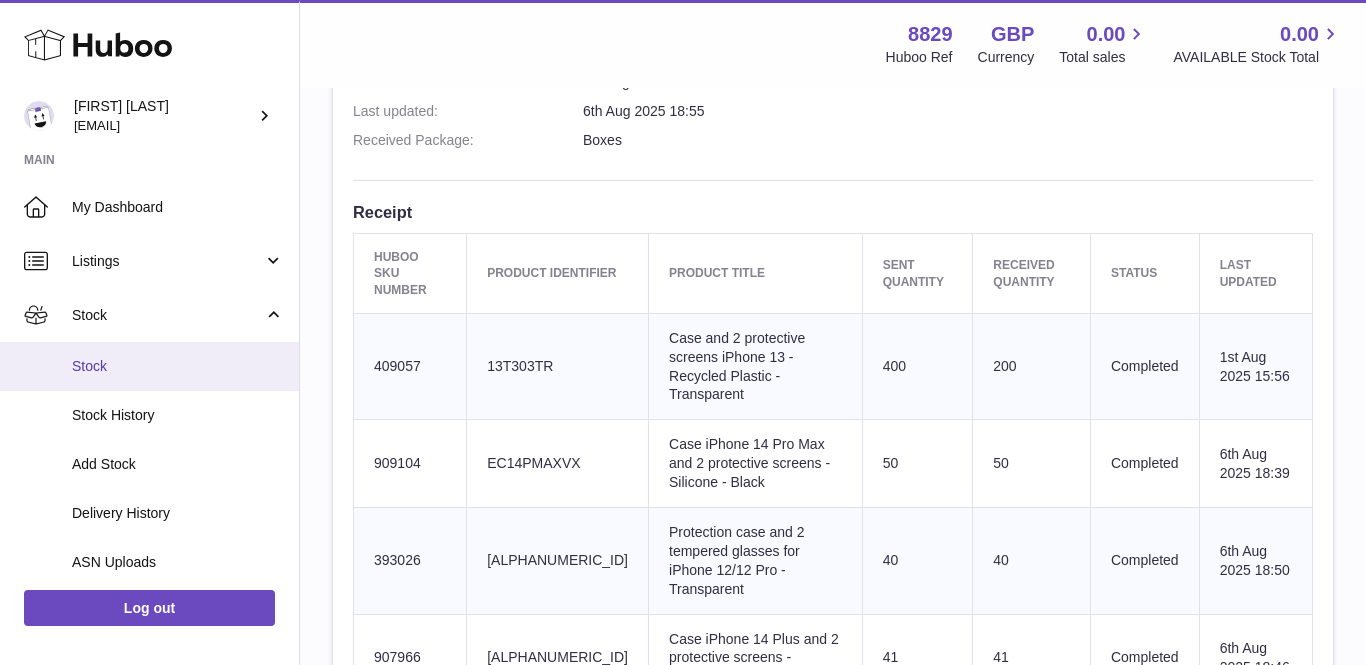 click on "Stock" at bounding box center (178, 366) 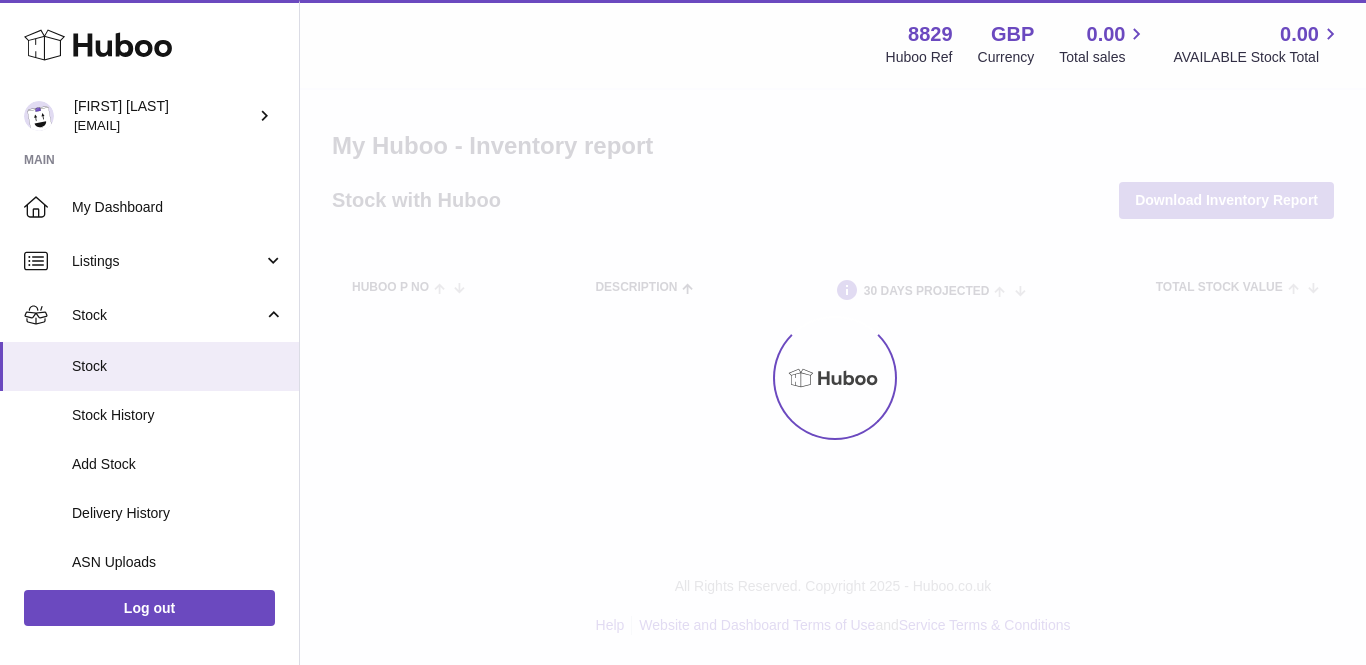 scroll, scrollTop: 0, scrollLeft: 0, axis: both 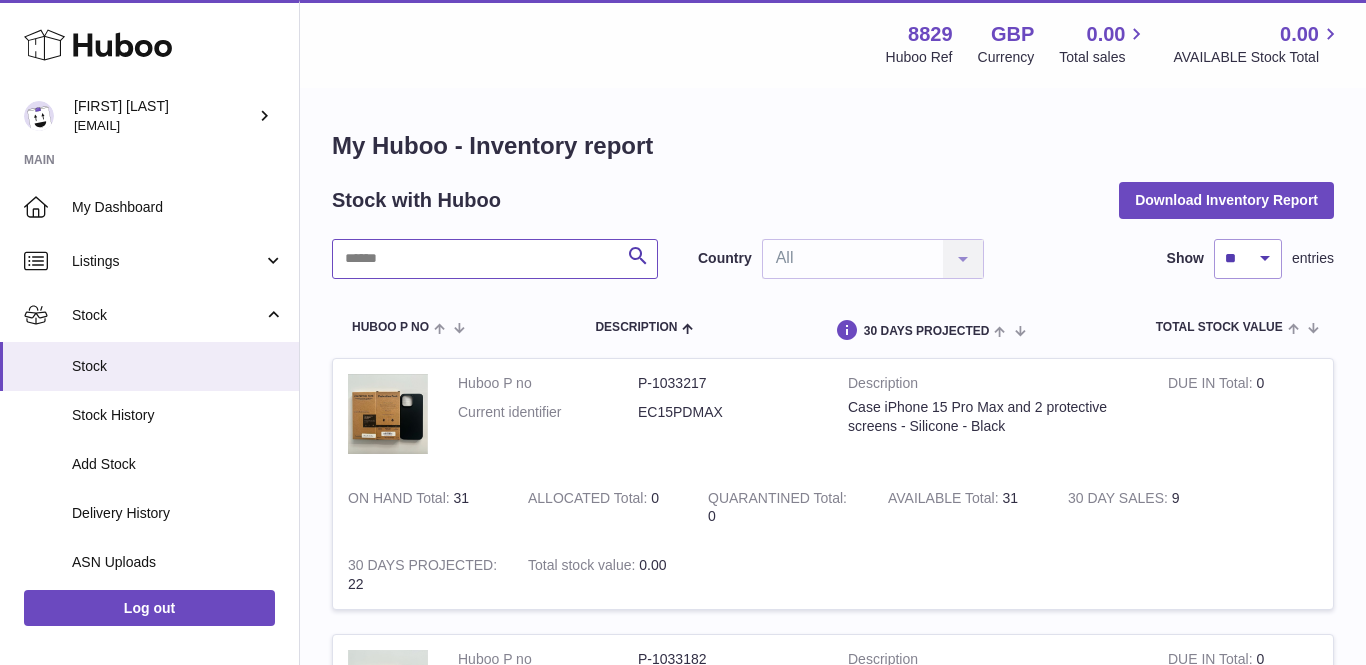 click at bounding box center (495, 259) 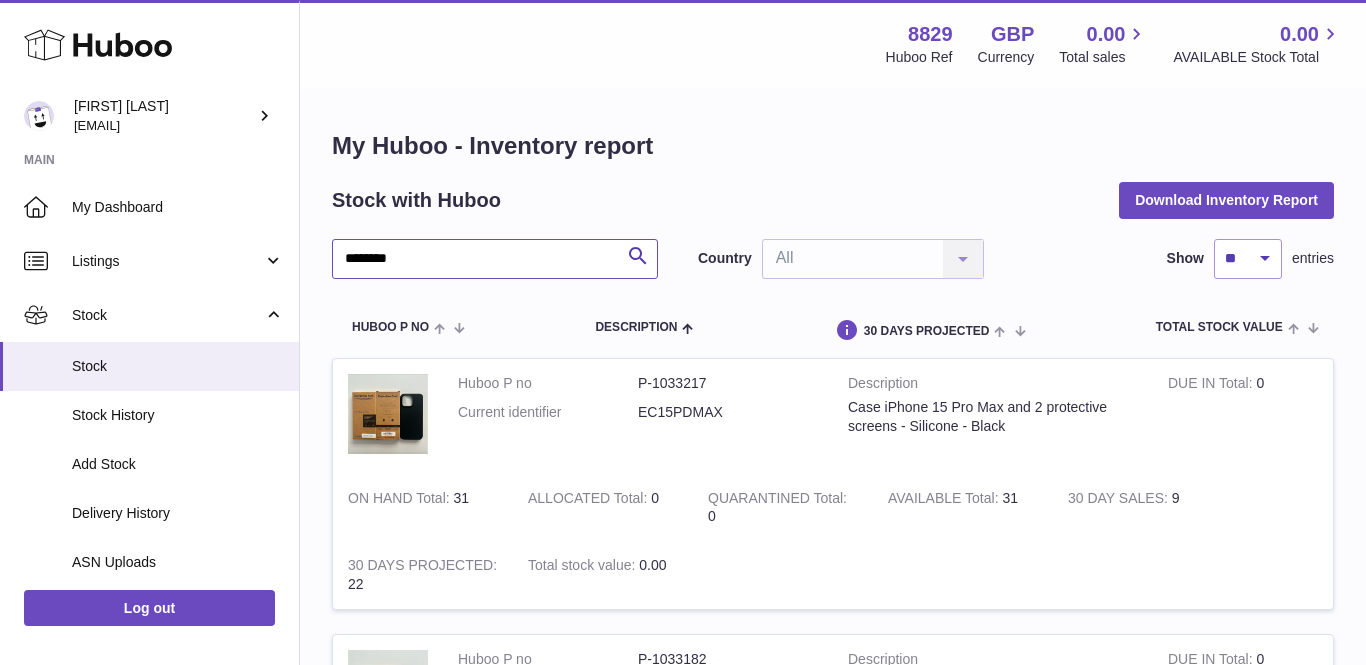 type on "********" 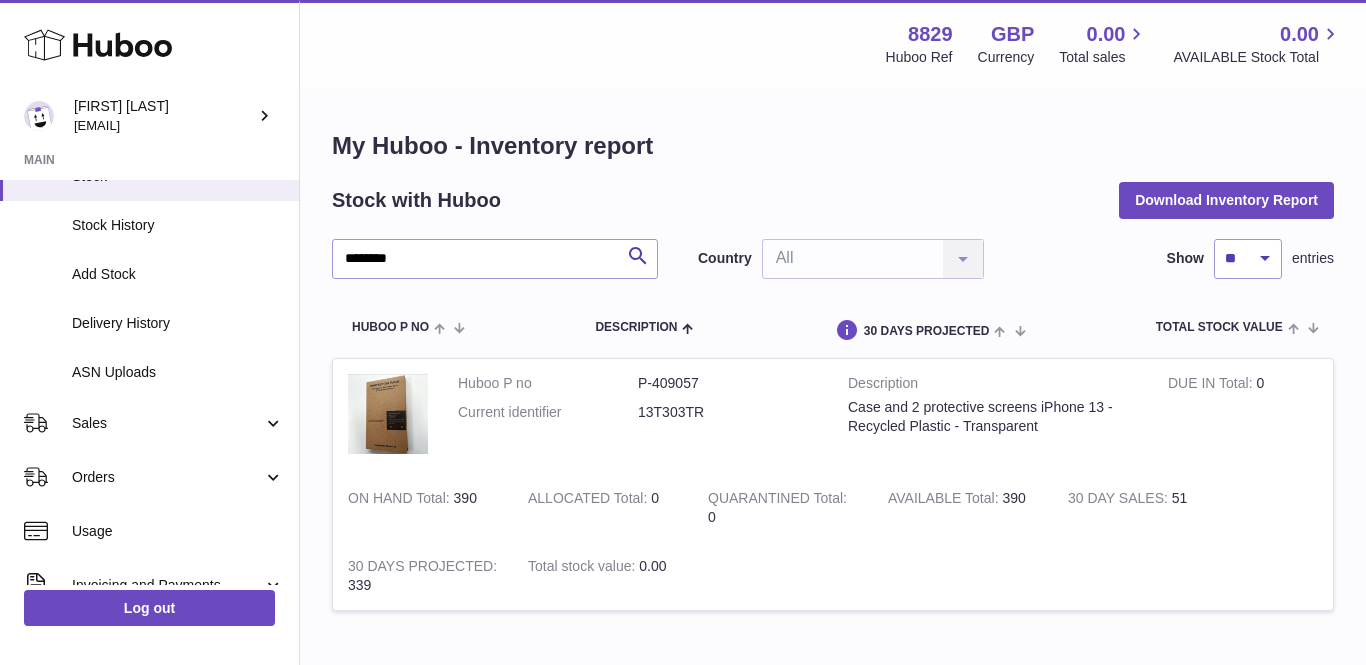 scroll, scrollTop: 193, scrollLeft: 0, axis: vertical 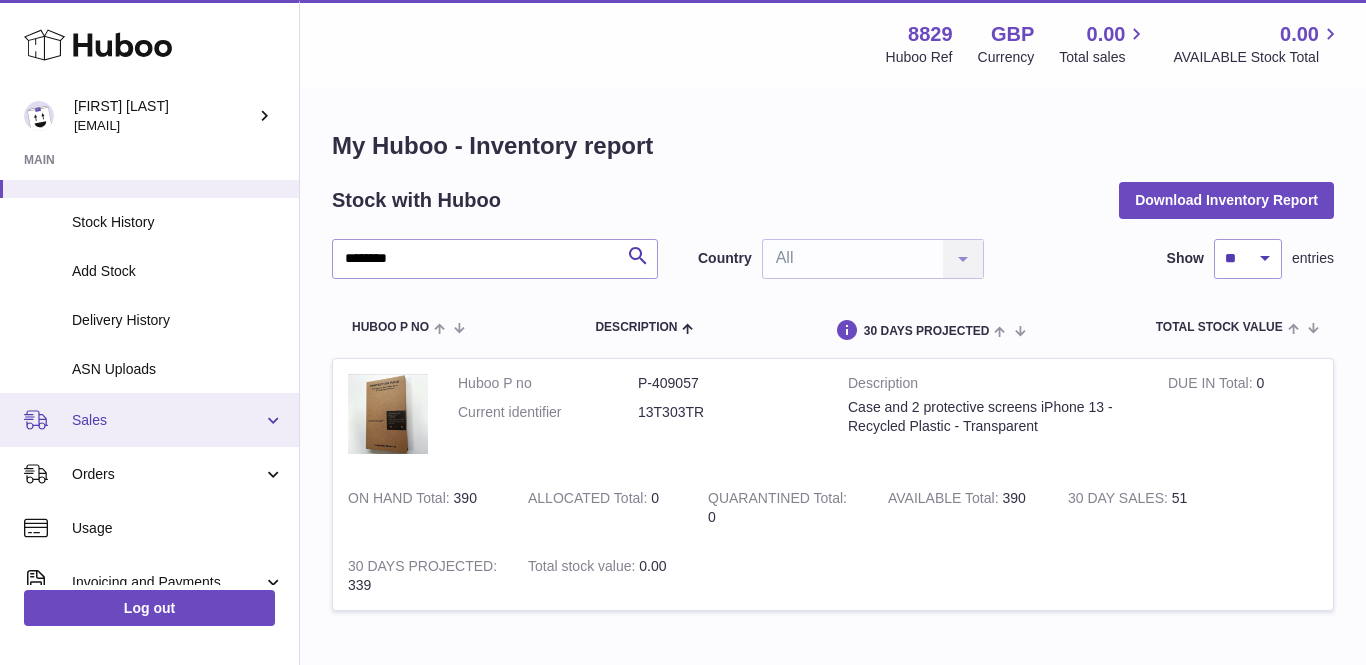 click on "Sales" at bounding box center [167, 420] 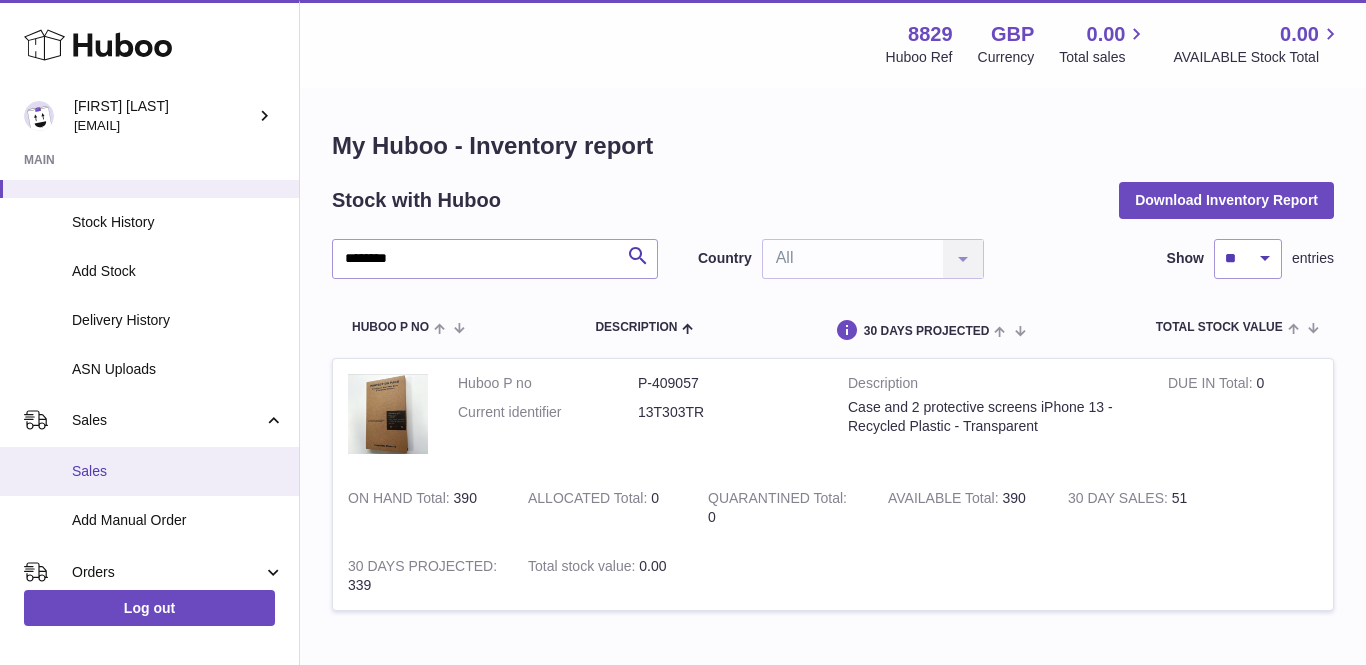 click on "Sales" at bounding box center [149, 471] 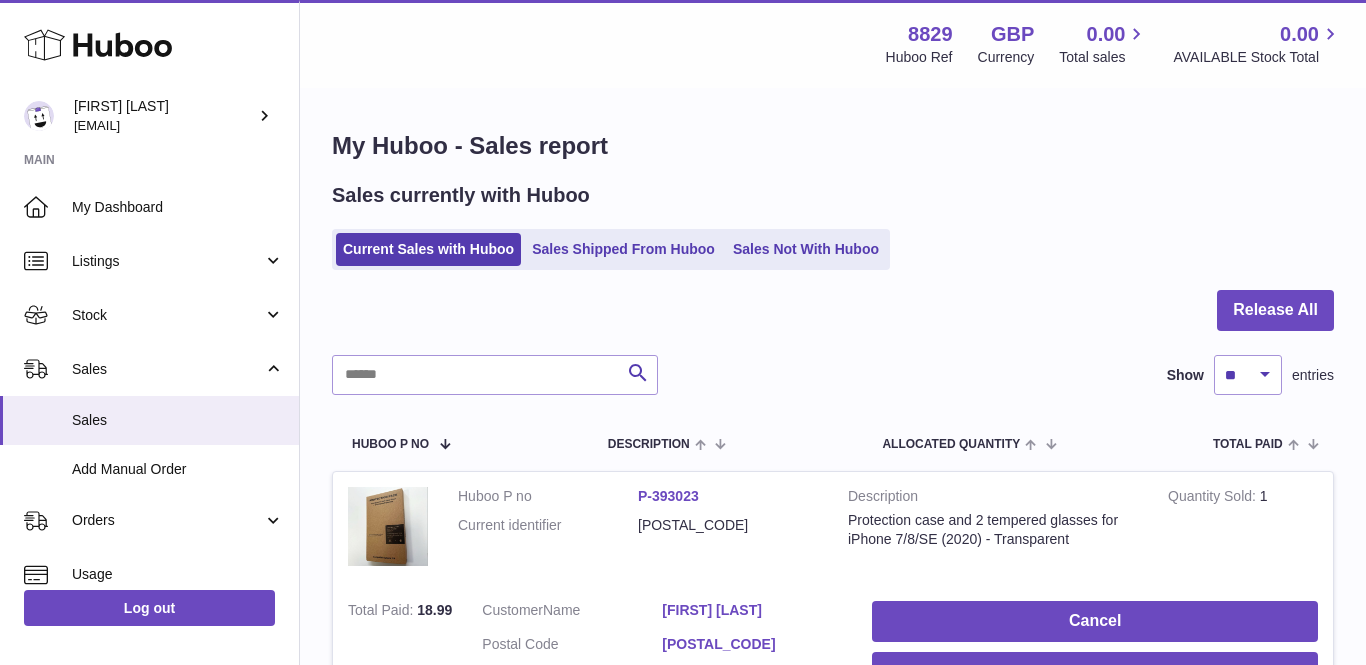 scroll, scrollTop: 0, scrollLeft: 0, axis: both 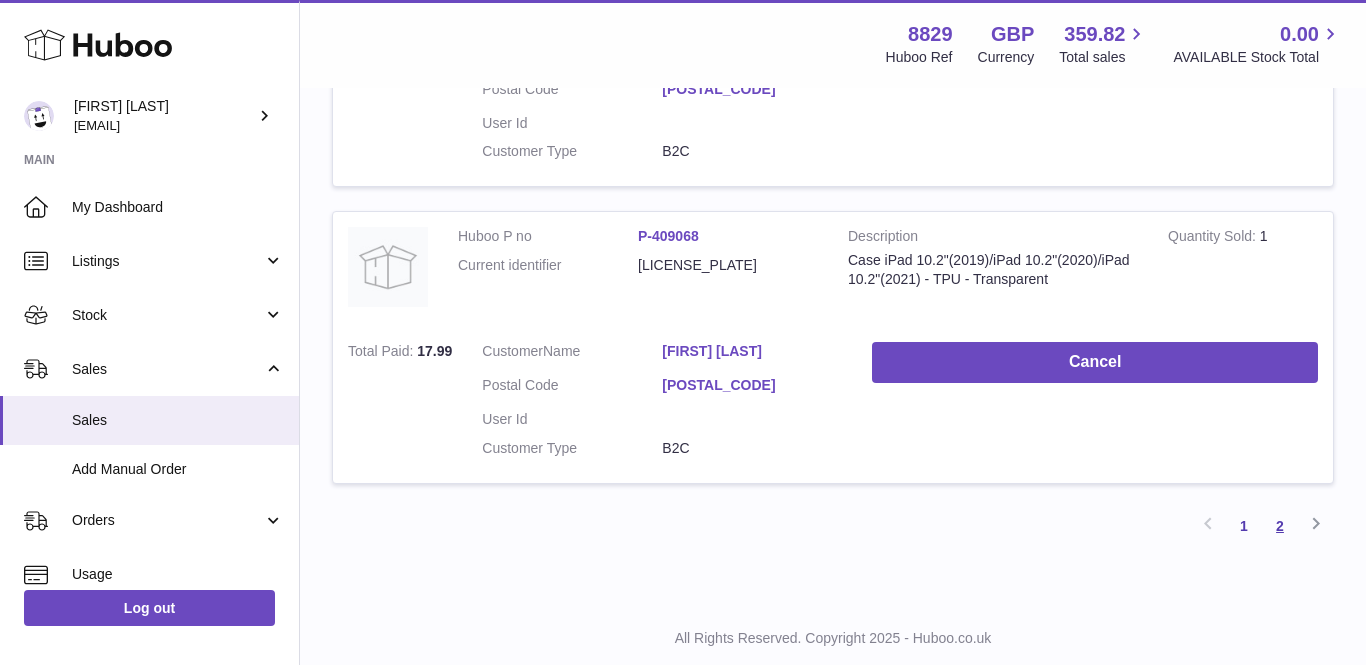 click on "2" at bounding box center [1280, 526] 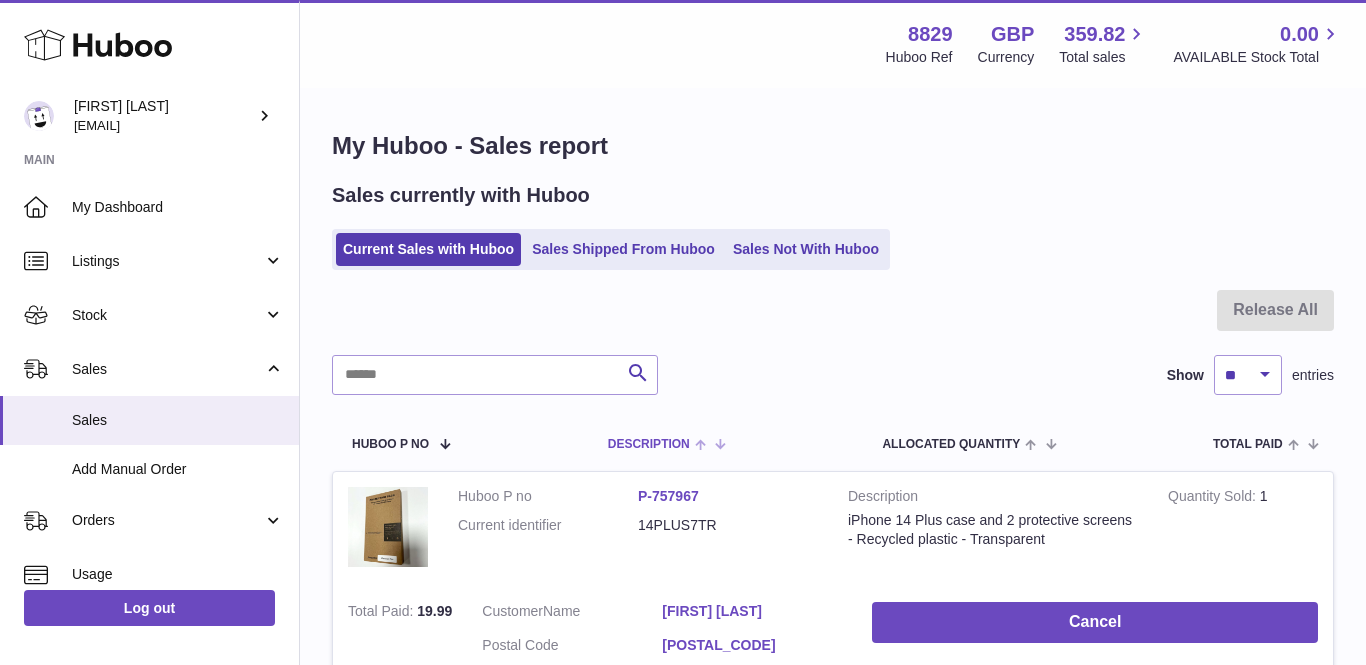 scroll, scrollTop: 0, scrollLeft: 0, axis: both 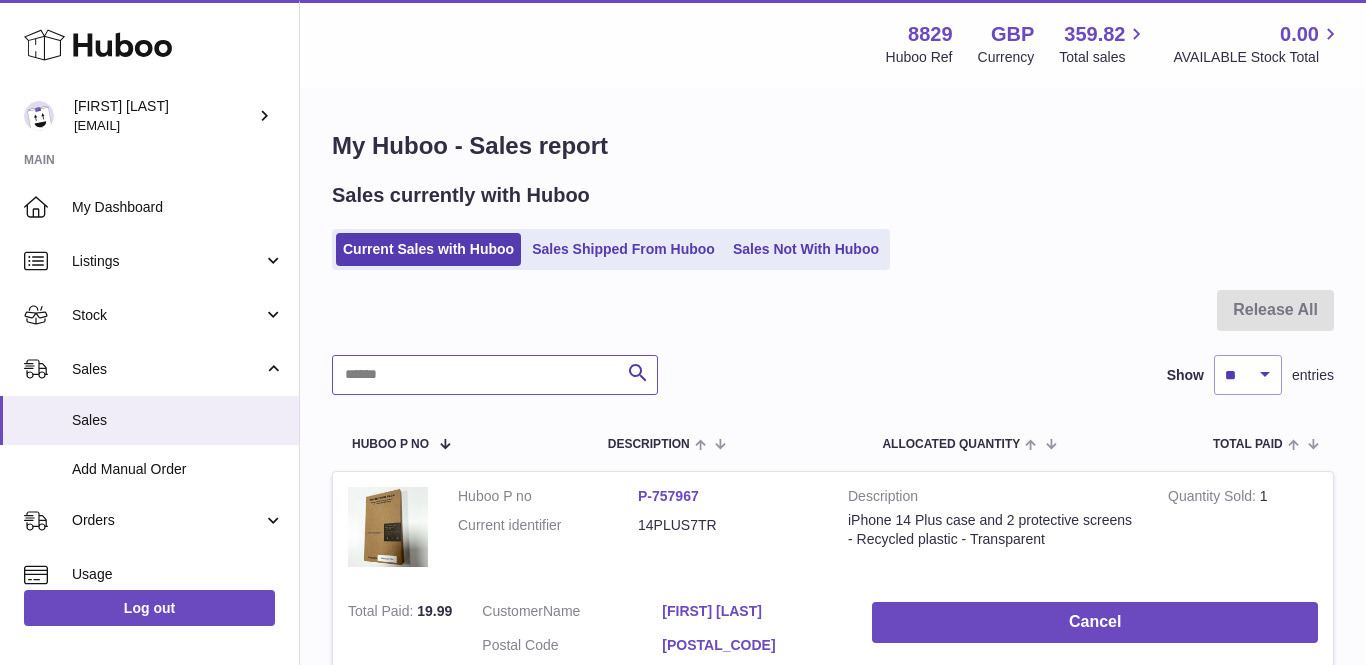 click at bounding box center [495, 375] 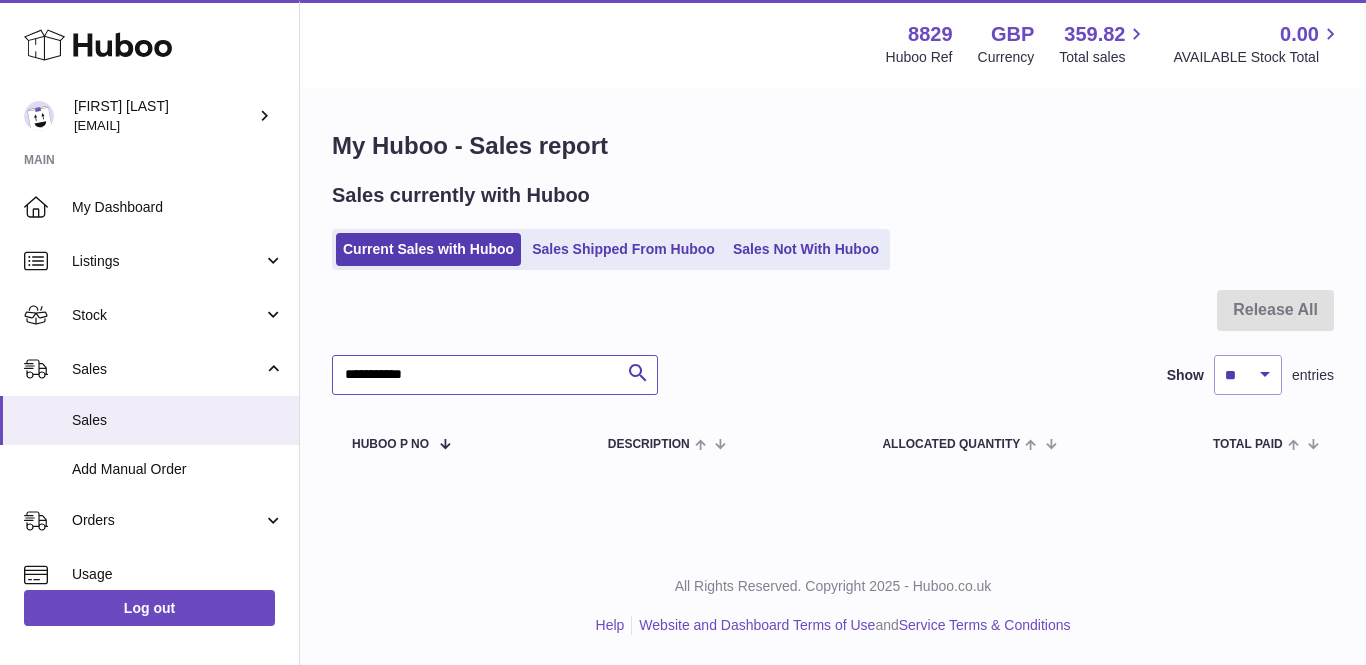drag, startPoint x: 461, startPoint y: 383, endPoint x: 361, endPoint y: 375, distance: 100.31949 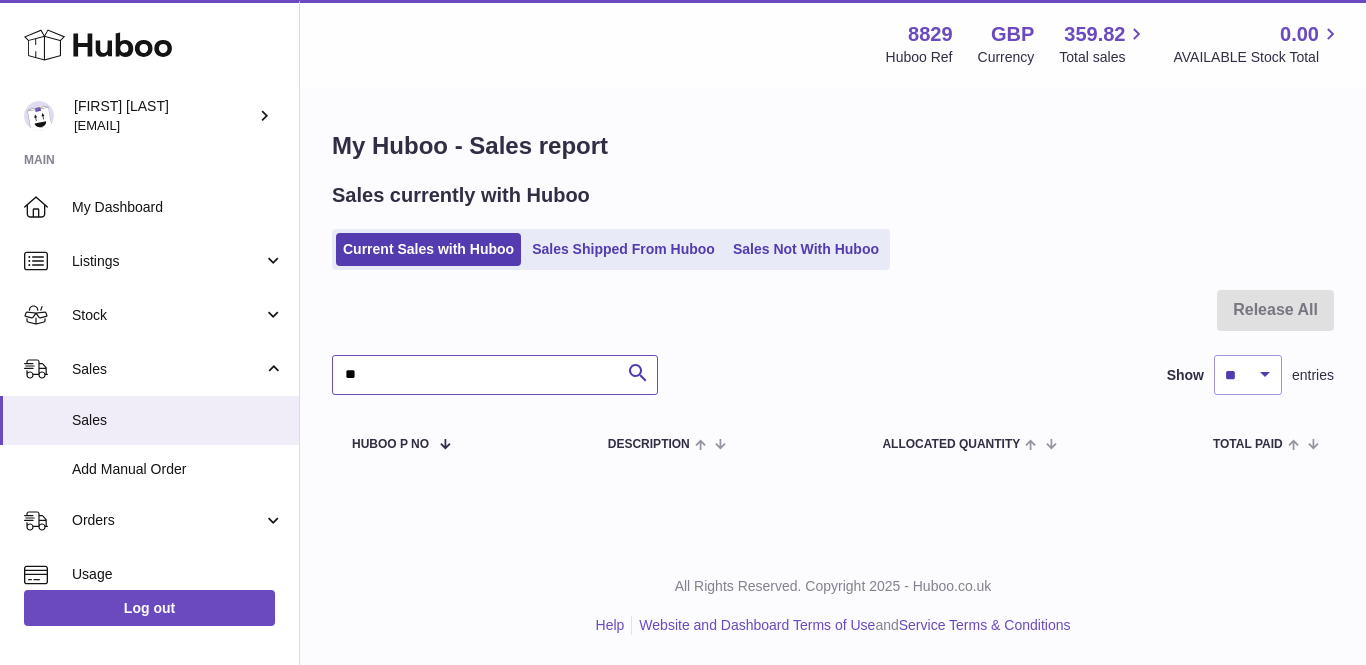 type on "*" 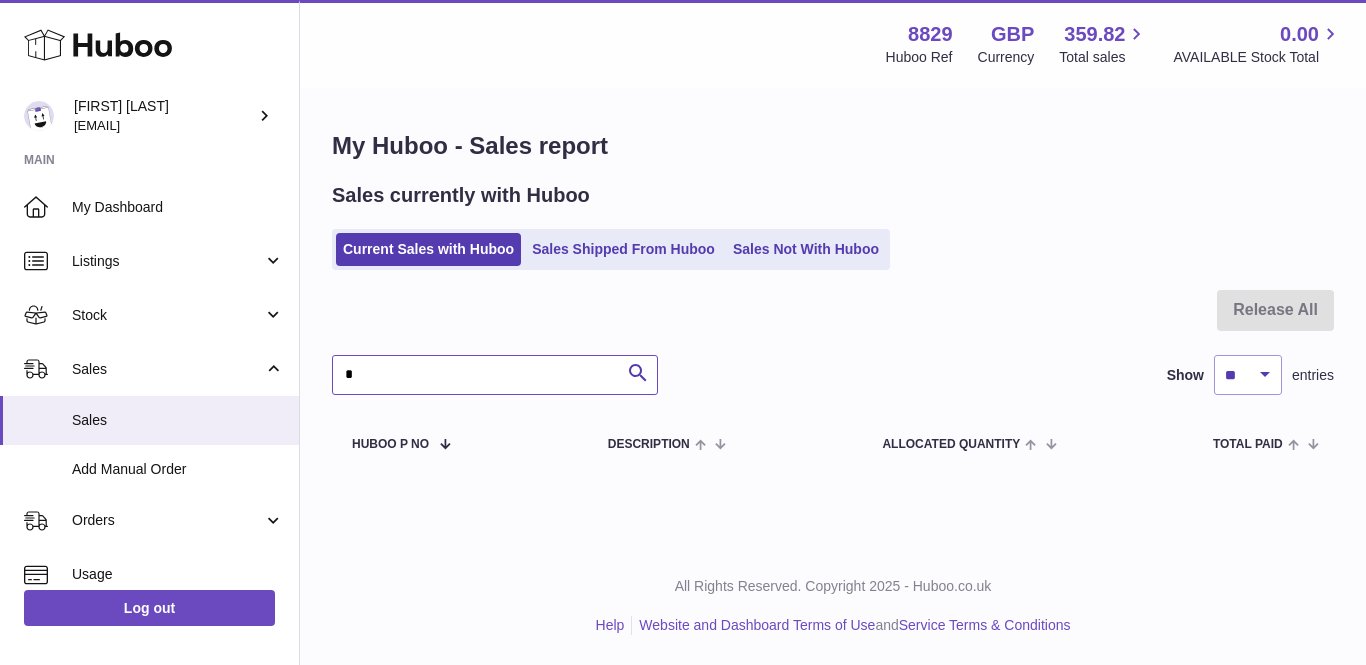 type 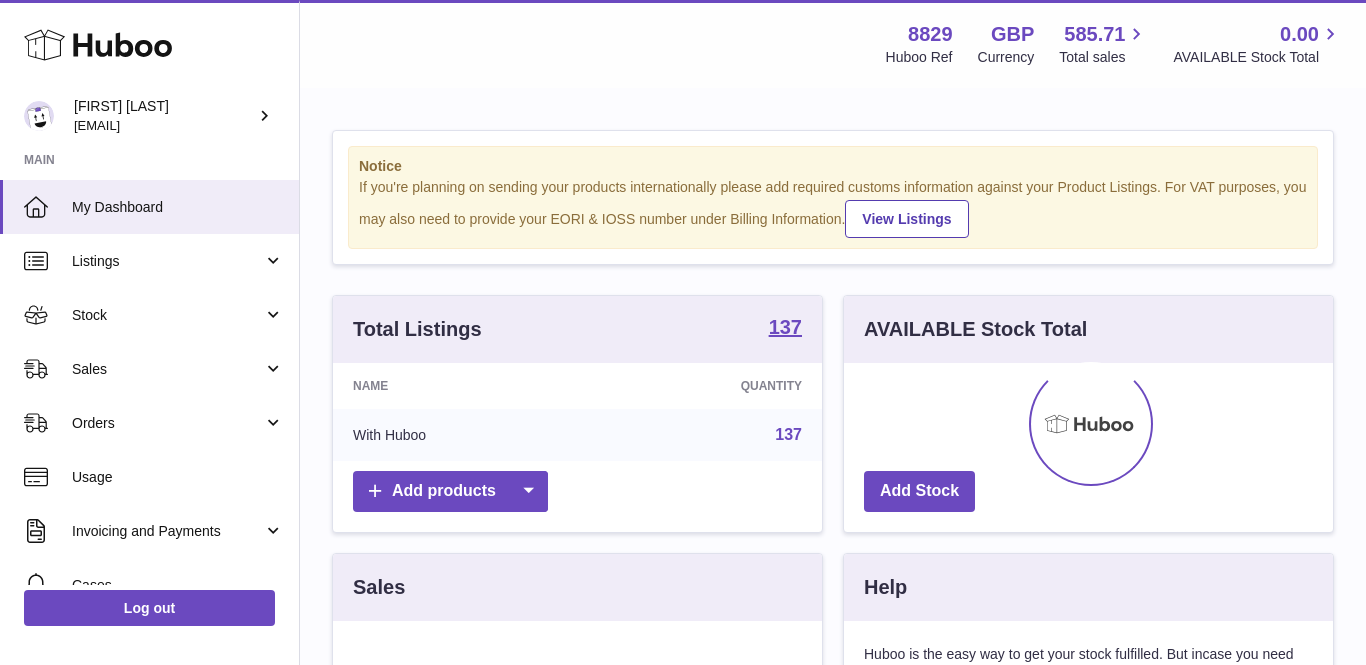scroll, scrollTop: 0, scrollLeft: 0, axis: both 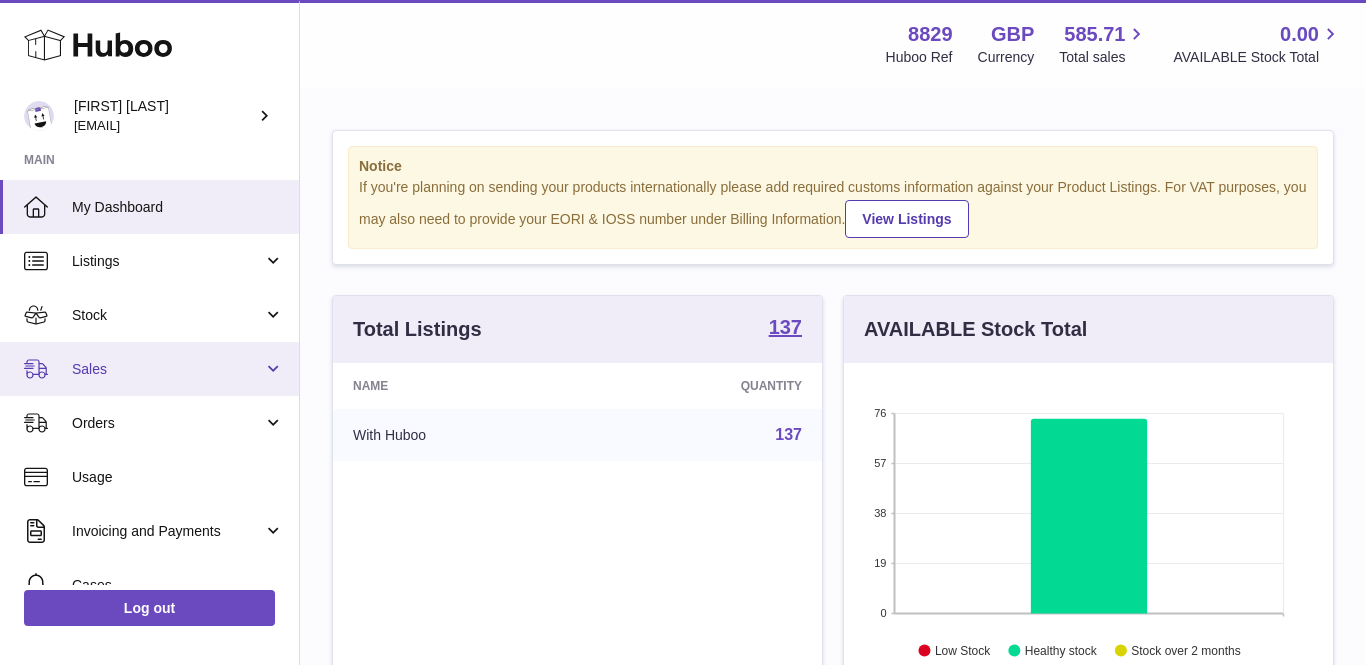 click on "Sales" at bounding box center [167, 369] 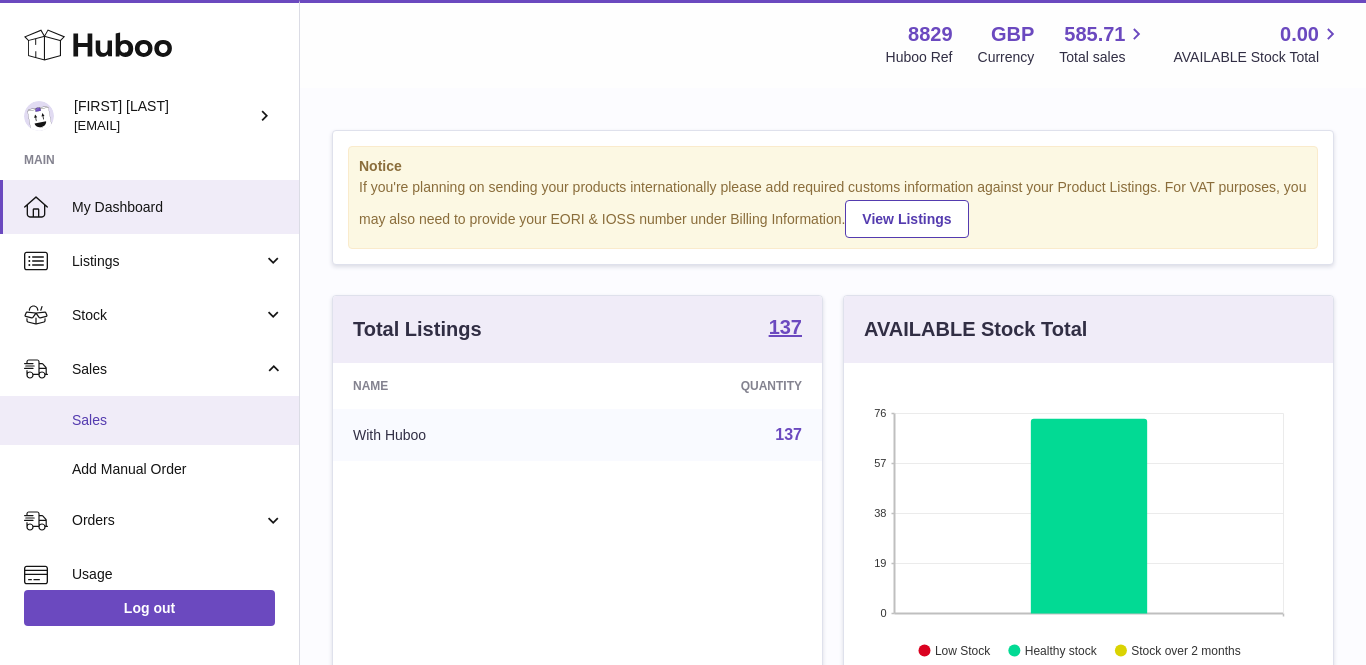 click on "Sales" at bounding box center (178, 420) 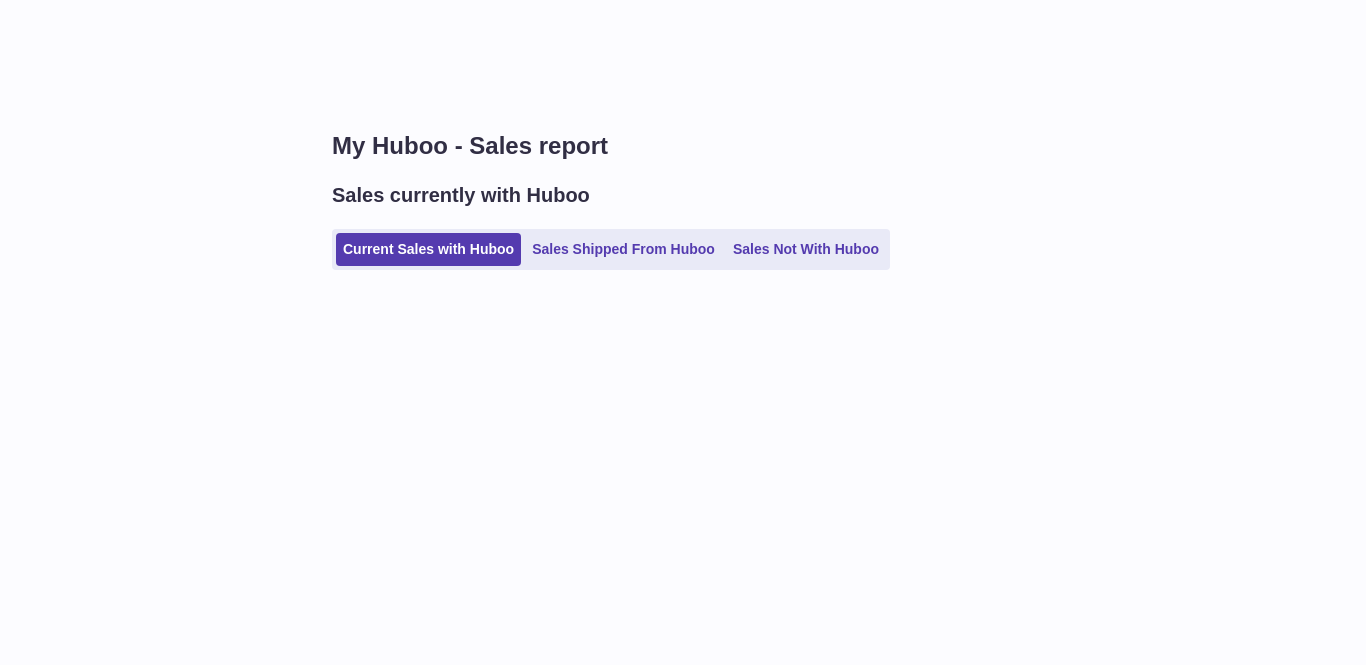 scroll, scrollTop: 0, scrollLeft: 0, axis: both 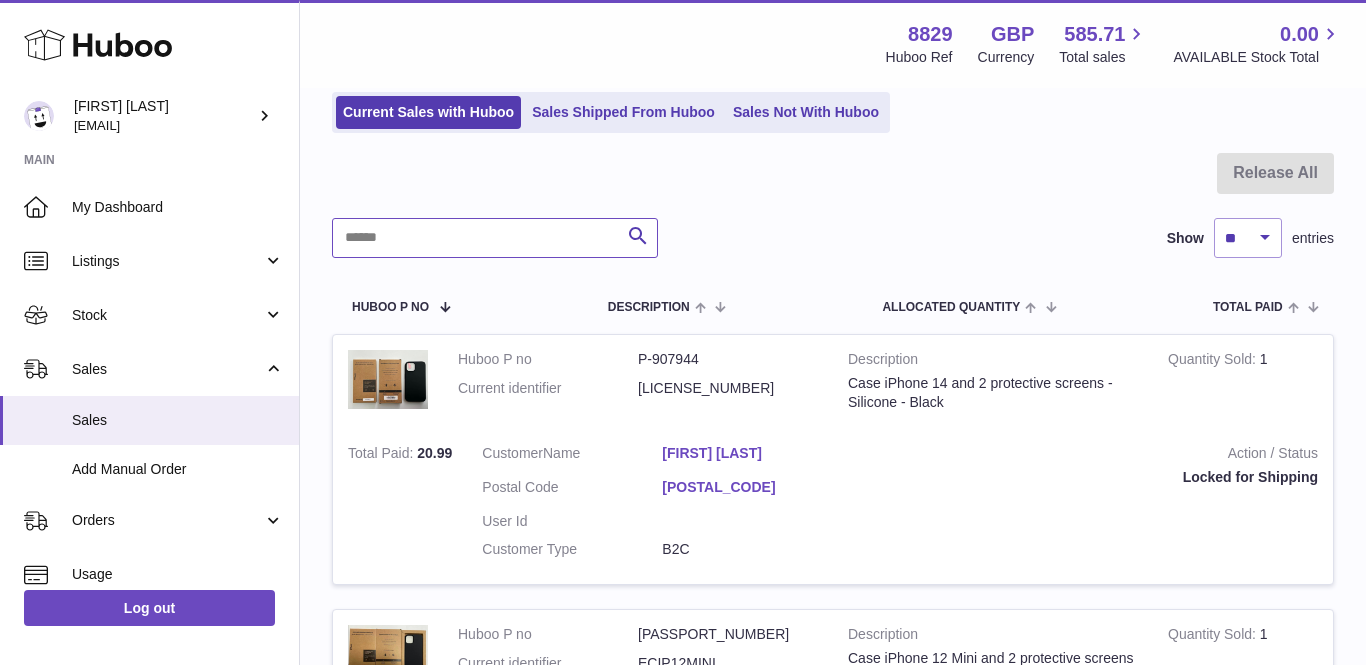 click at bounding box center [495, 238] 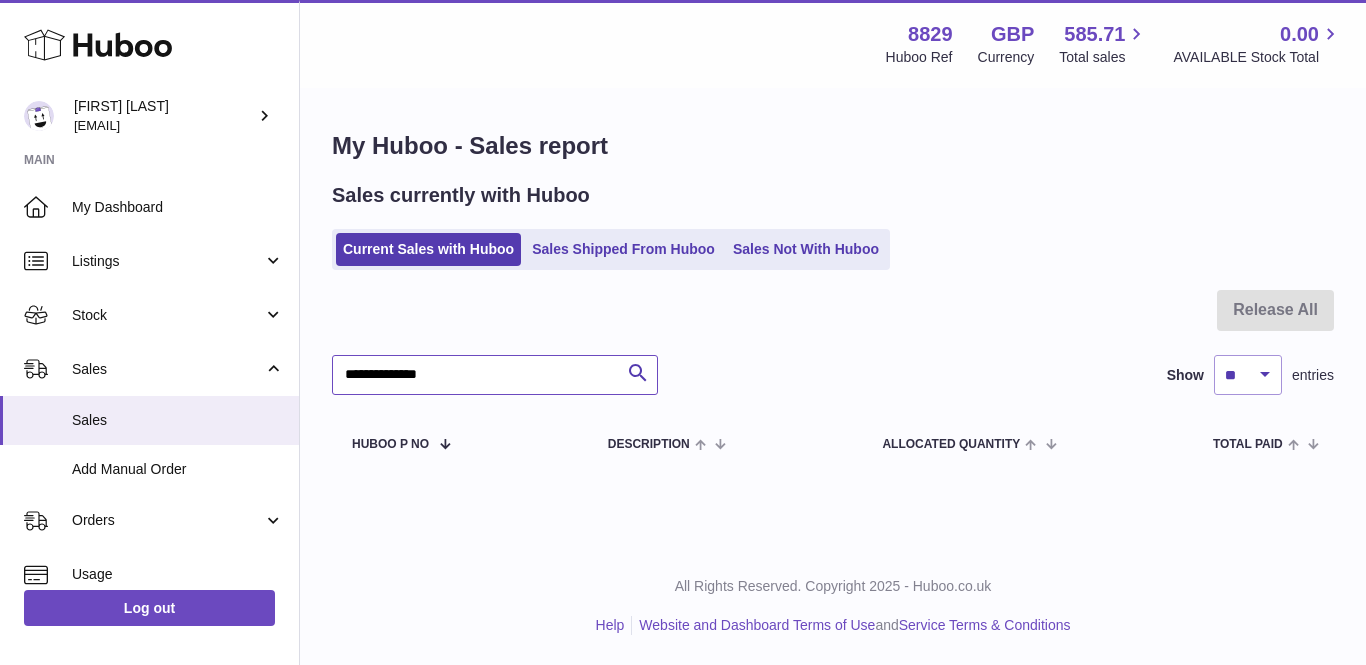 scroll, scrollTop: 0, scrollLeft: 0, axis: both 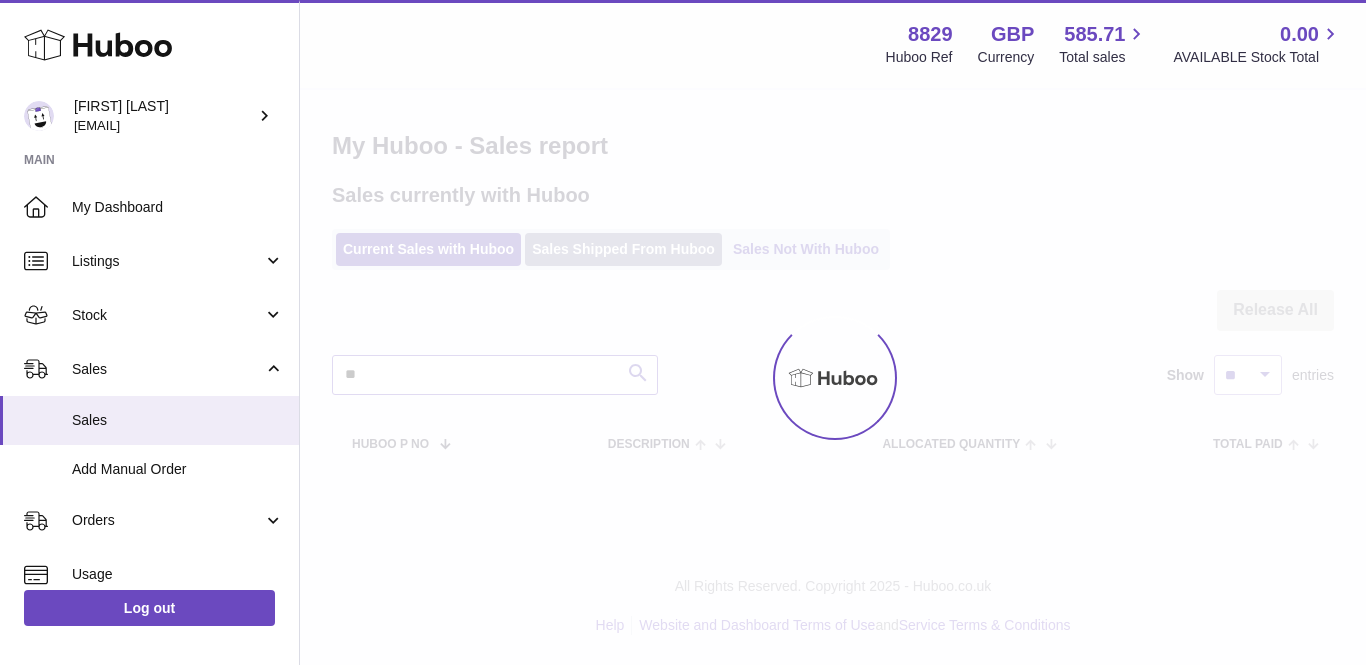 type on "*" 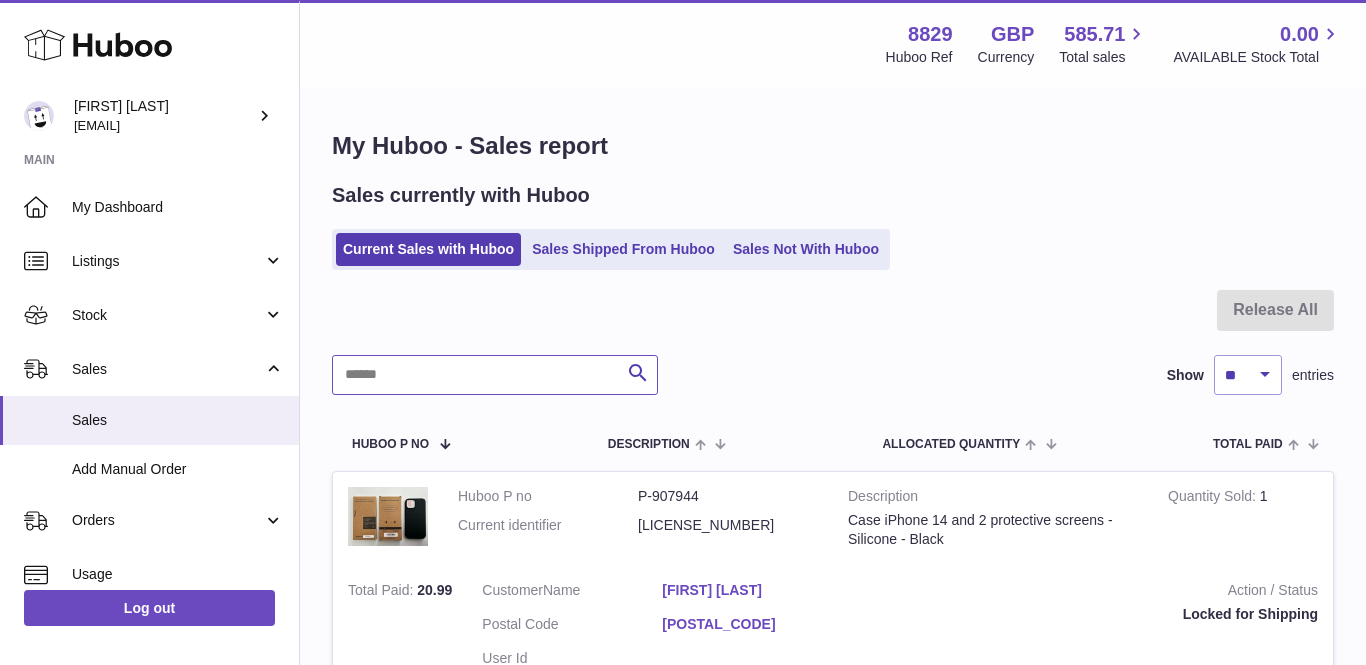 paste on "**********" 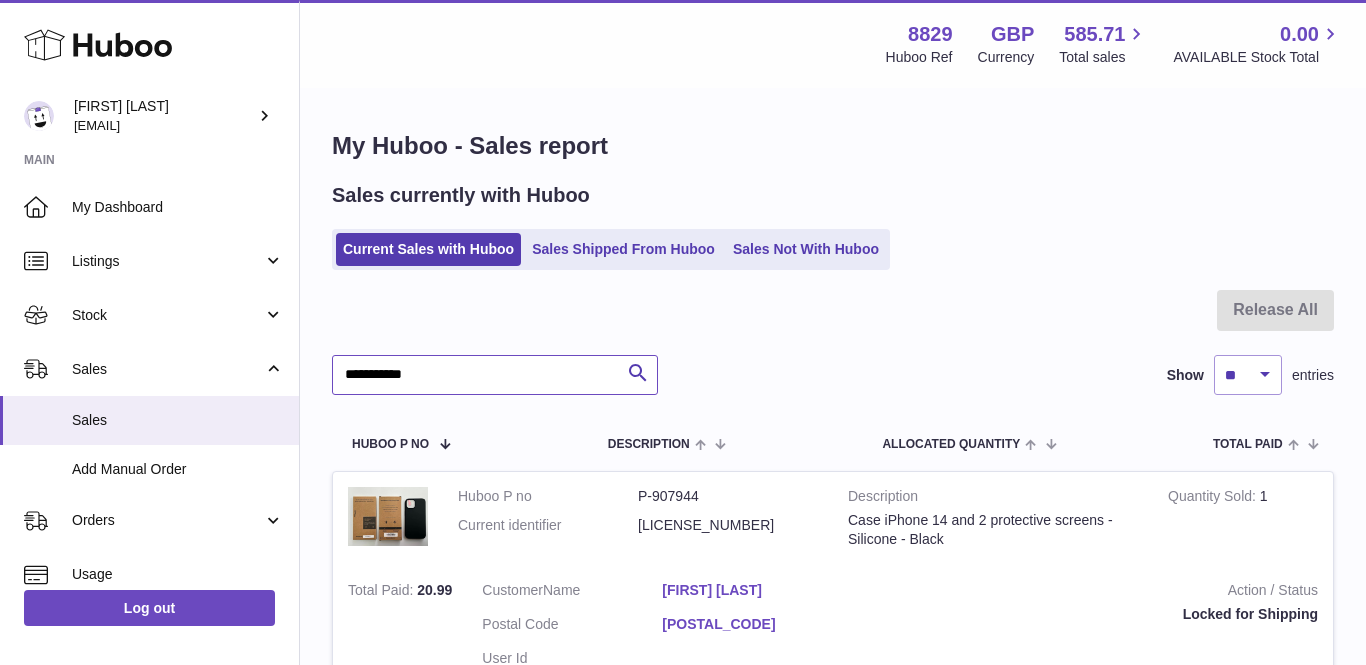 type on "**********" 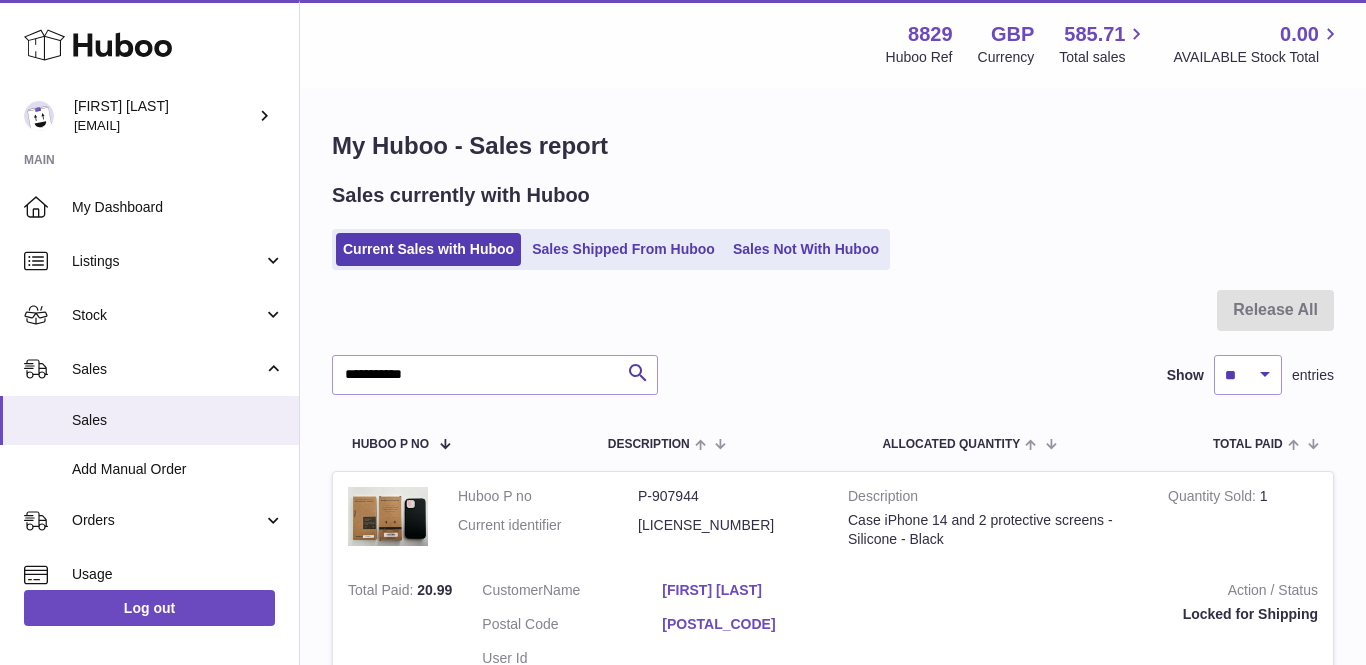 click on "[FIRST] [LAST]" at bounding box center (752, 590) 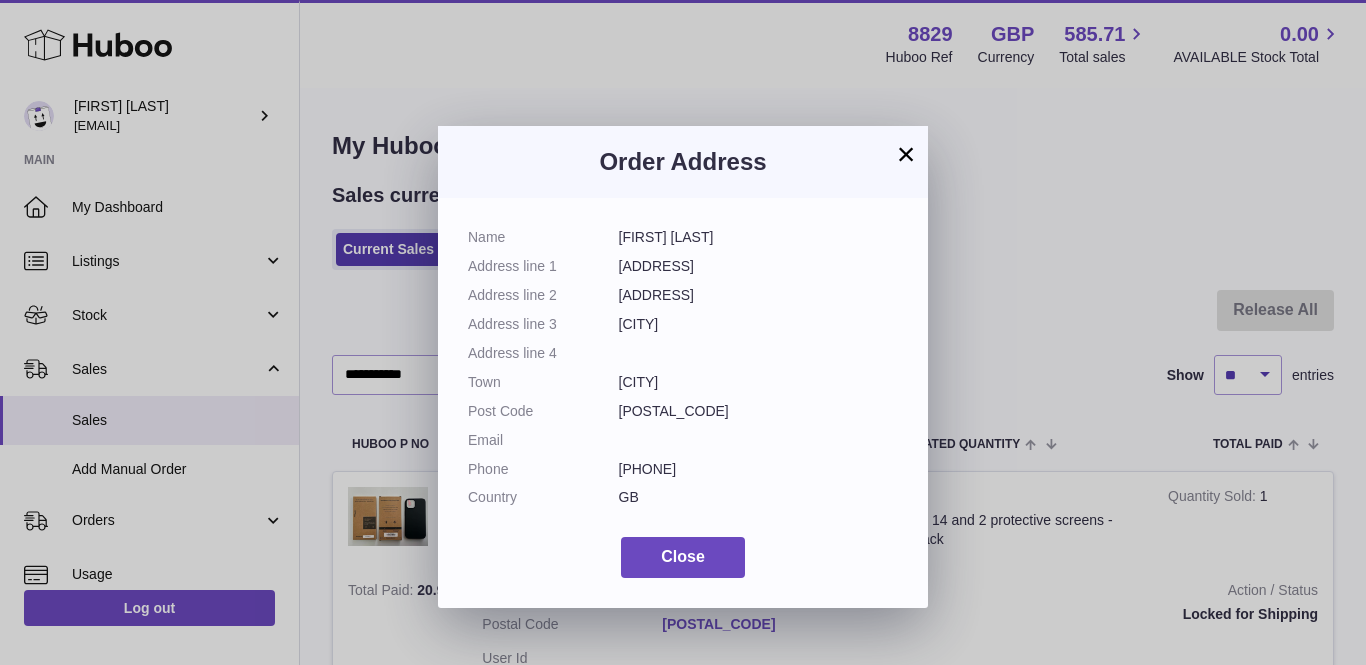 click on "×" at bounding box center (906, 154) 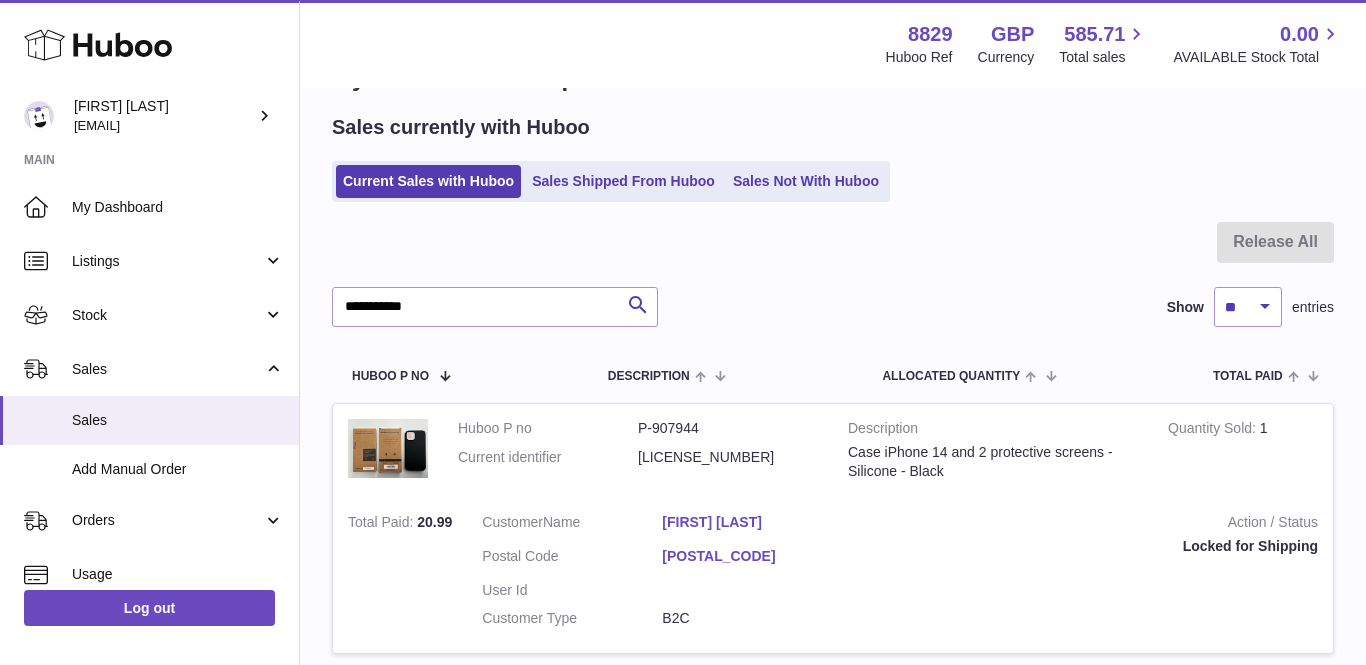 scroll, scrollTop: 156, scrollLeft: 0, axis: vertical 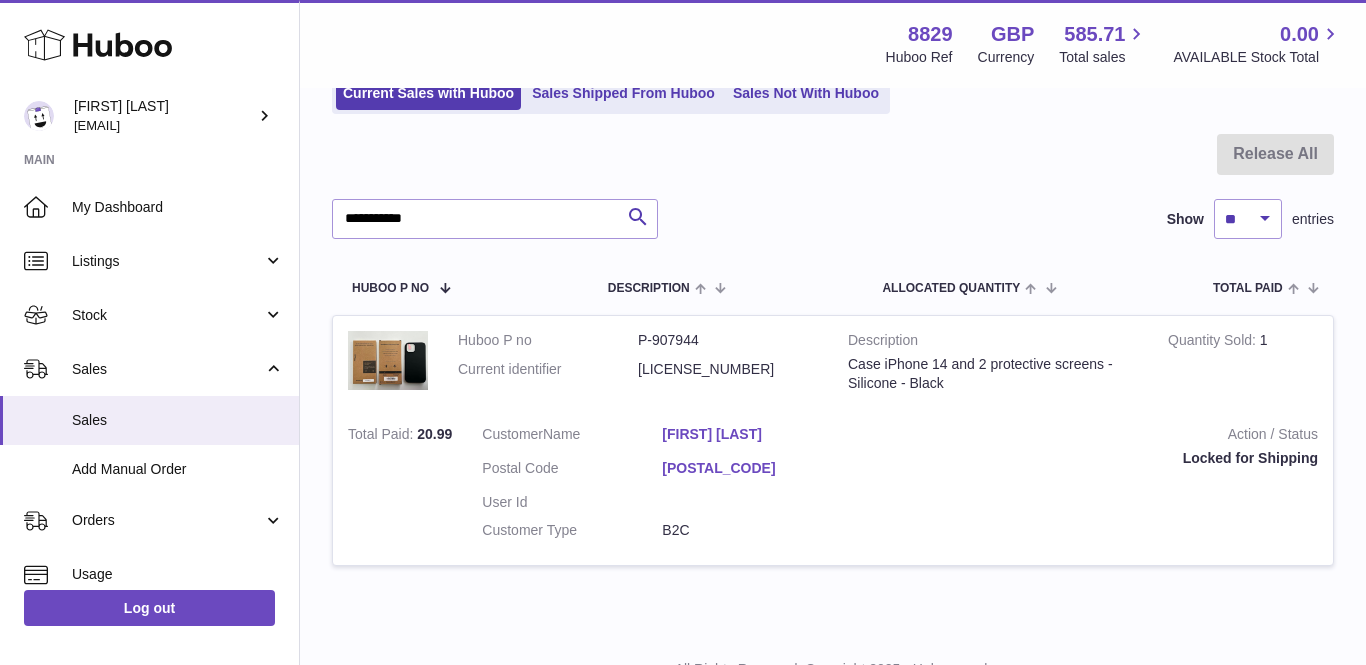 click on "[FIRST] [LAST]" at bounding box center [752, 434] 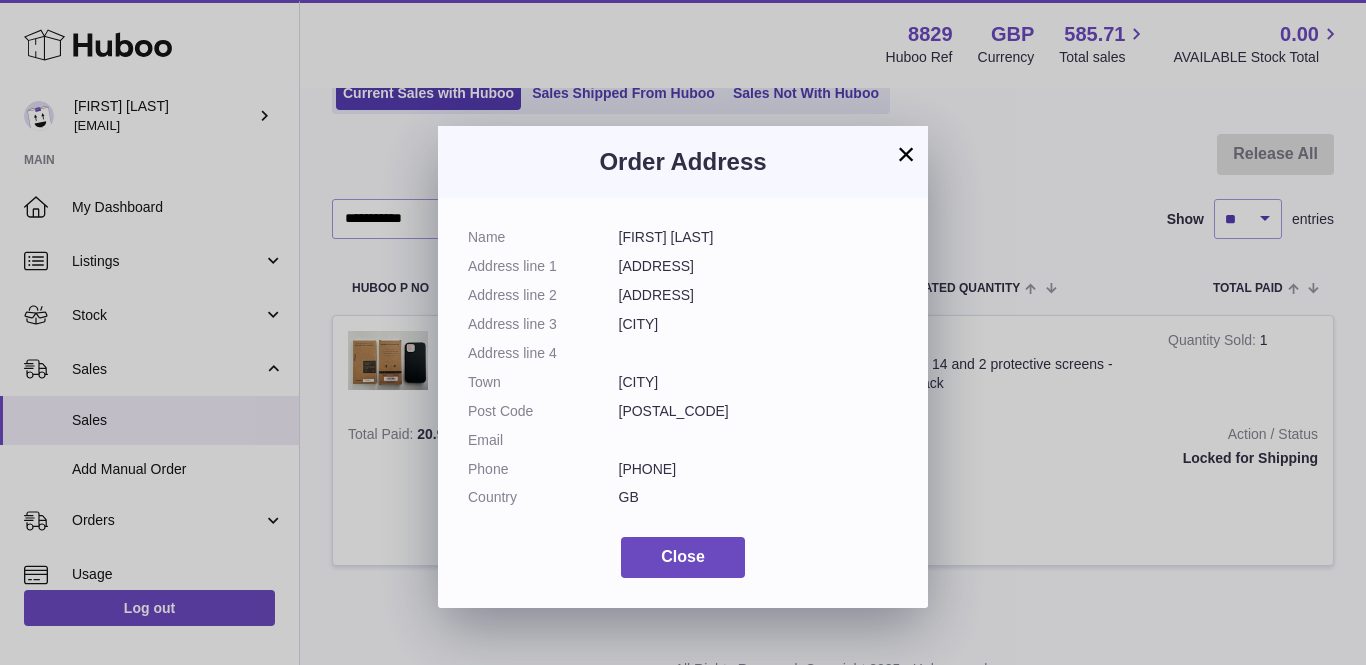 click on "×
Order Address
Name
Lynn Jelley
Address line 1
Unit 1 Cavendish House
Address line 2
Orford Court Greenfold Way
Address line 3
Leigh
Address line 4
Town
Leigh
Post Code
WN7 3XJ
Email
Phone
07989652086
Country
GB    Close" at bounding box center (683, 362) 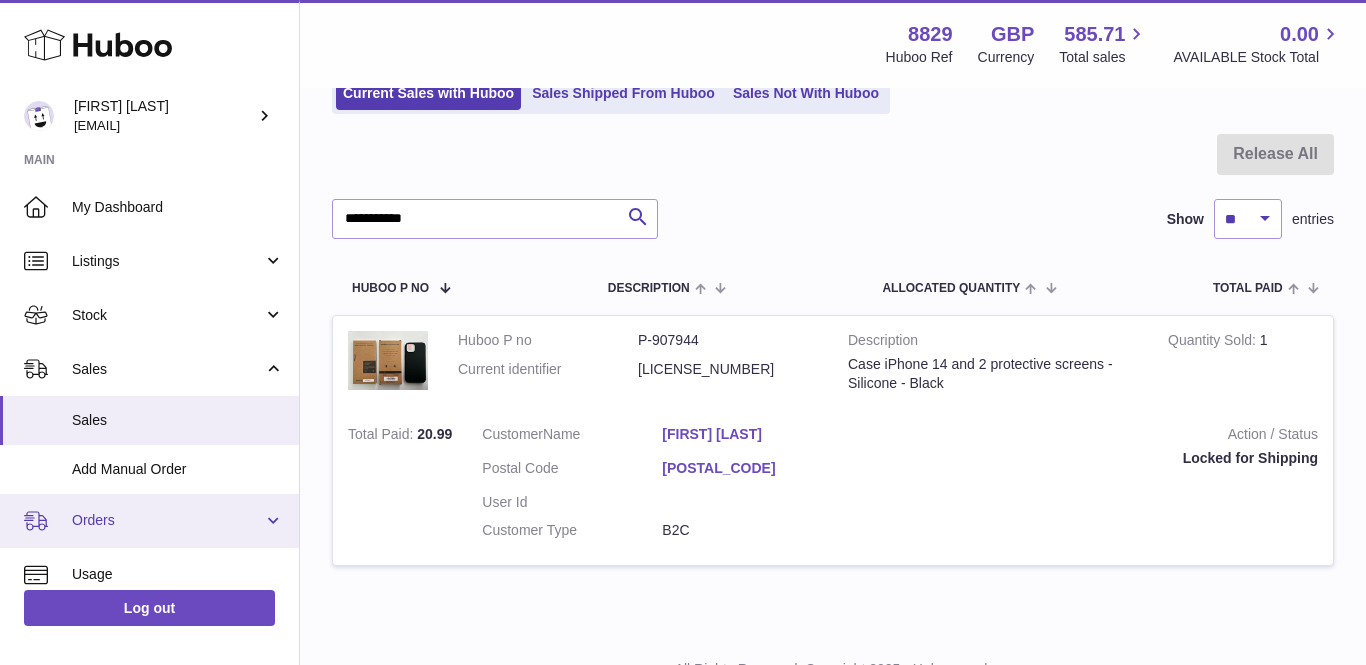 click on "Orders" at bounding box center (167, 520) 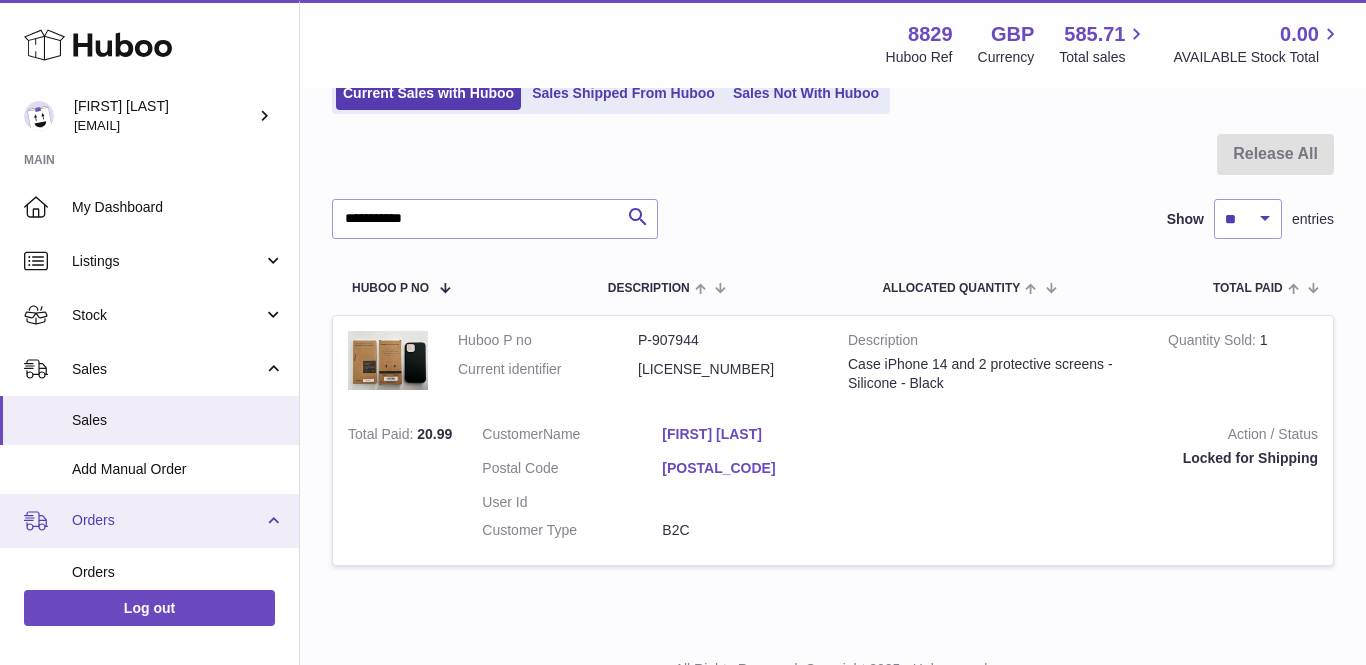 scroll, scrollTop: 162, scrollLeft: 0, axis: vertical 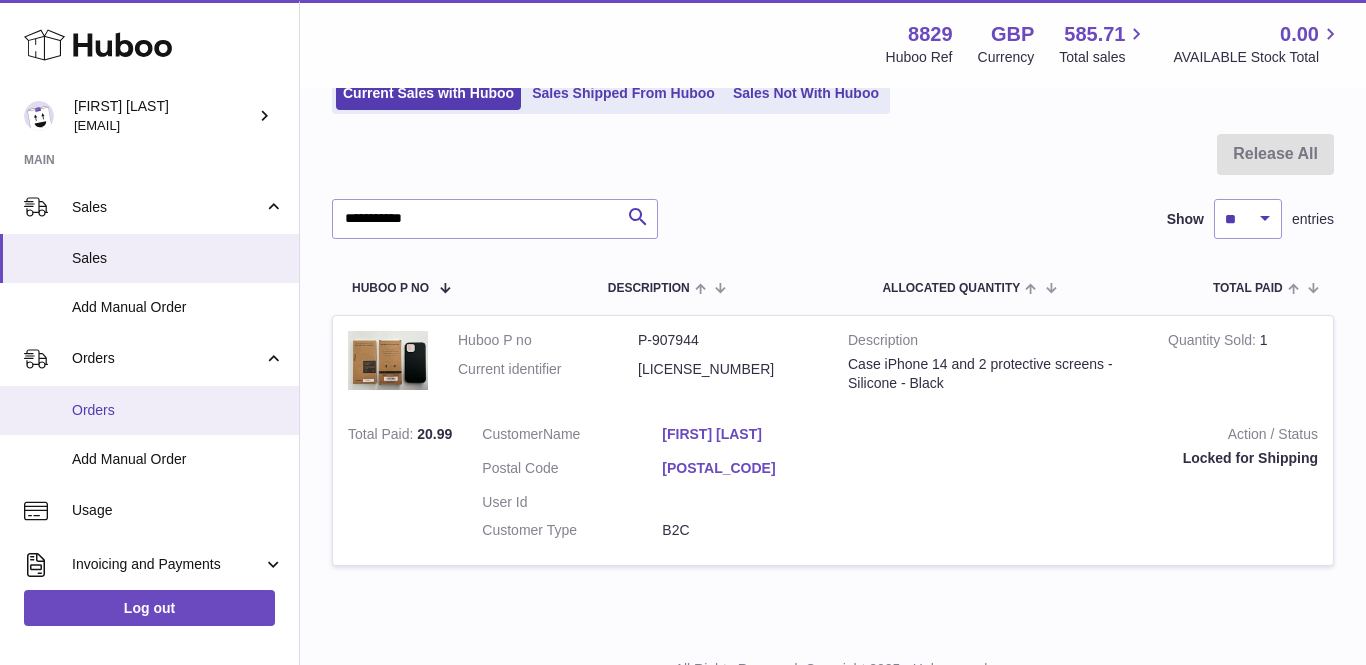 click on "Orders" at bounding box center (178, 410) 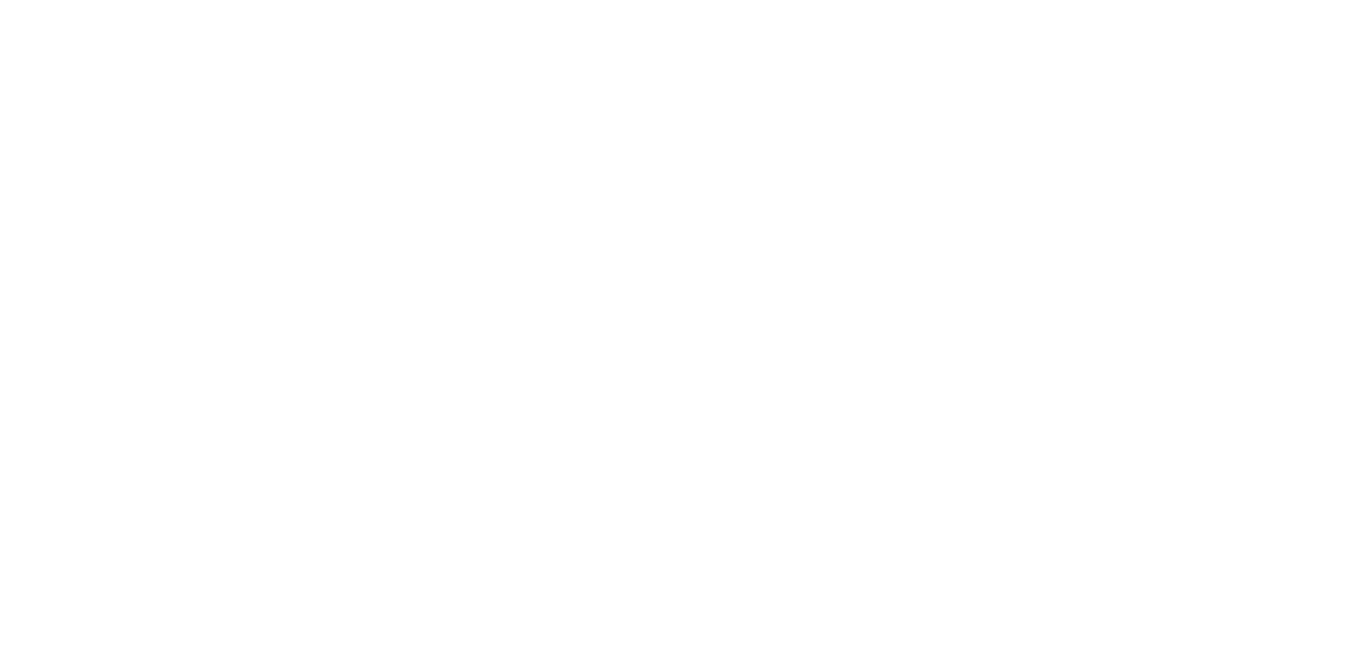 scroll, scrollTop: 0, scrollLeft: 0, axis: both 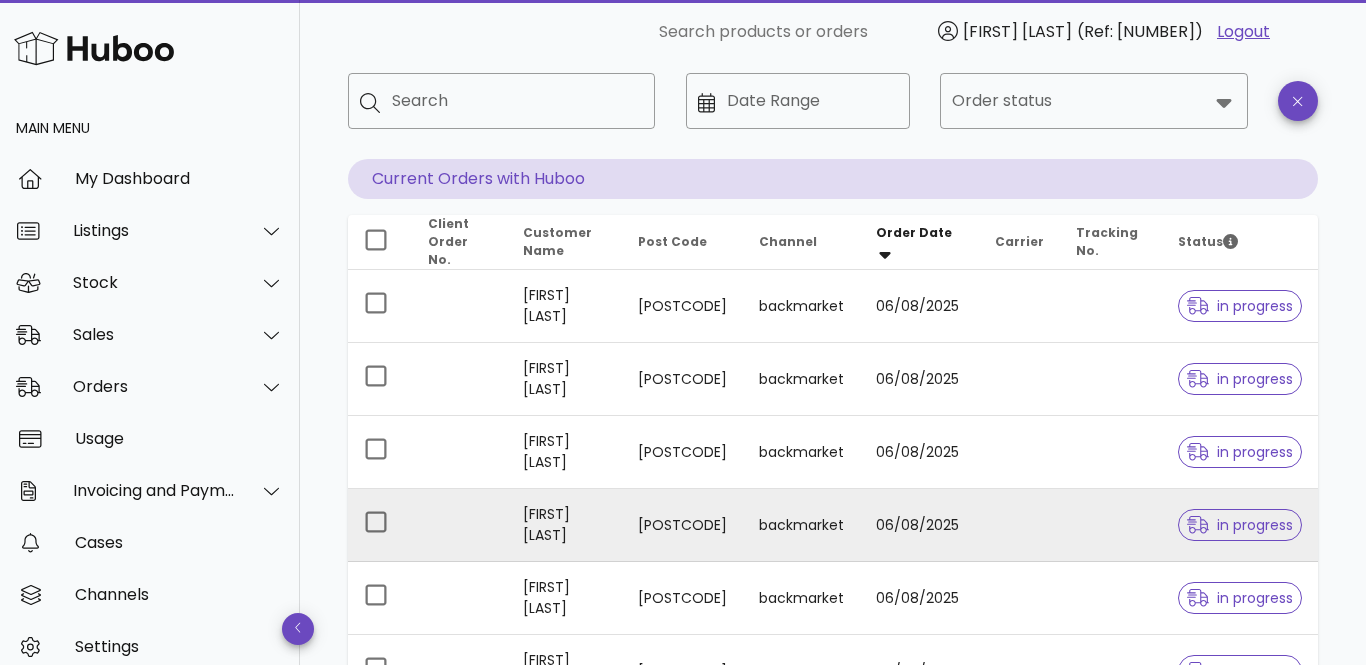 click on "[FIRST] [LAST]" at bounding box center (564, 525) 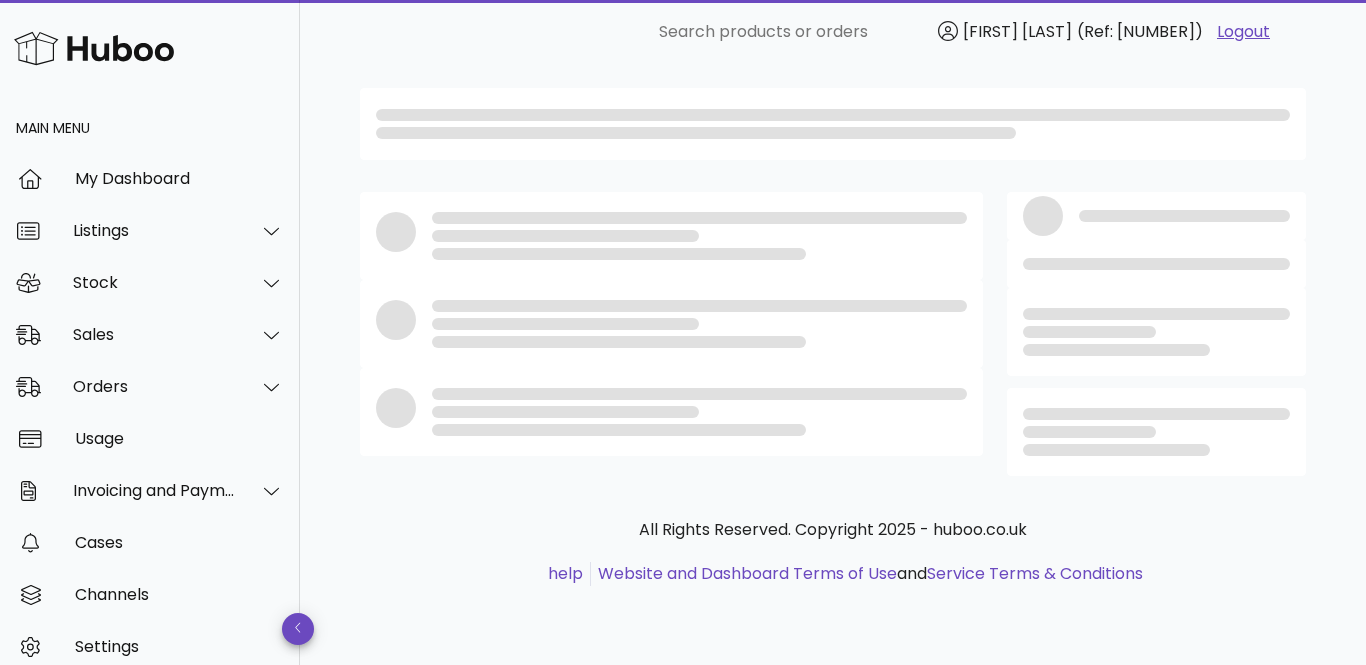 scroll, scrollTop: 0, scrollLeft: 0, axis: both 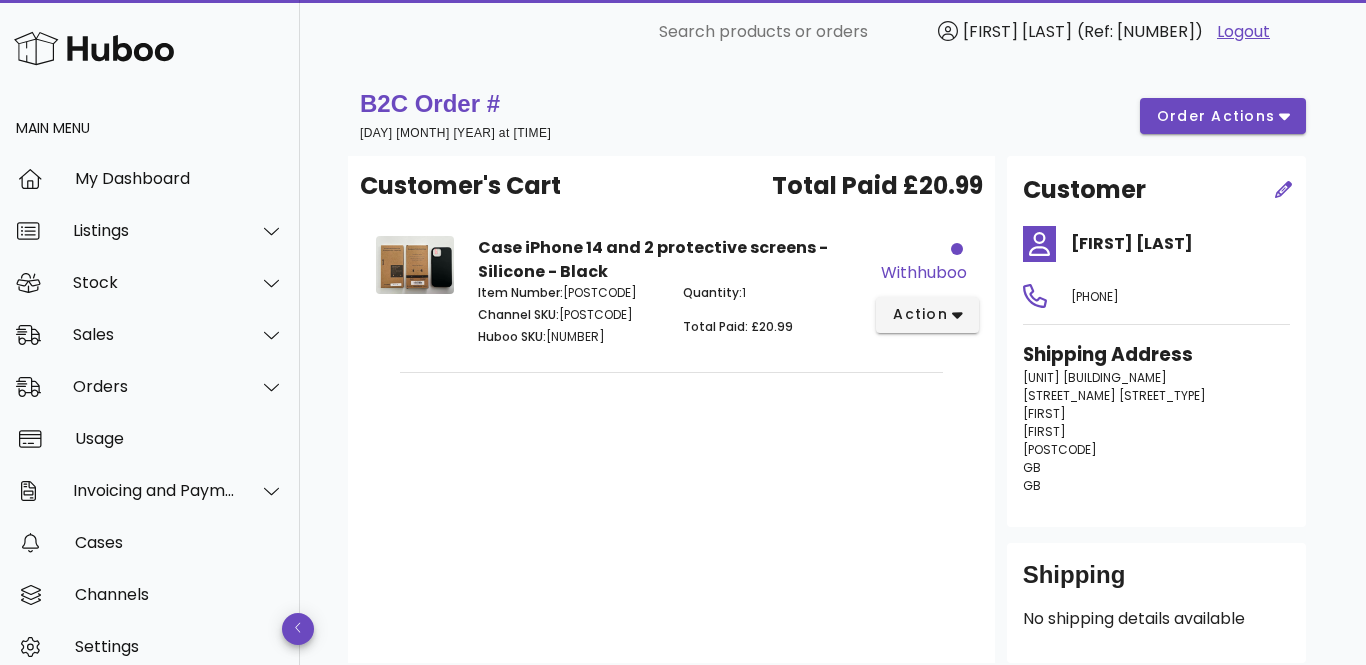 click on "[UNIT] [BUILDING_NAME]" at bounding box center (1095, 377) 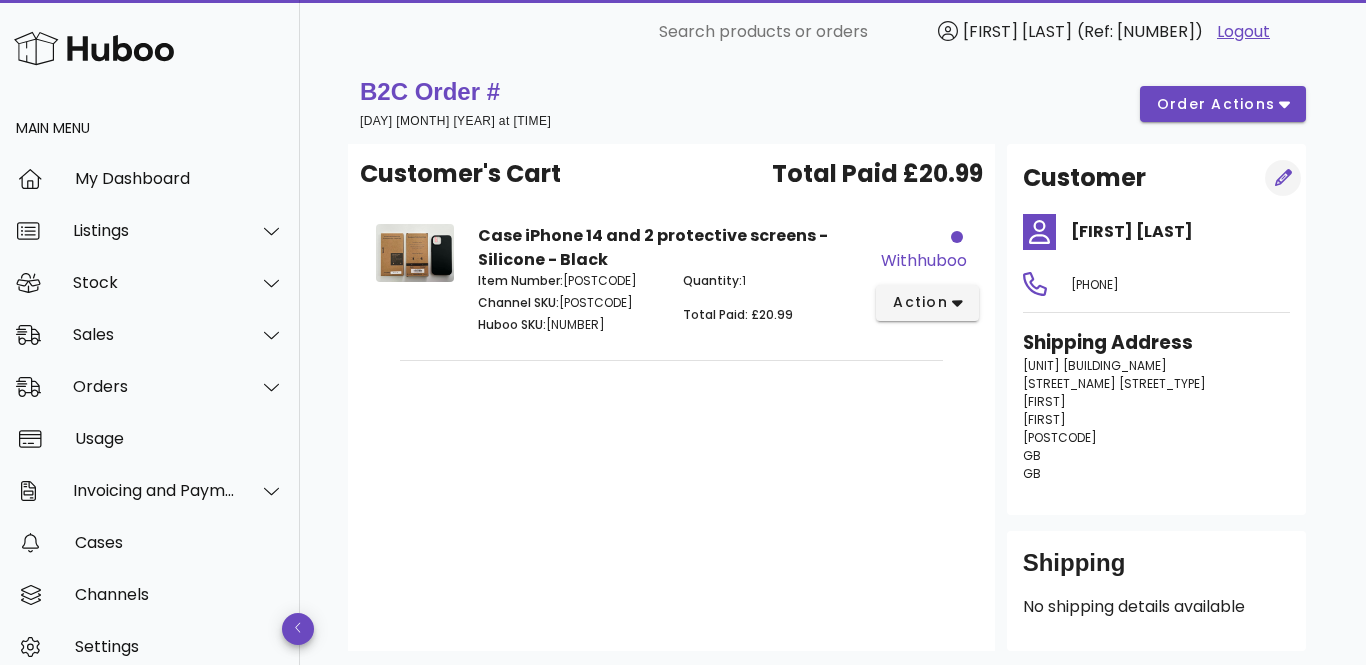 click 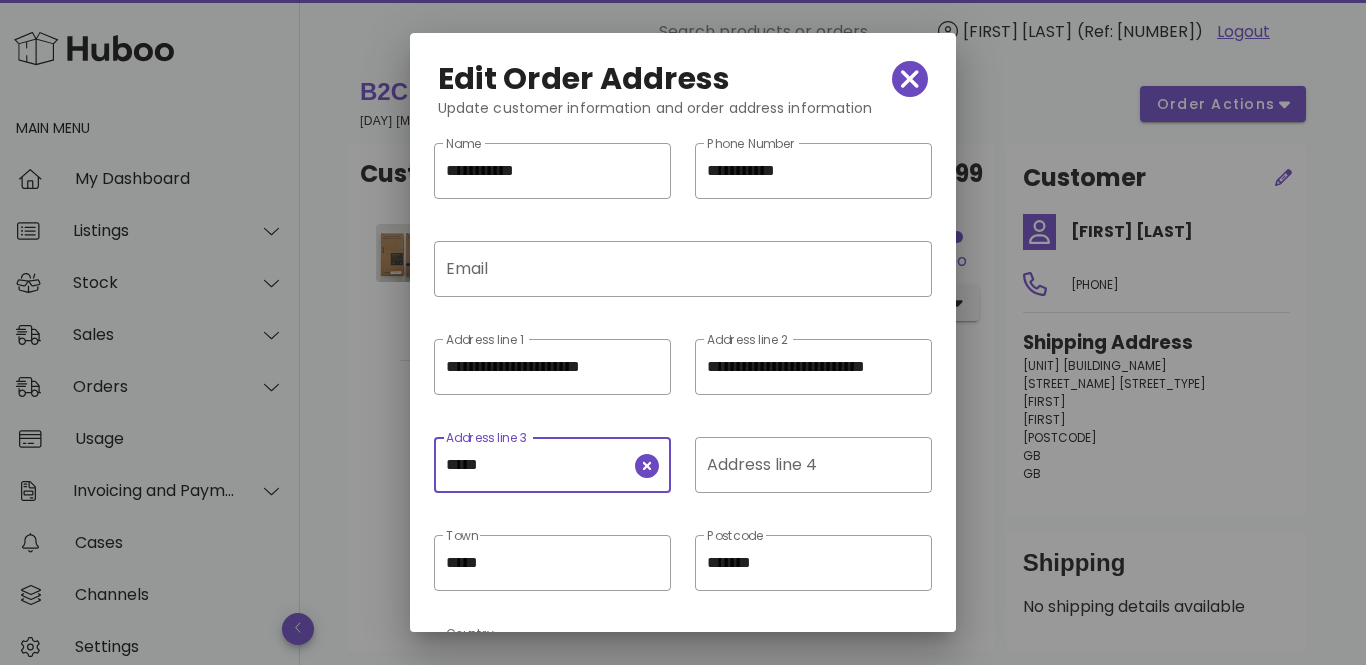 drag, startPoint x: 508, startPoint y: 467, endPoint x: 419, endPoint y: 464, distance: 89.050545 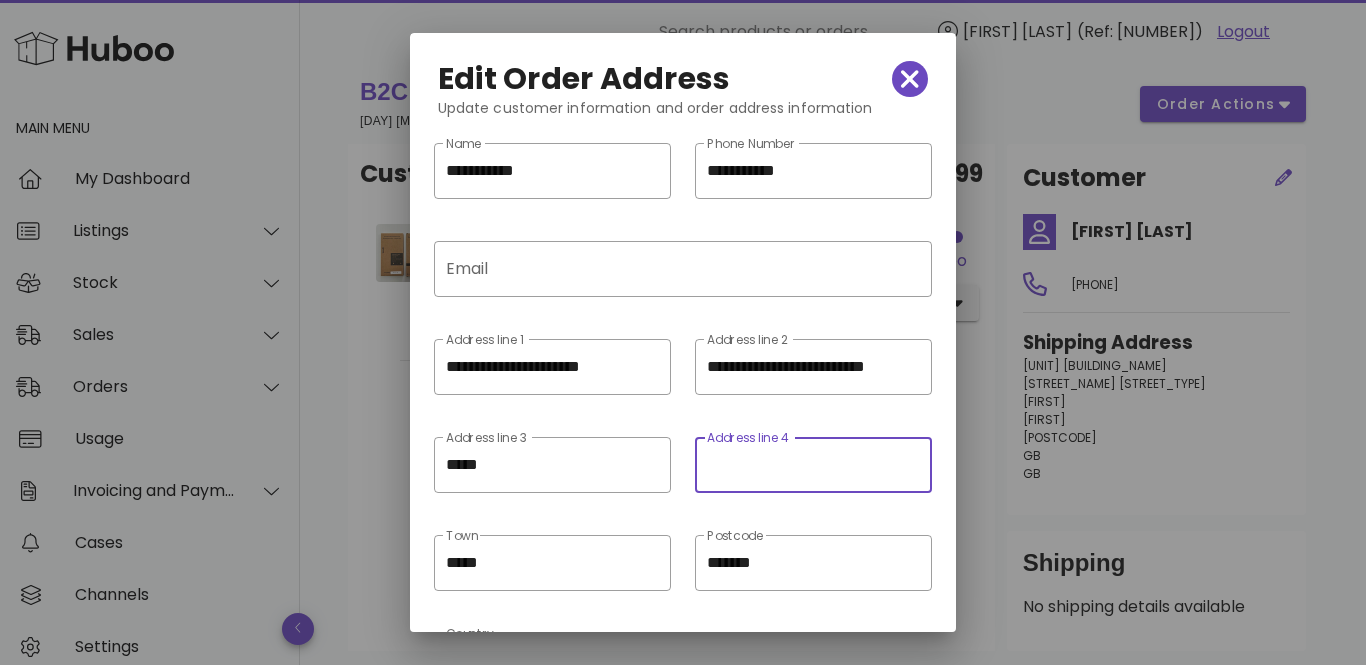 paste on "*****" 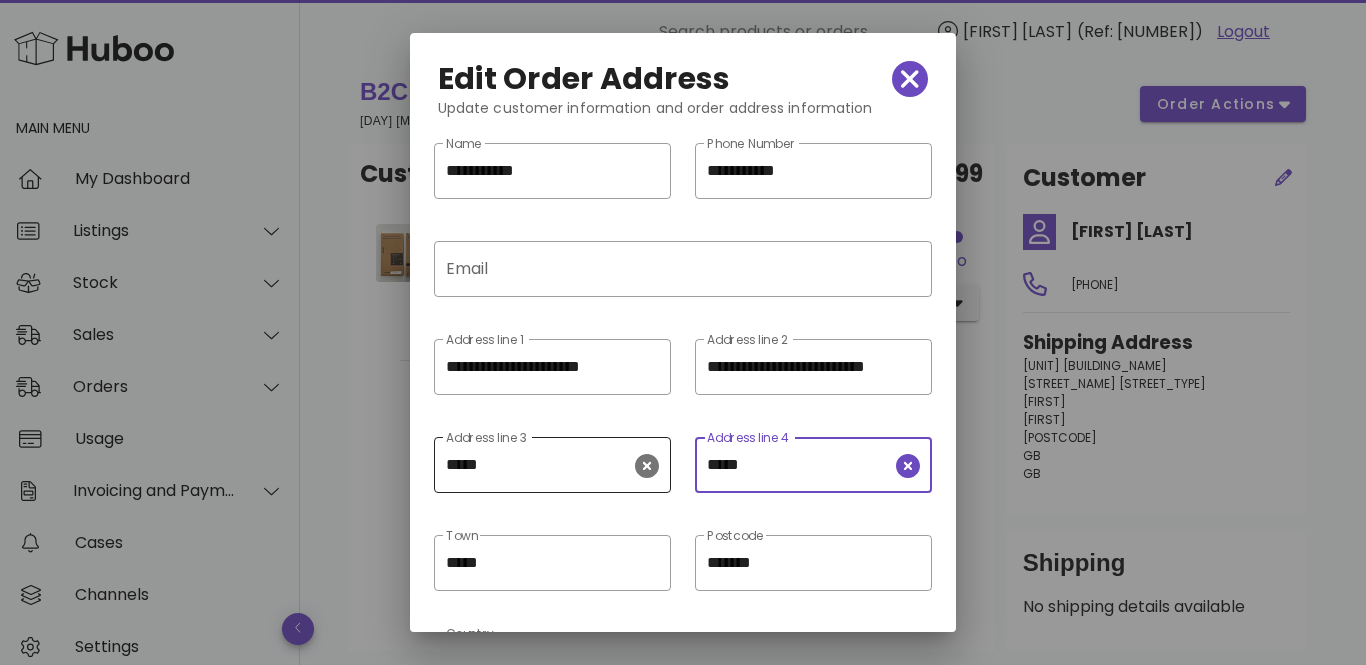 type on "*****" 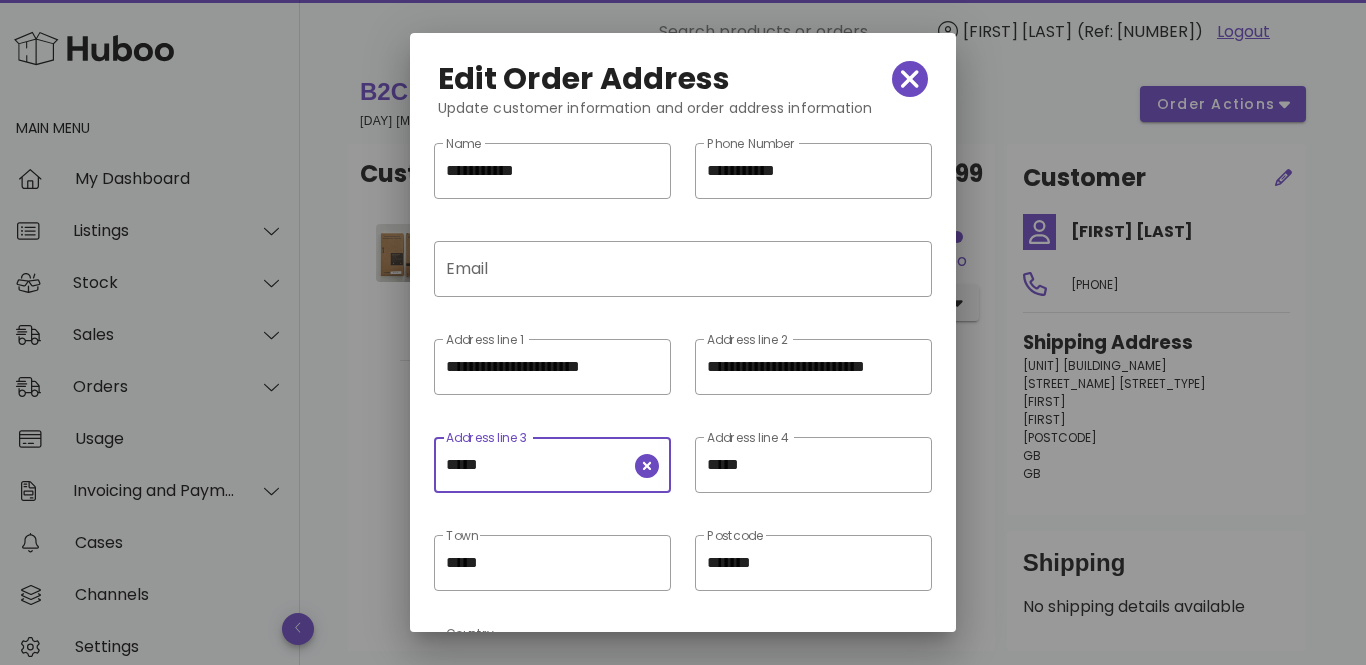 drag, startPoint x: 541, startPoint y: 470, endPoint x: 294, endPoint y: 400, distance: 256.72748 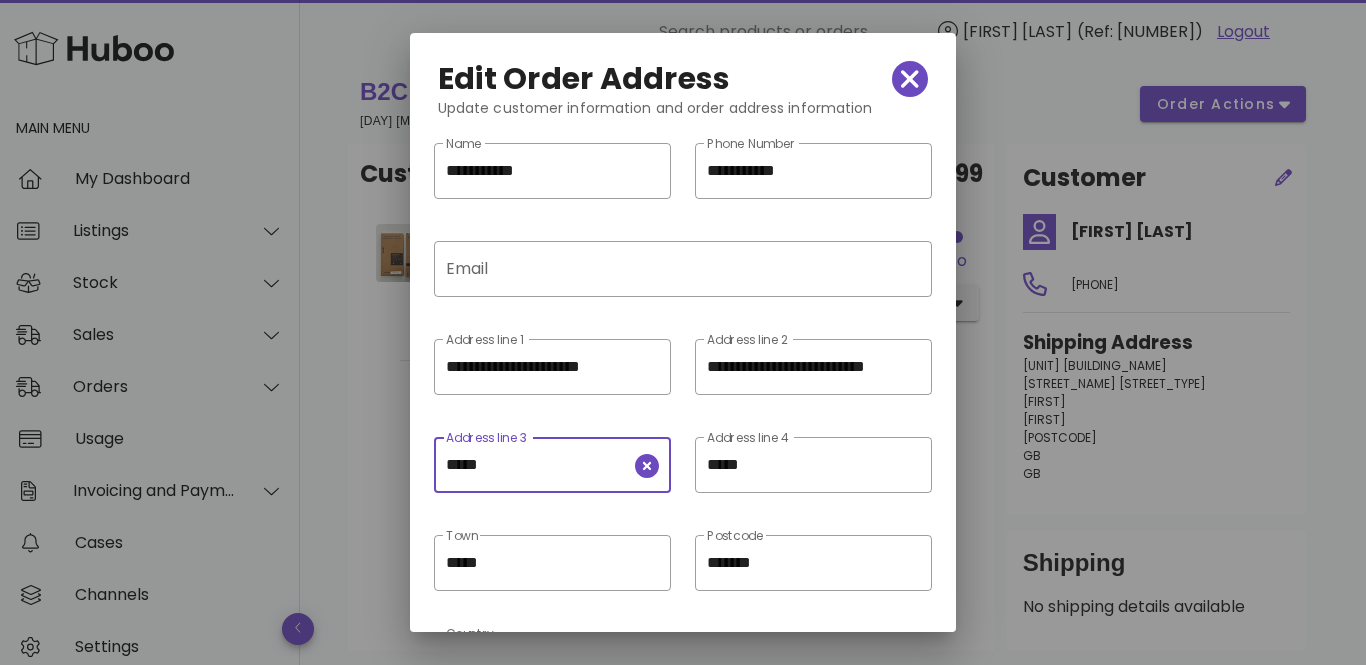 paste on "*****" 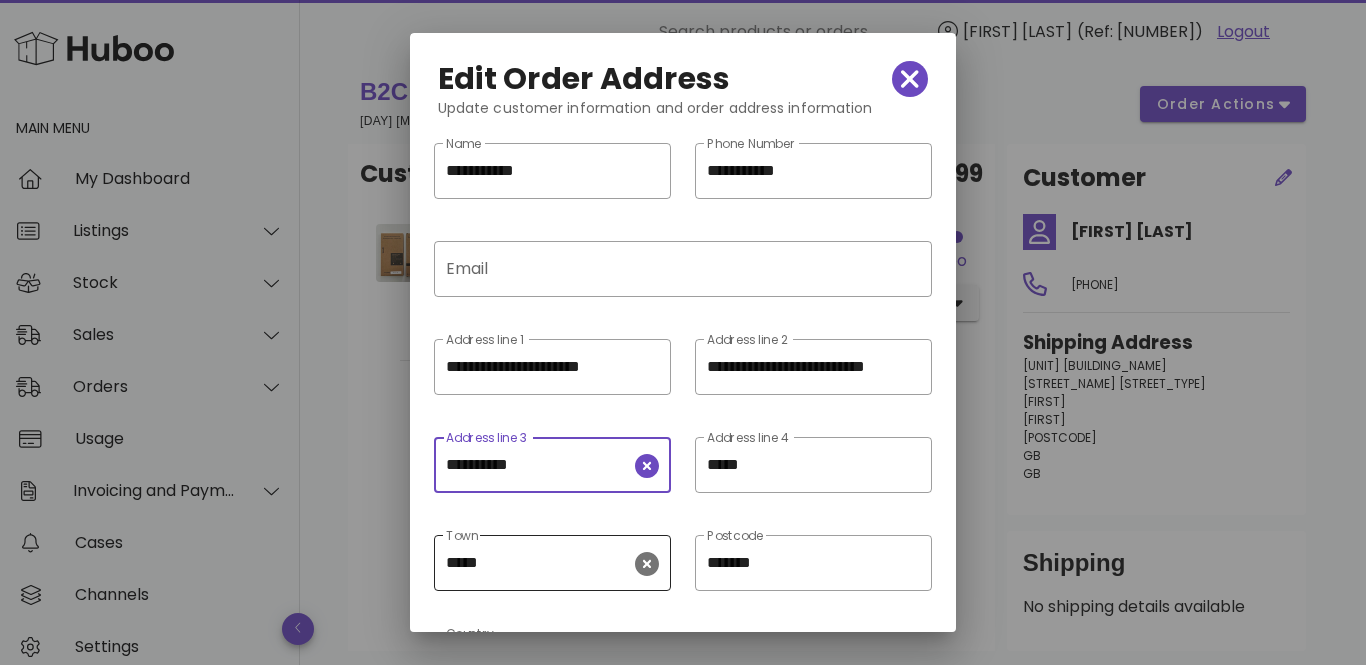 scroll, scrollTop: 155, scrollLeft: 0, axis: vertical 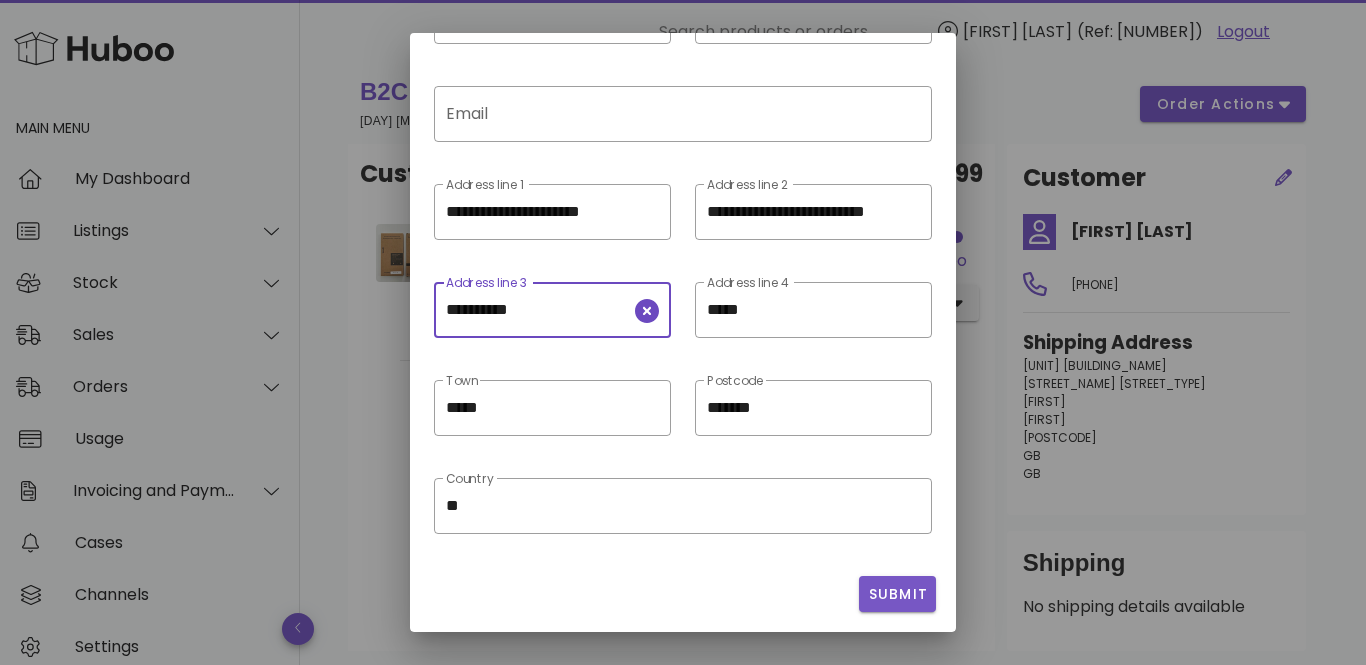 type on "**********" 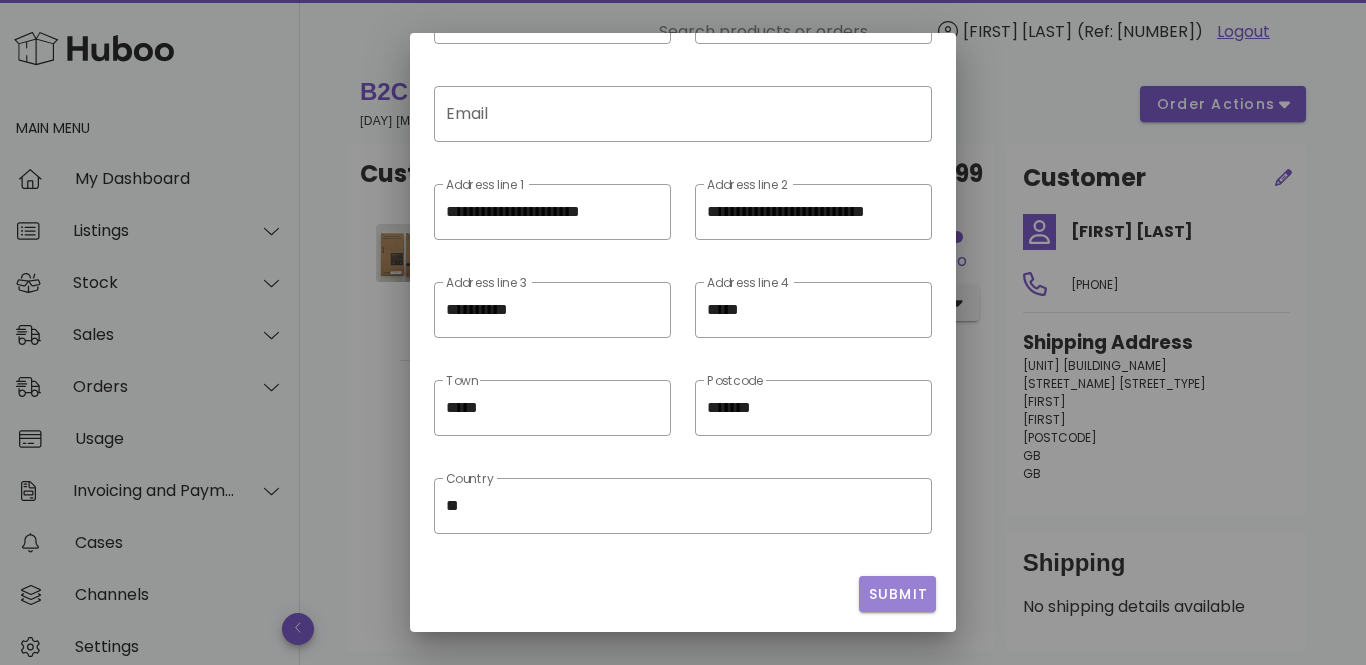 click on "Submit" at bounding box center (897, 594) 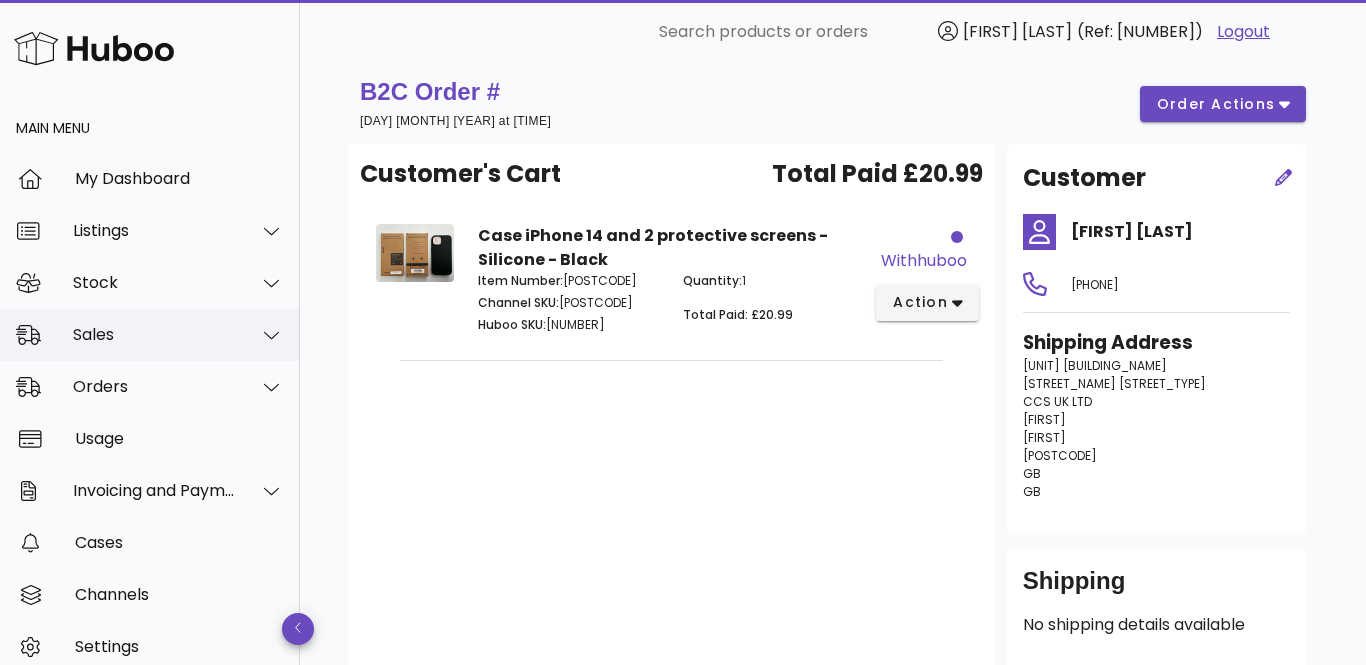 click on "Sales" at bounding box center (154, 334) 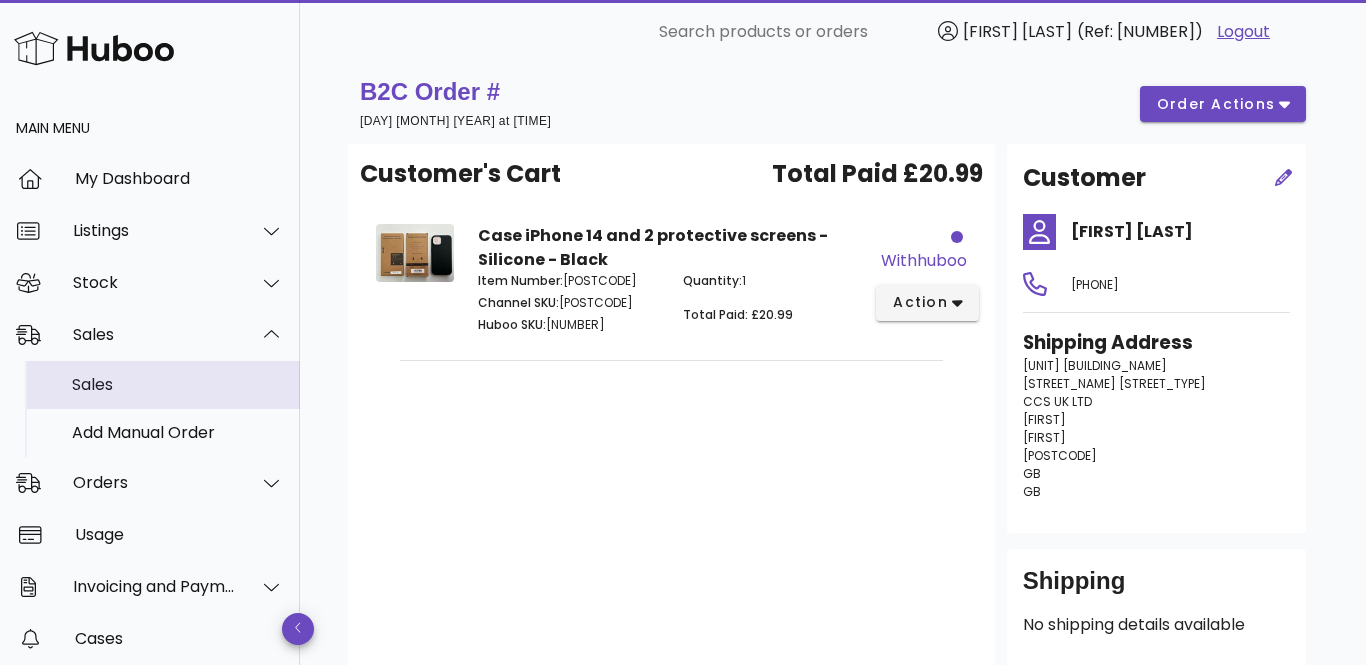 click on "Sales" at bounding box center [178, 384] 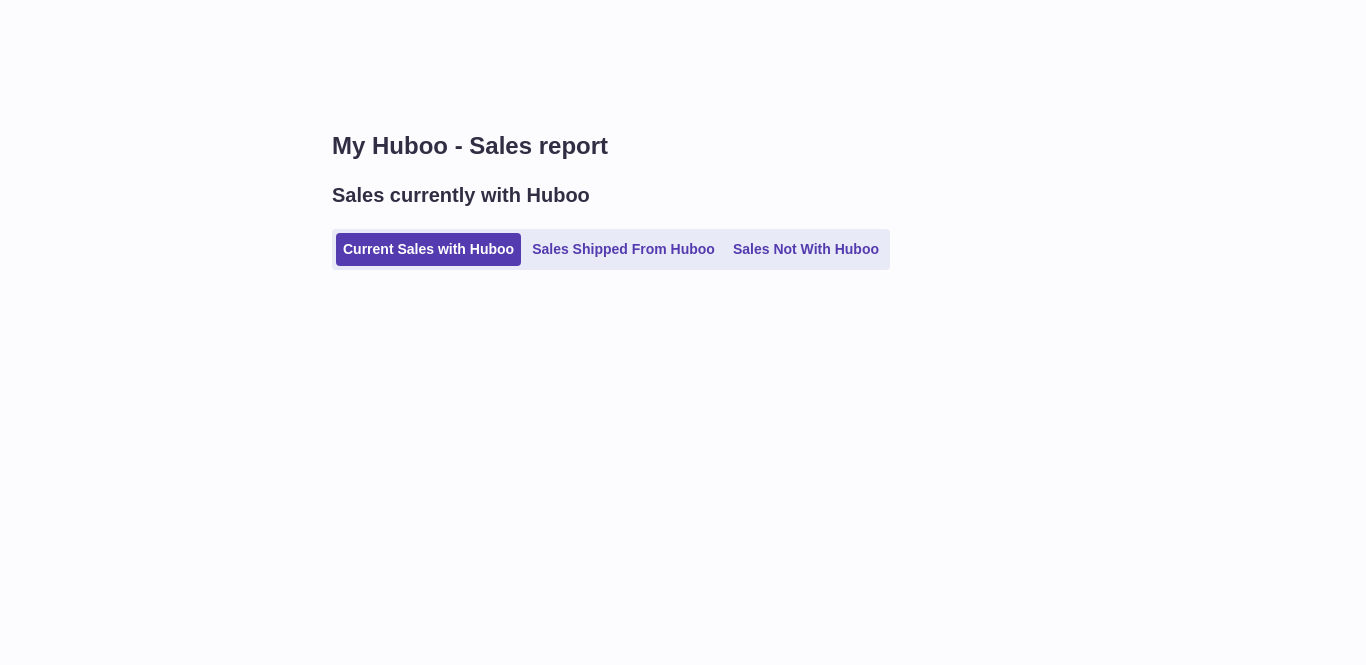 scroll, scrollTop: 0, scrollLeft: 0, axis: both 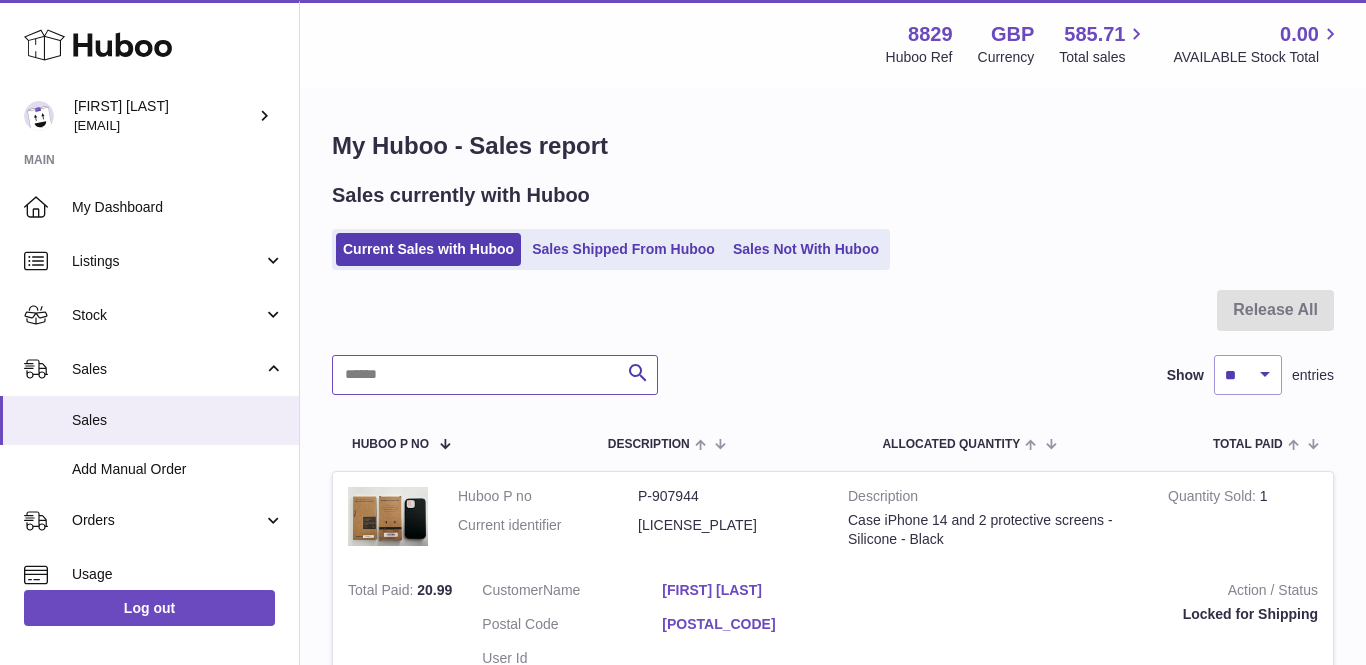 click at bounding box center [495, 375] 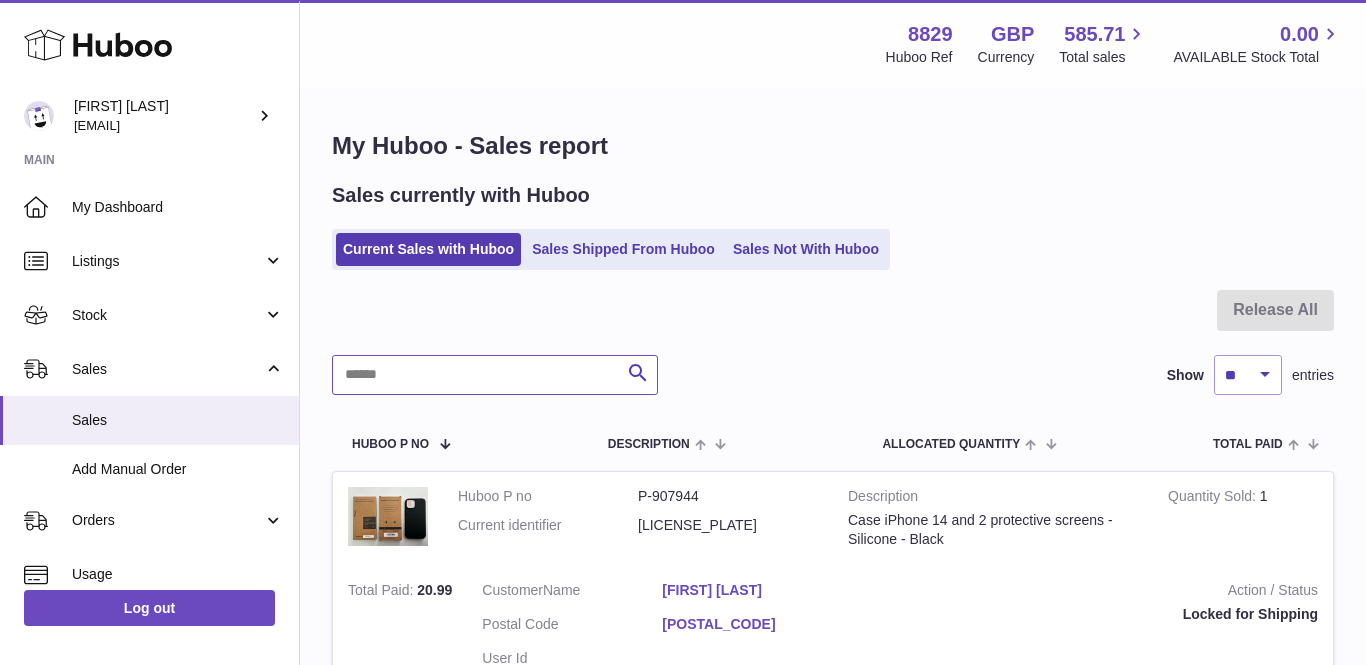 paste on "**********" 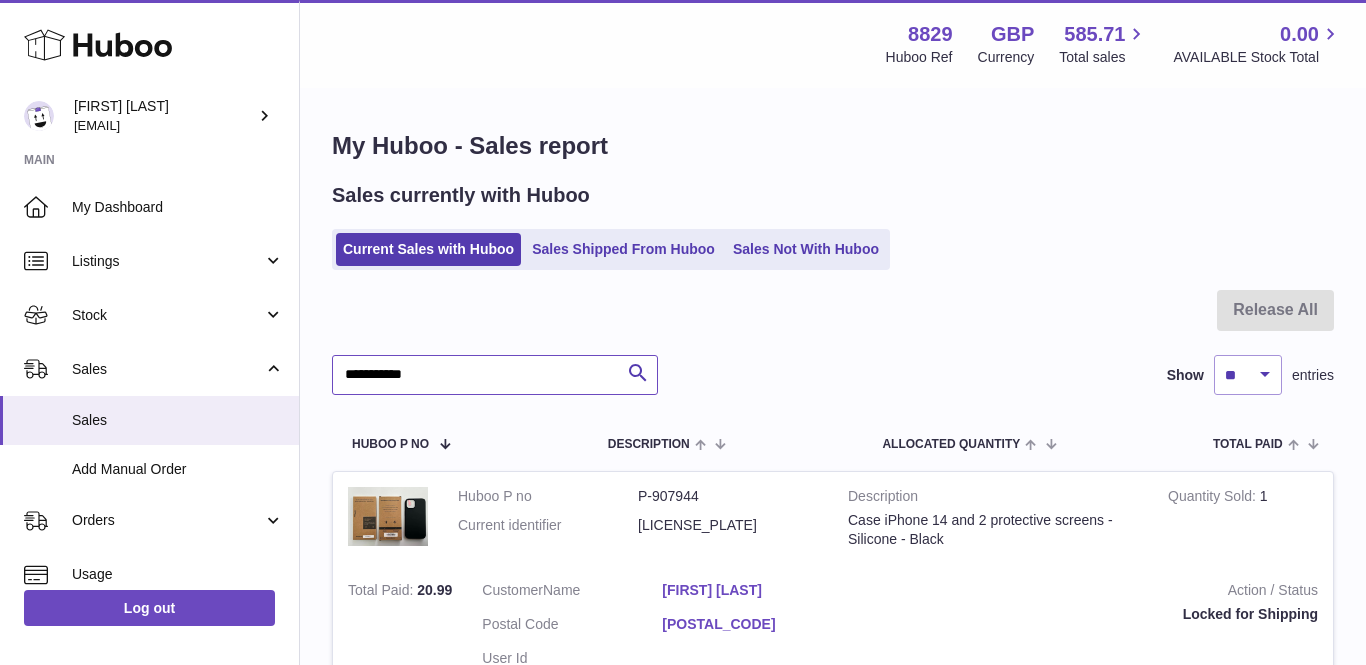 type on "**********" 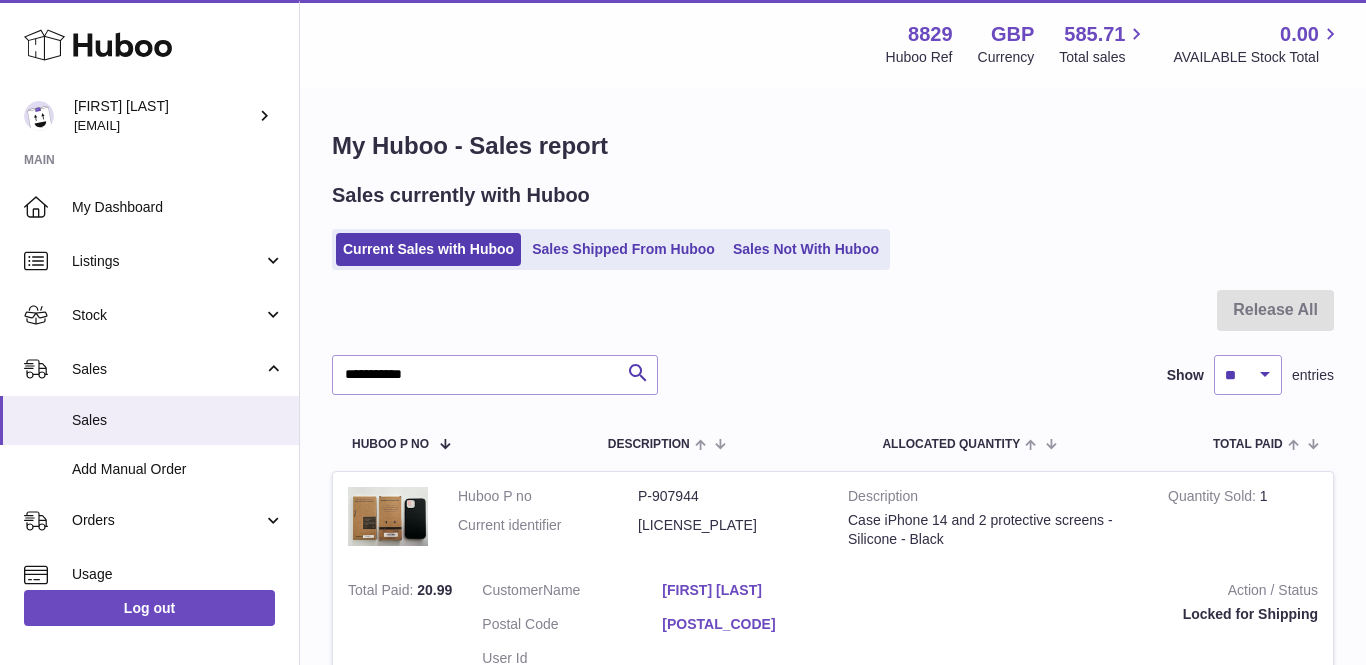 click on "[FIRST] [LAST]" at bounding box center (752, 590) 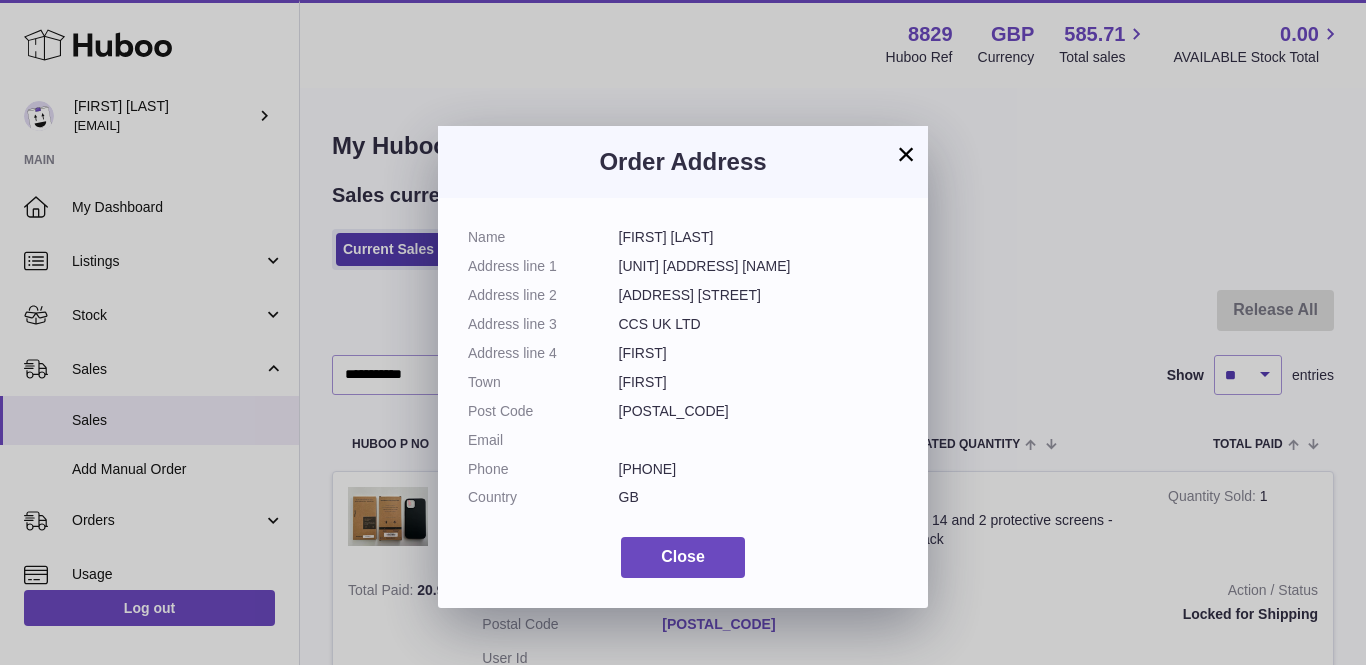 click on "×" at bounding box center [906, 154] 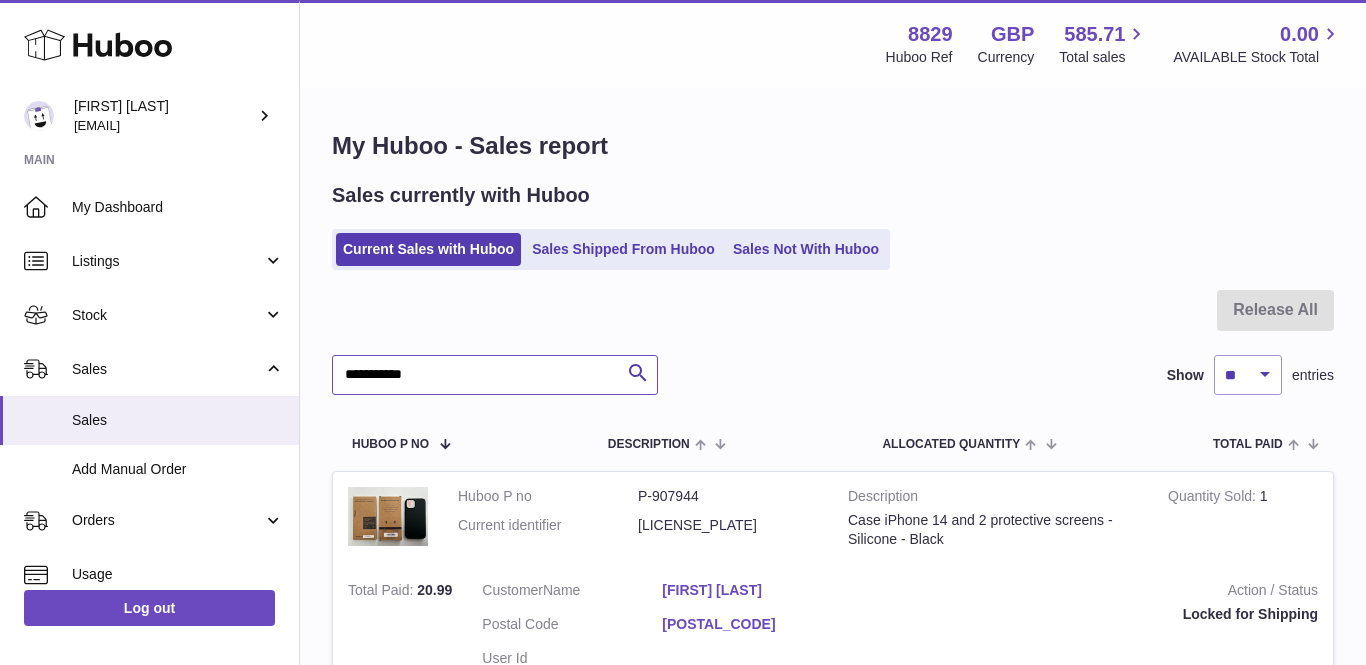 click on "**********" at bounding box center (495, 375) 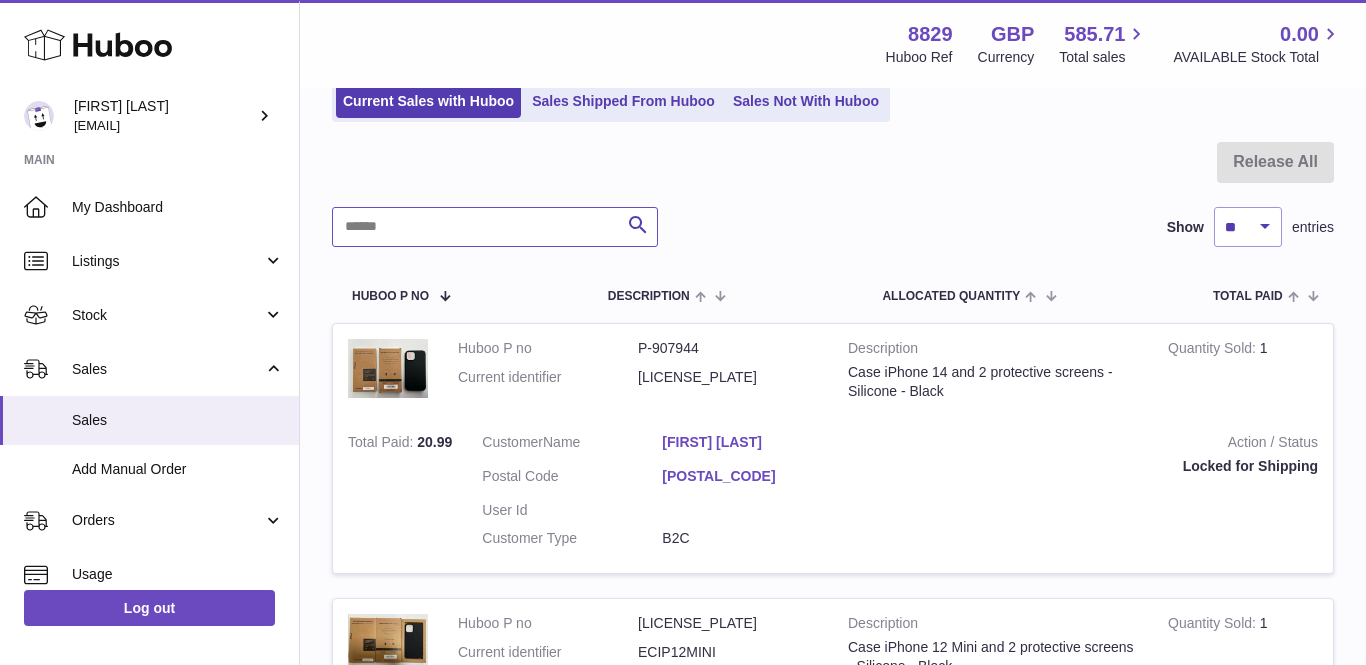 scroll, scrollTop: 190, scrollLeft: 0, axis: vertical 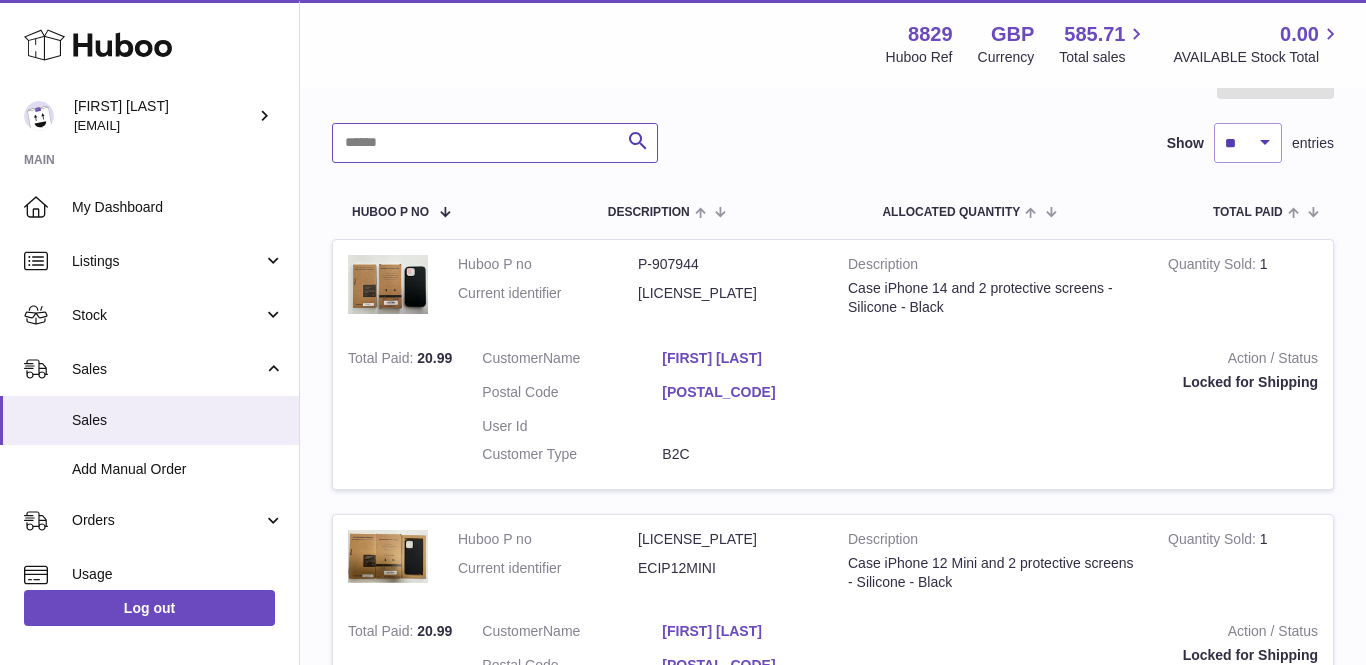 click at bounding box center [495, 143] 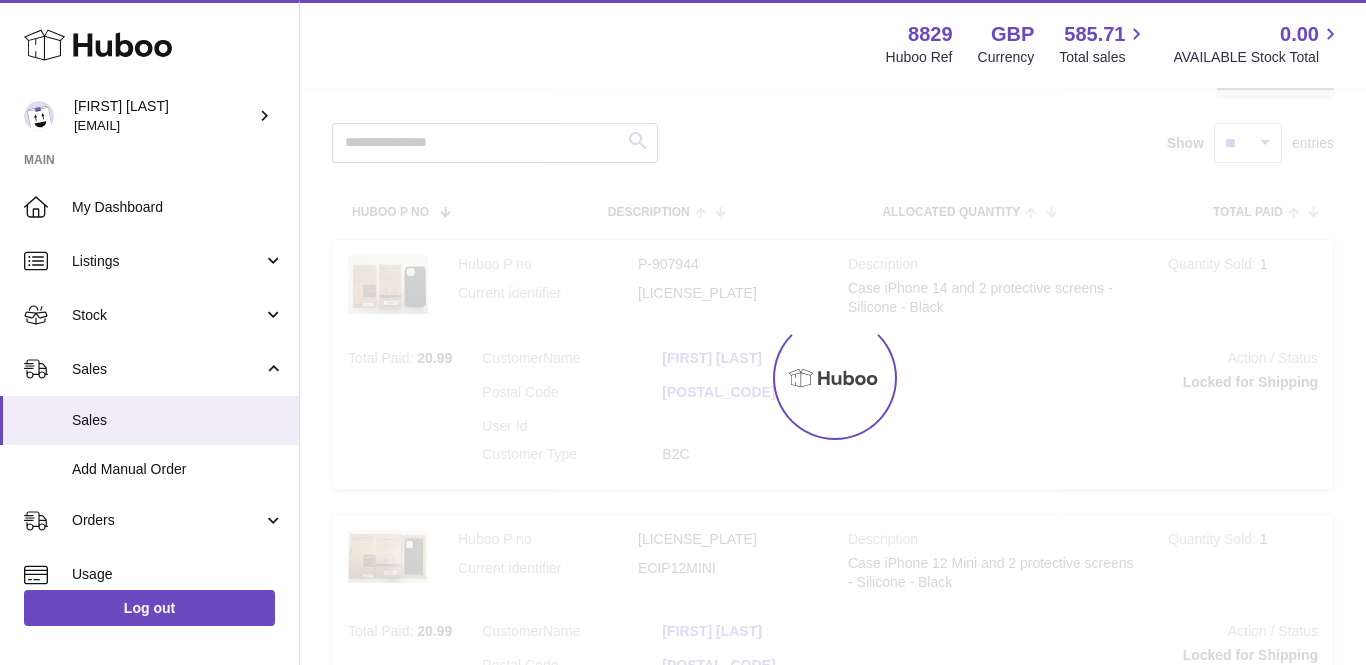 scroll, scrollTop: 0, scrollLeft: 0, axis: both 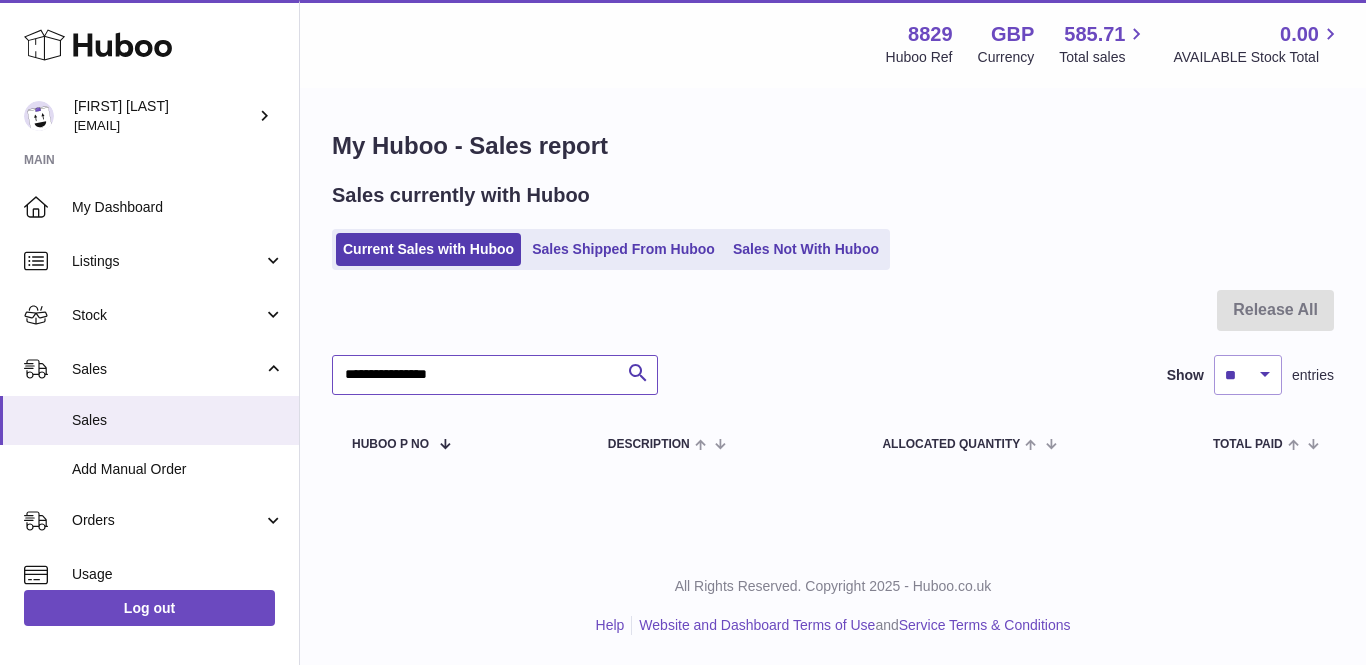 drag, startPoint x: 484, startPoint y: 372, endPoint x: 401, endPoint y: 368, distance: 83.09633 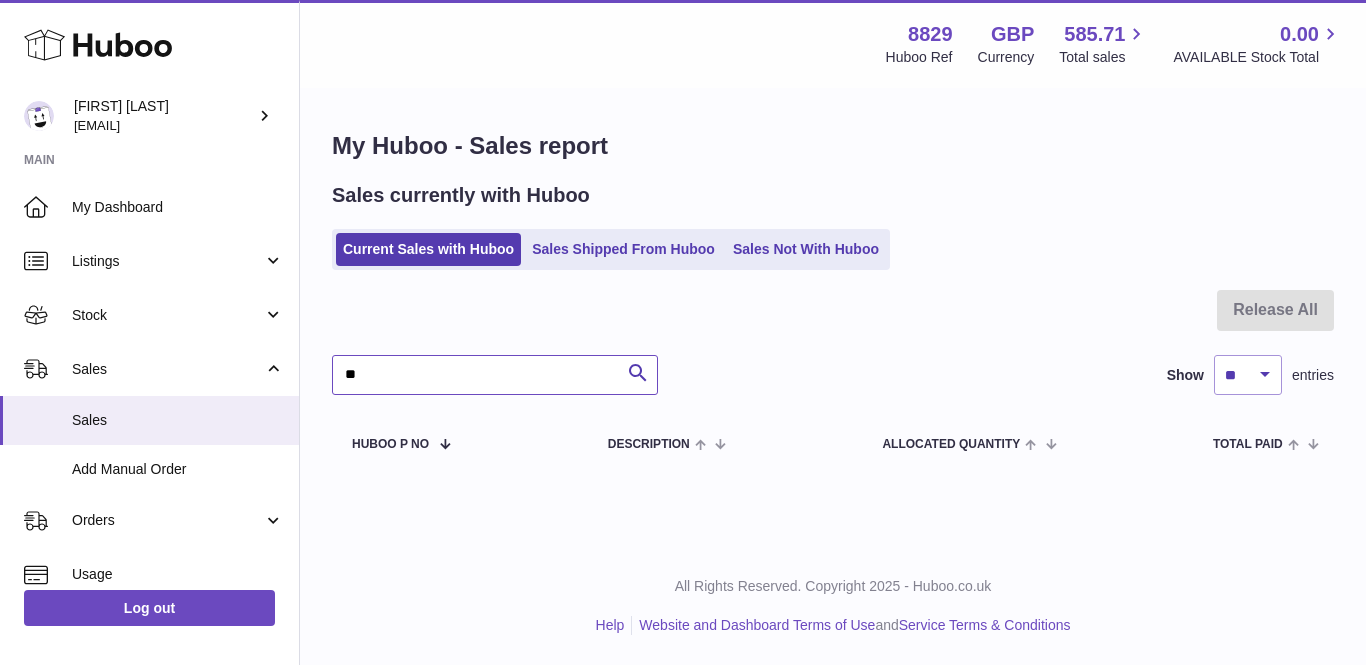 type on "*" 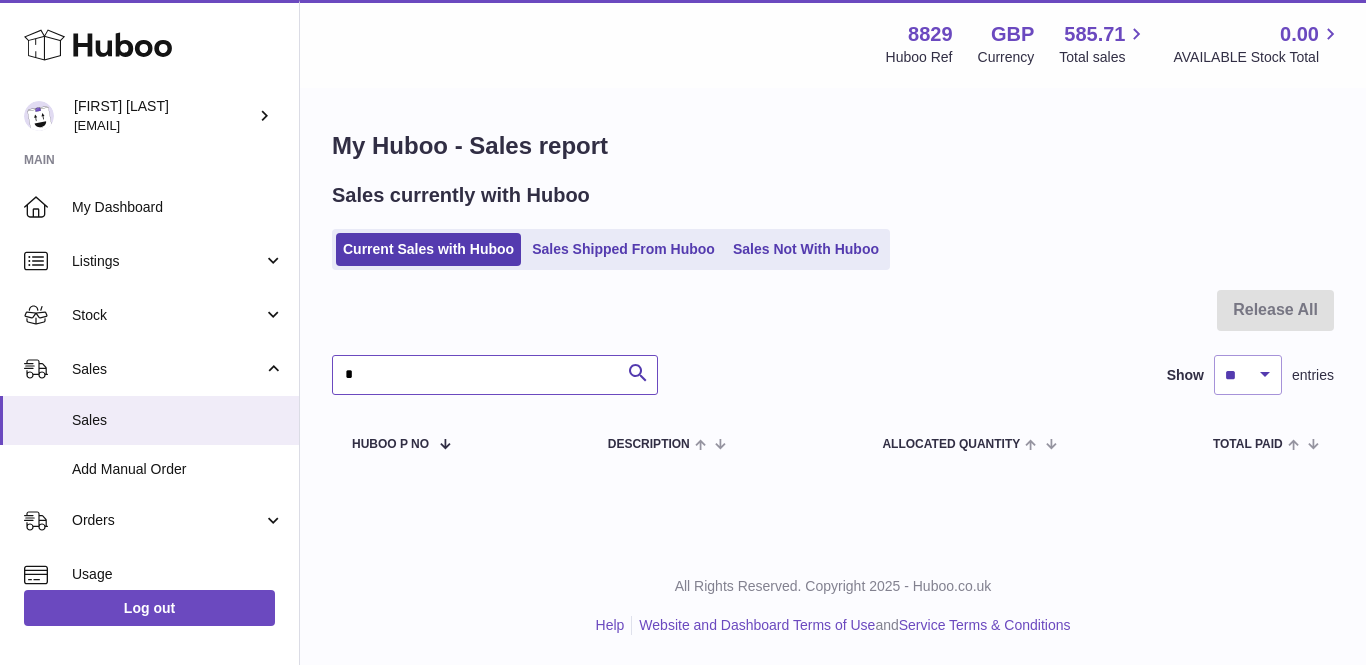 type 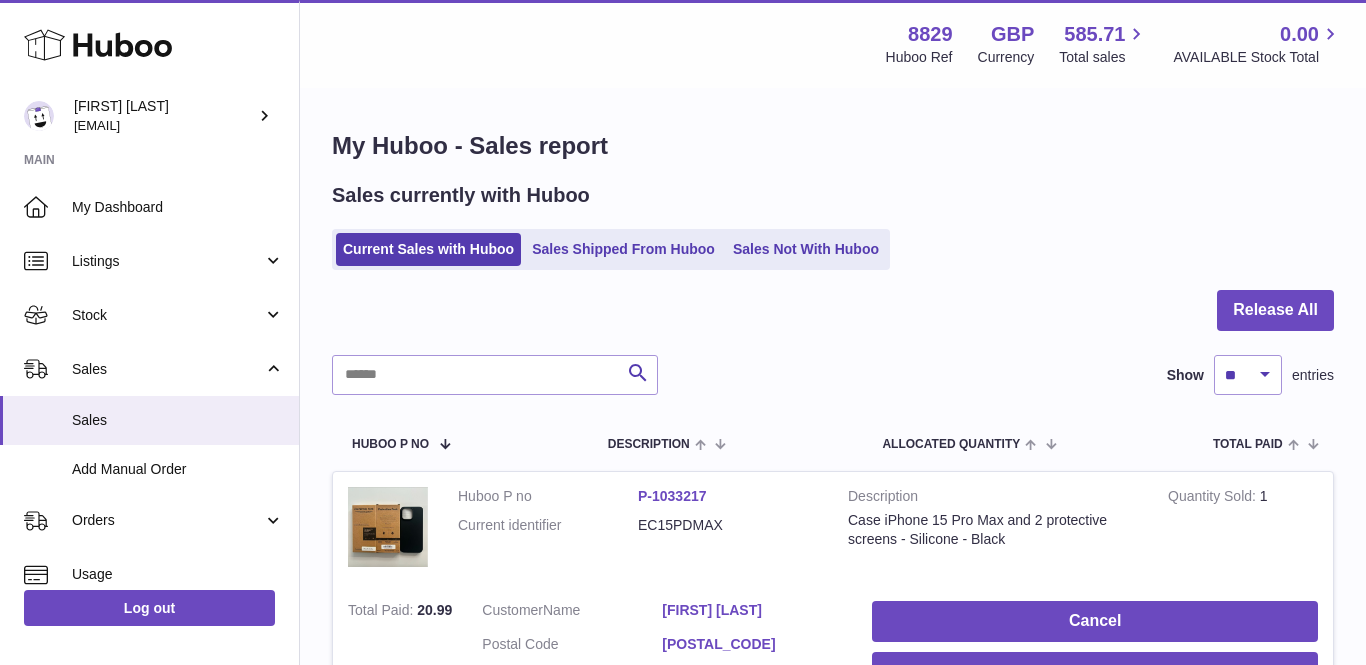 scroll, scrollTop: 0, scrollLeft: 0, axis: both 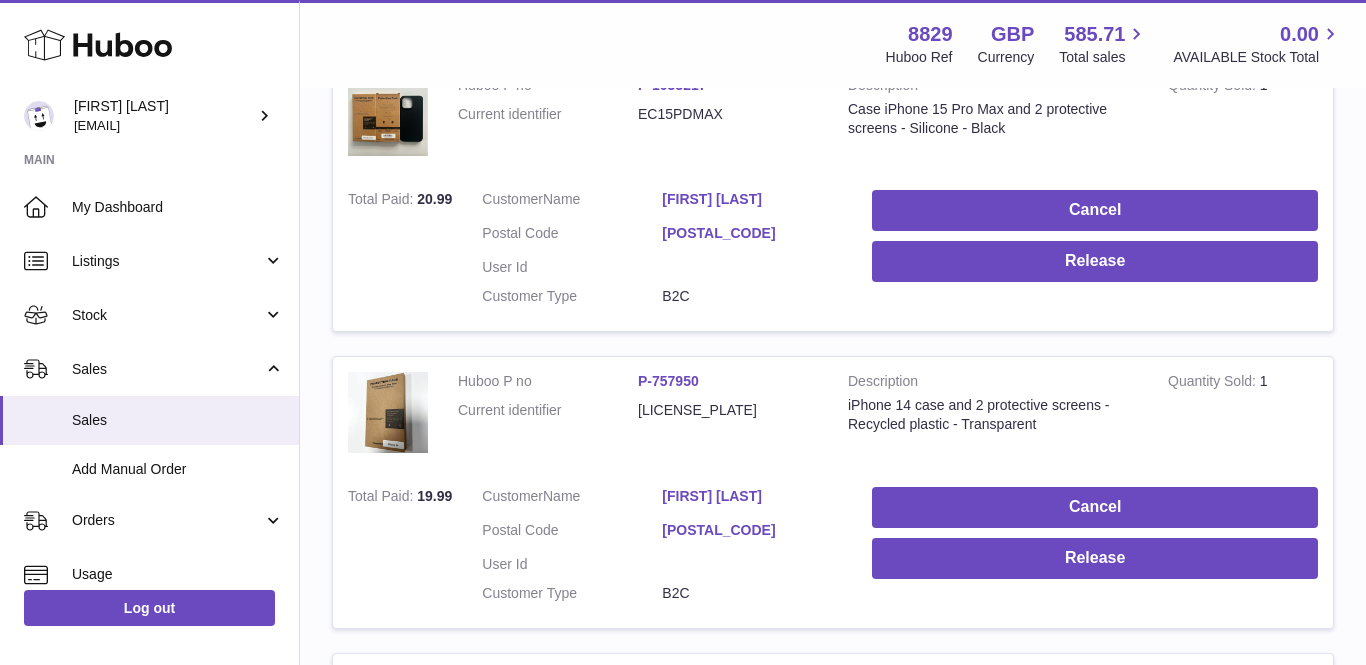 click on "Benedicta Coffie" at bounding box center [752, 199] 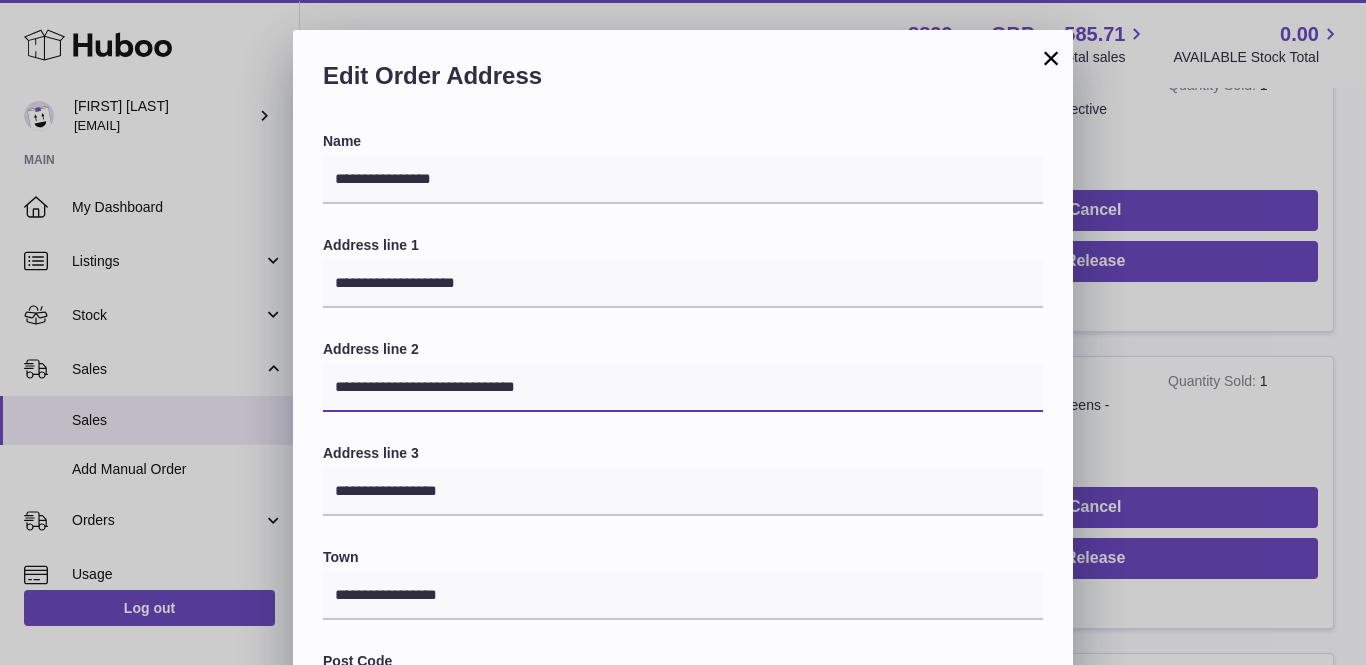 click on "**********" at bounding box center (683, 388) 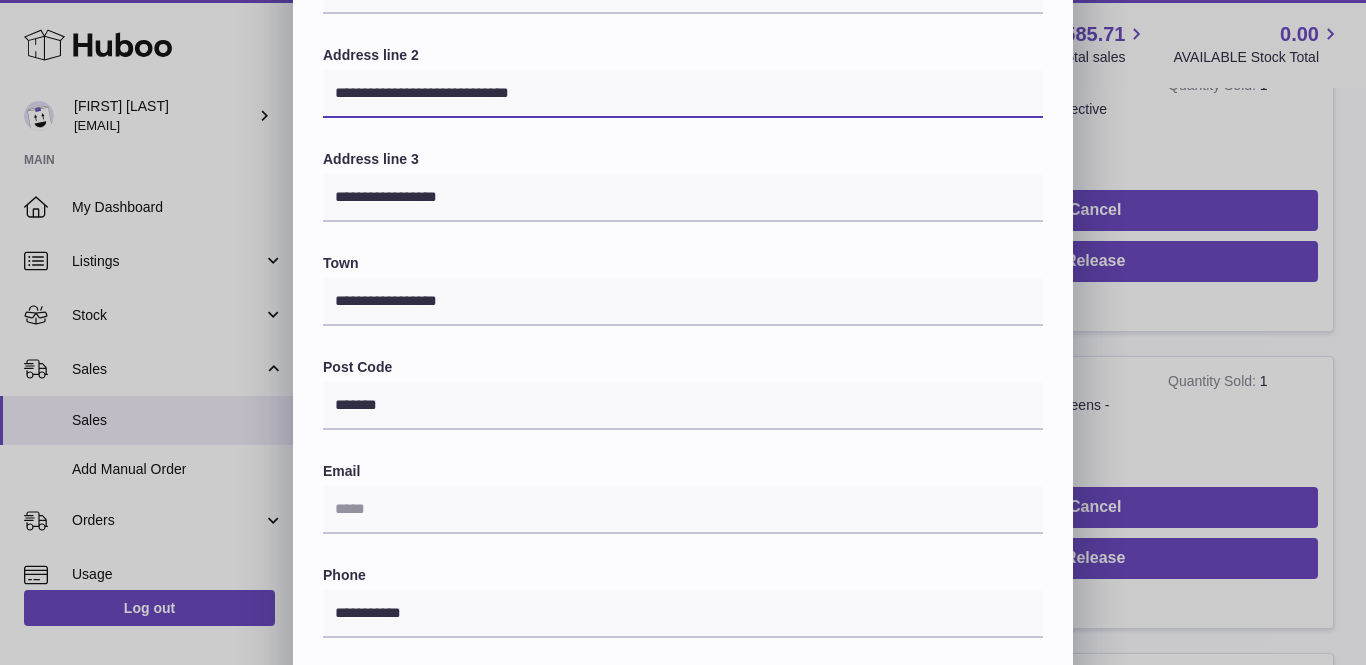 scroll, scrollTop: 295, scrollLeft: 0, axis: vertical 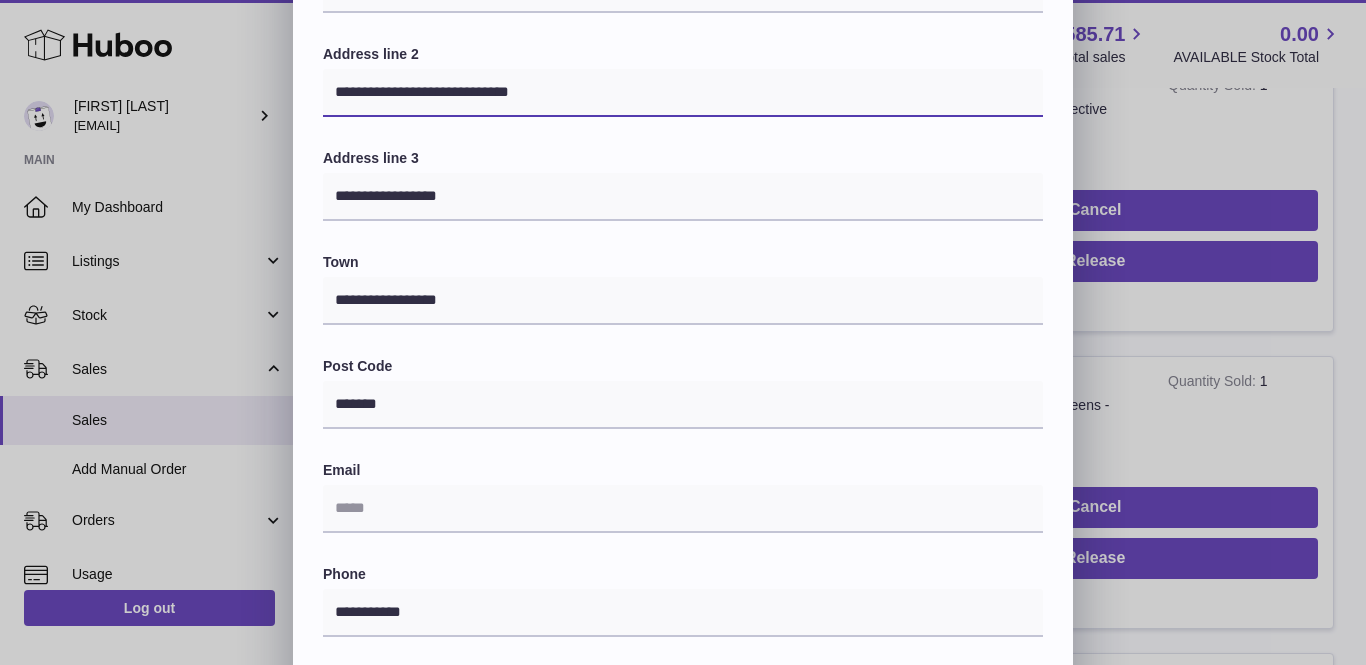 type on "**********" 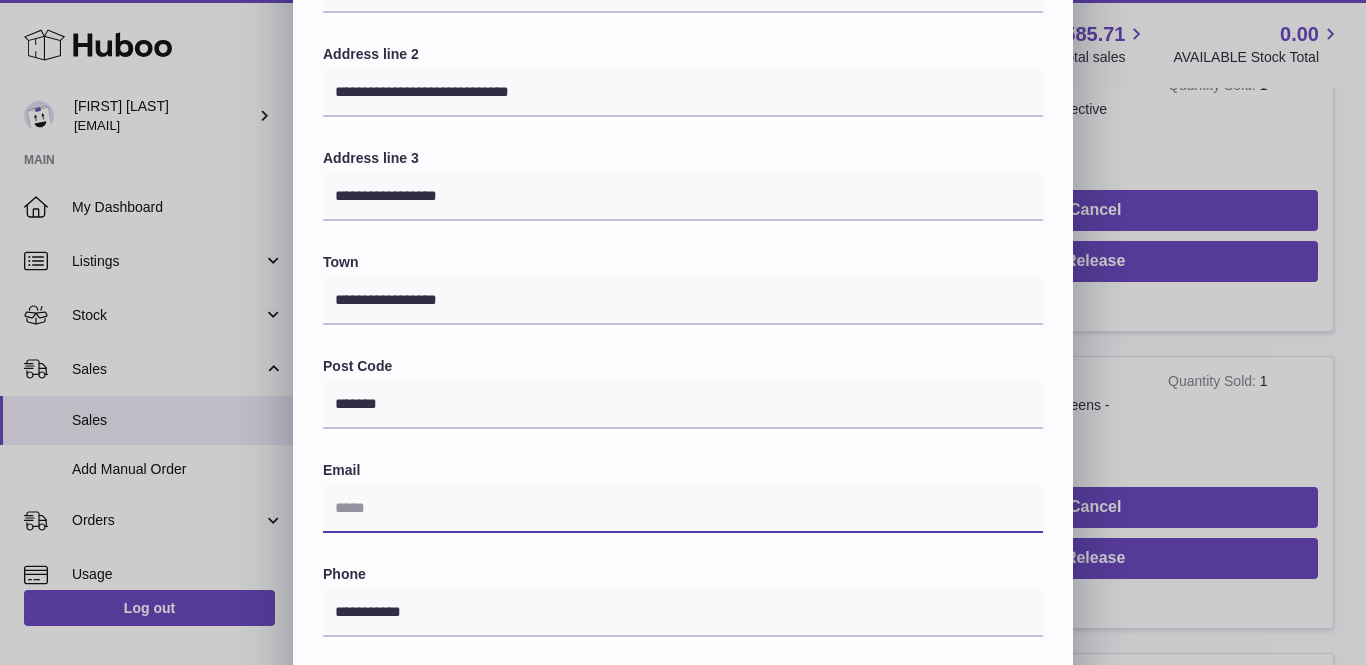 click at bounding box center (683, 509) 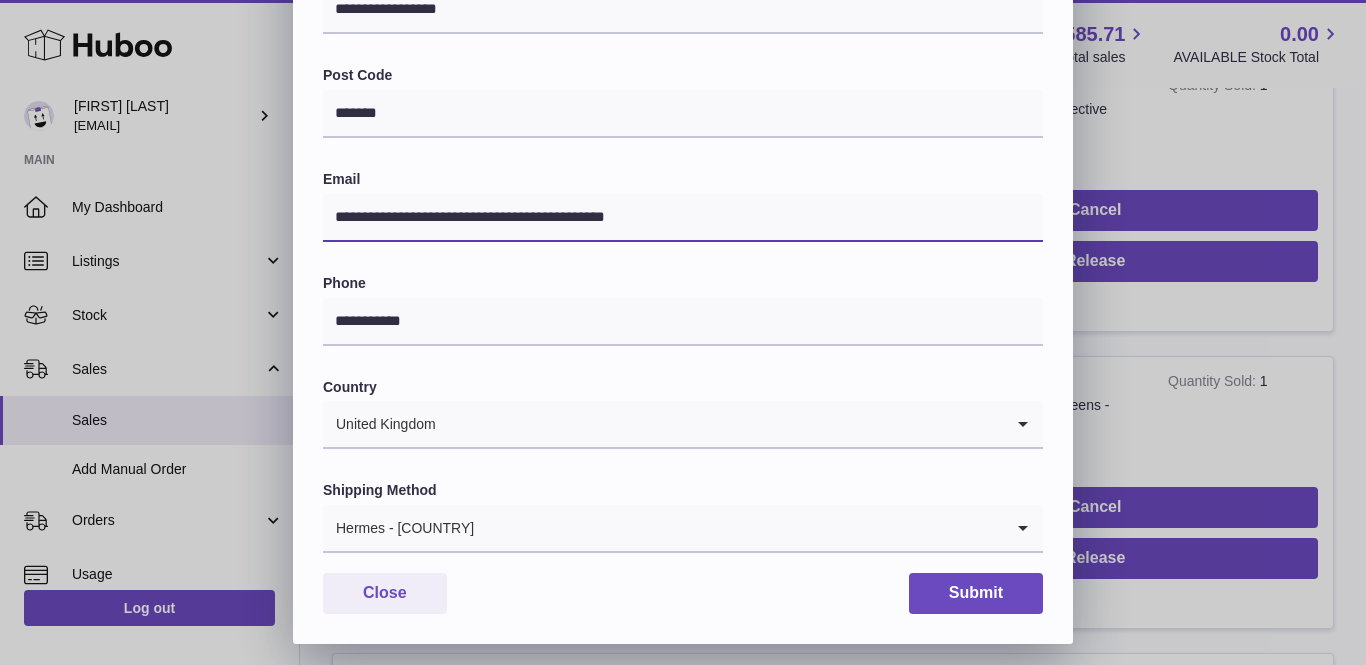 scroll, scrollTop: 585, scrollLeft: 0, axis: vertical 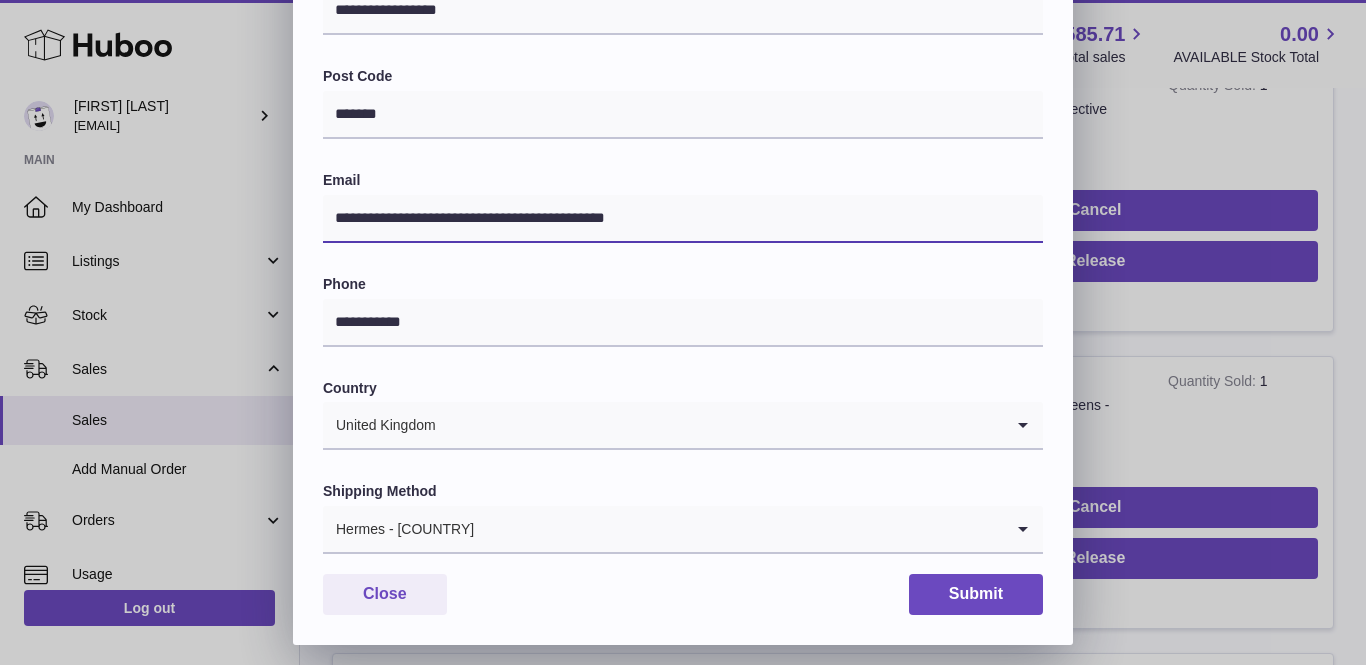 type on "**********" 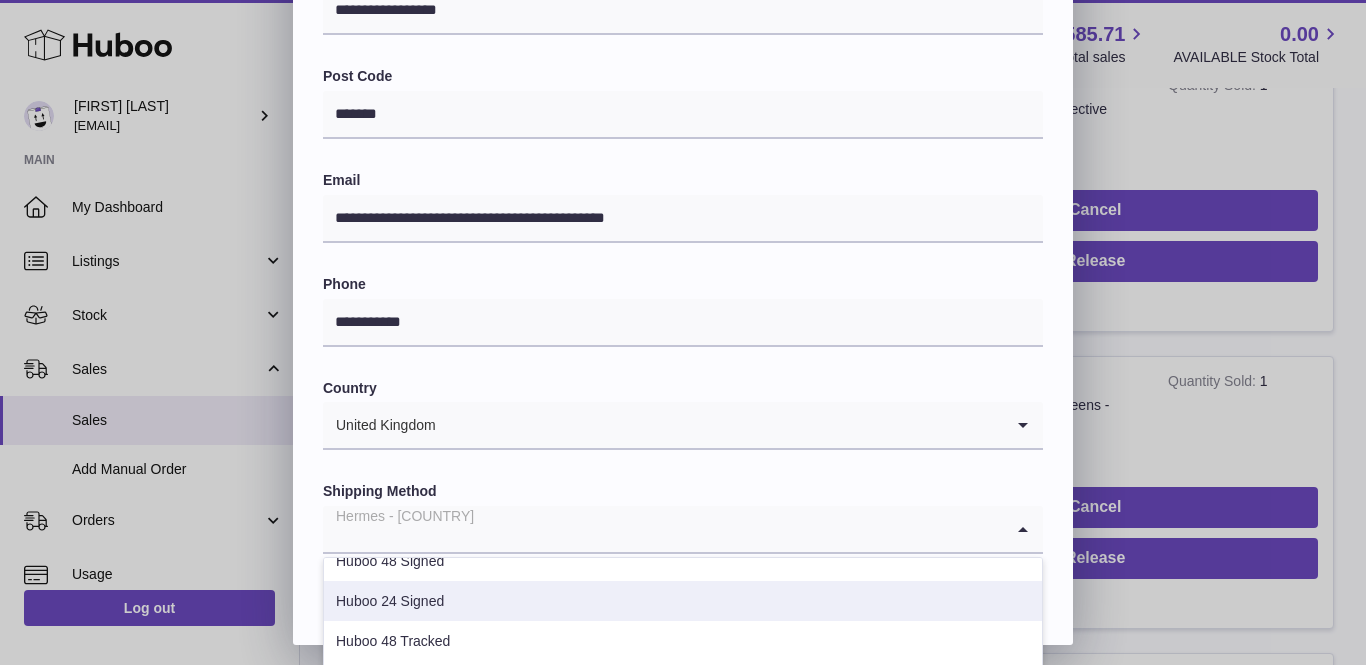 scroll, scrollTop: 102, scrollLeft: 0, axis: vertical 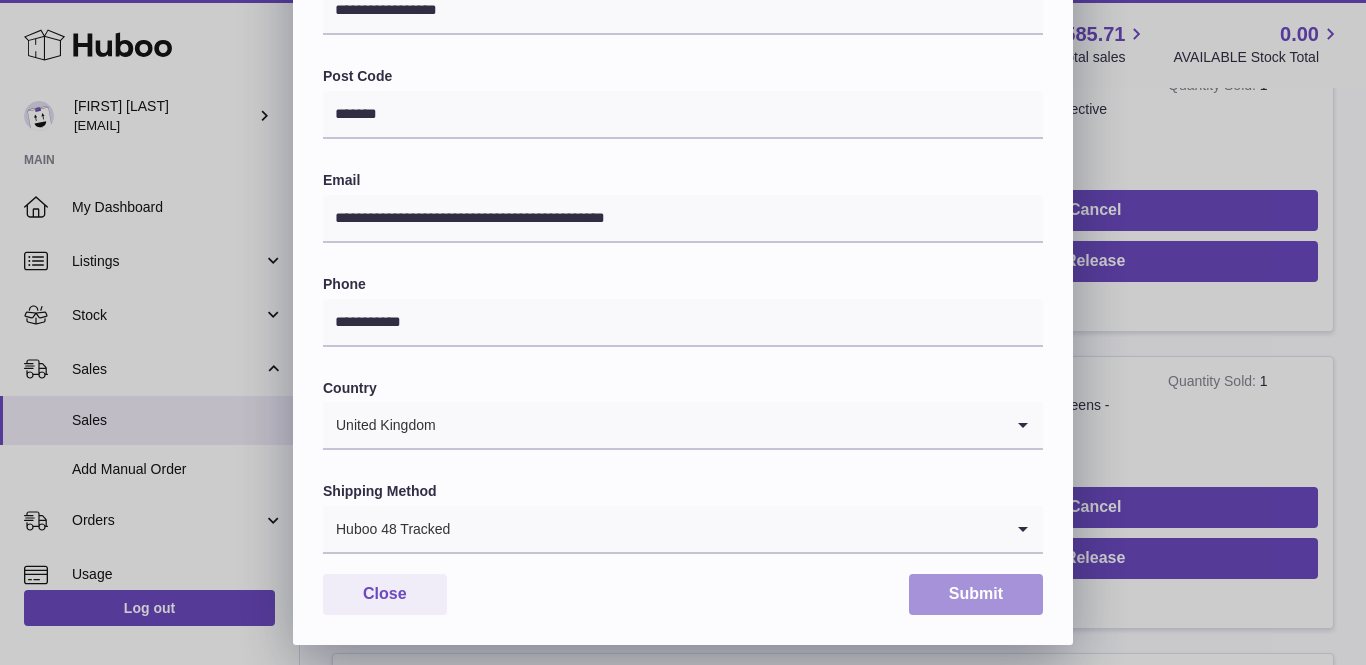 click on "Submit" at bounding box center [976, 594] 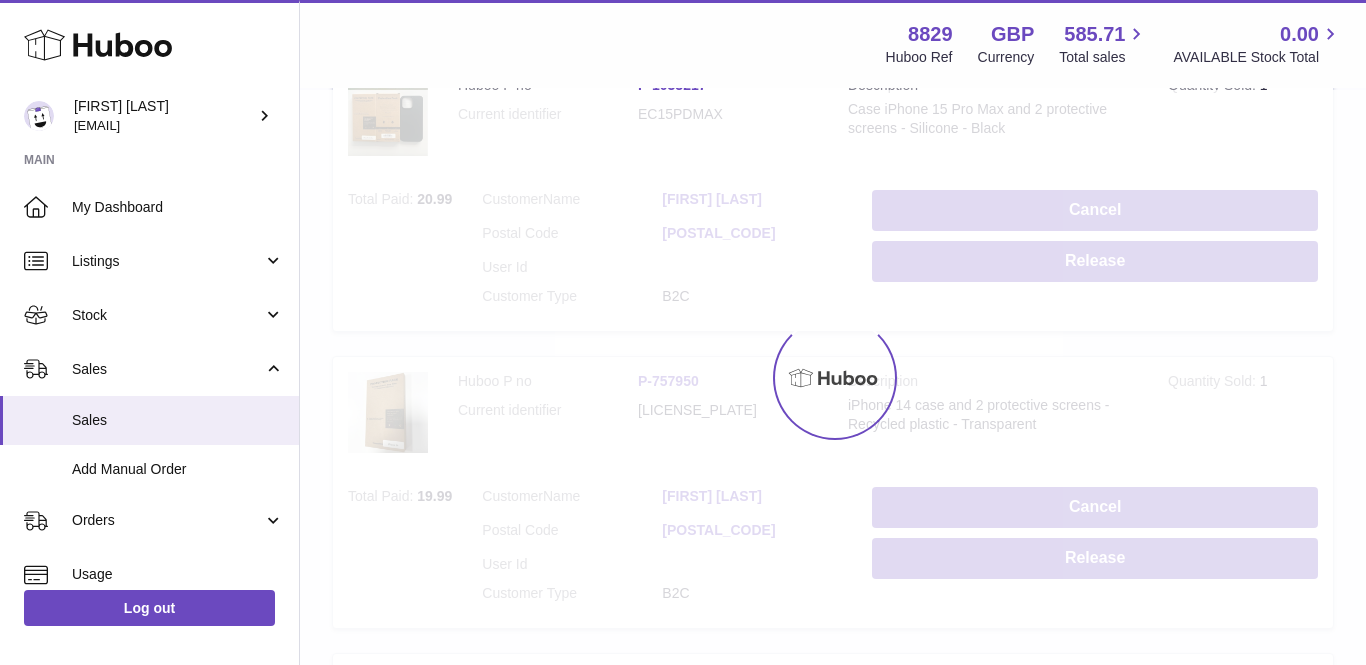 scroll, scrollTop: 0, scrollLeft: 0, axis: both 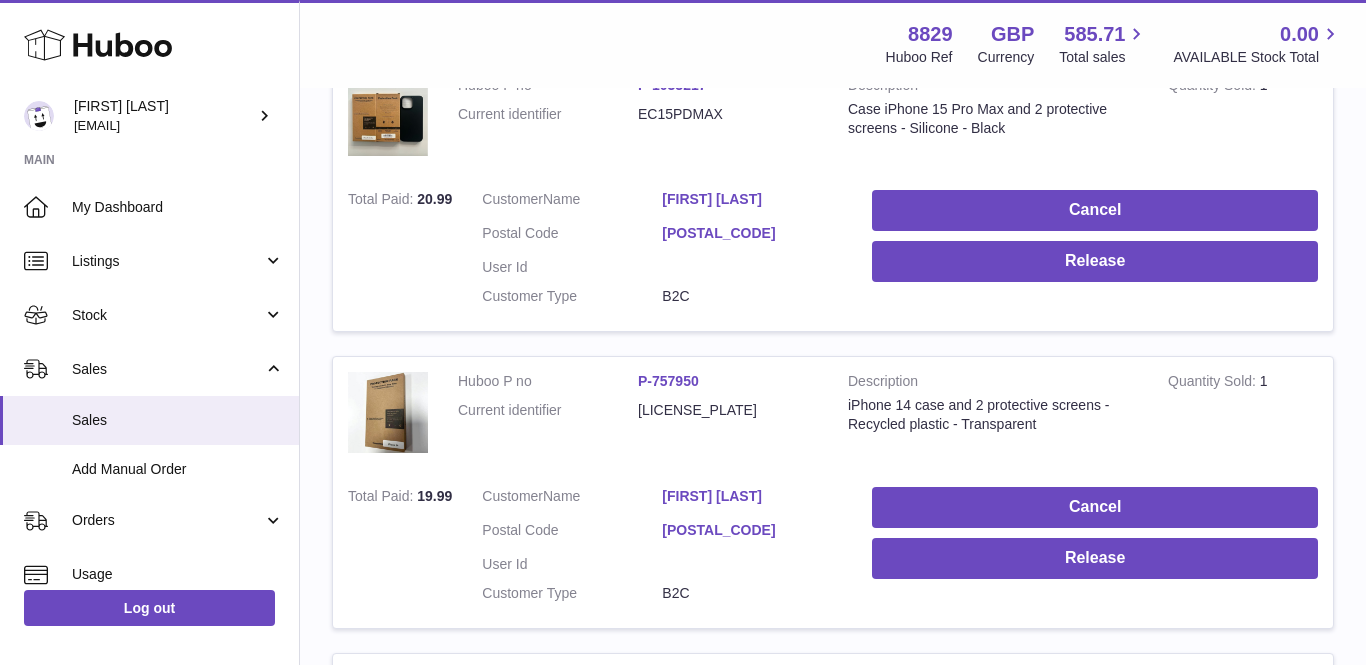 click on "Benedicta Coffie" at bounding box center [752, 199] 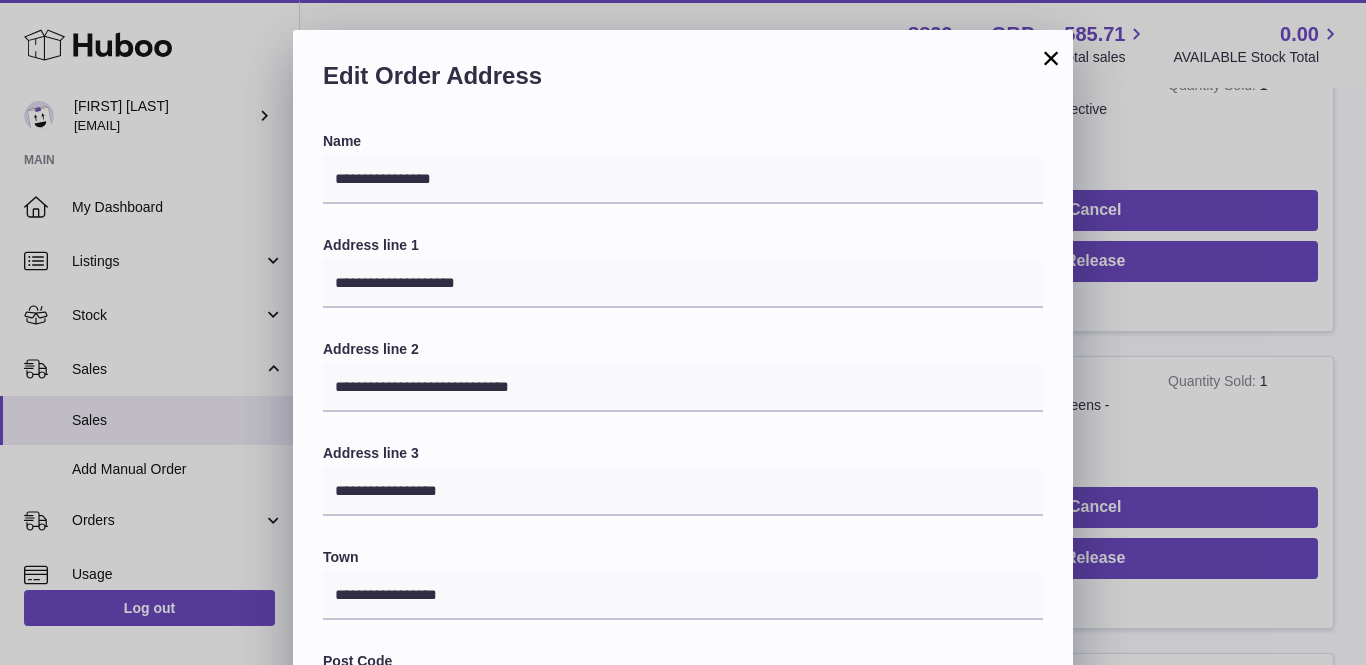click on "×" at bounding box center [1051, 58] 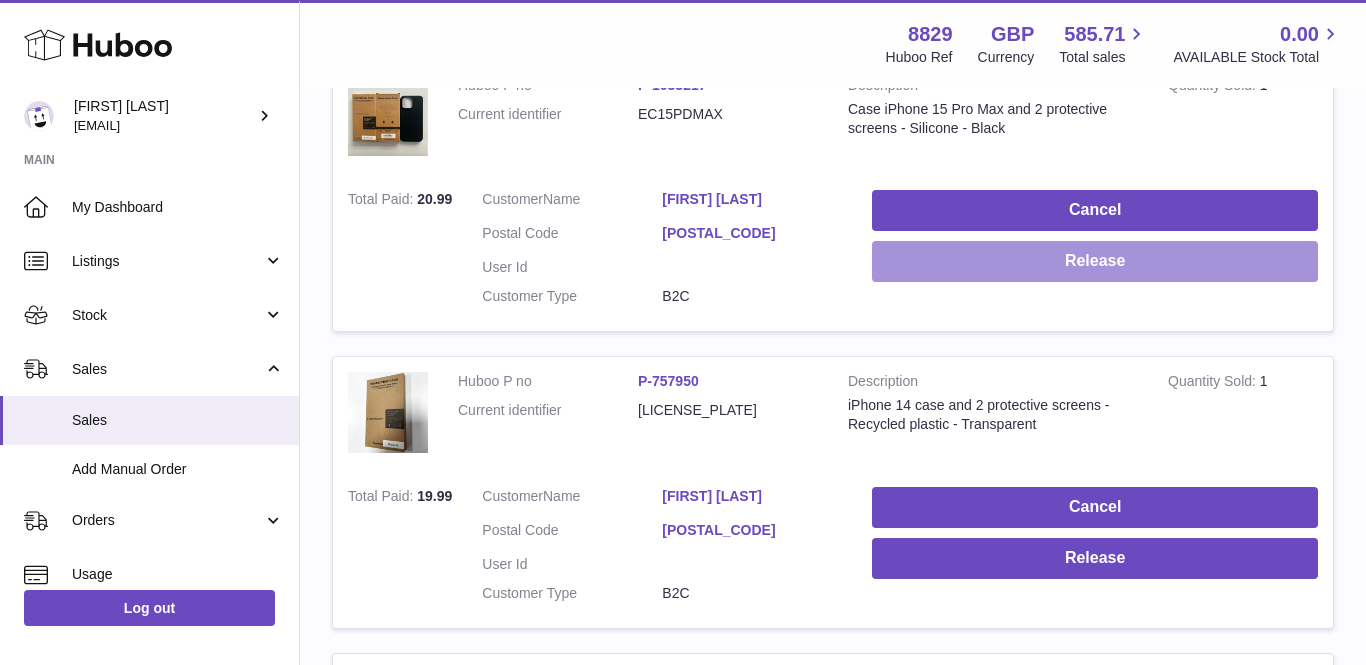 click on "Release" at bounding box center (1095, 261) 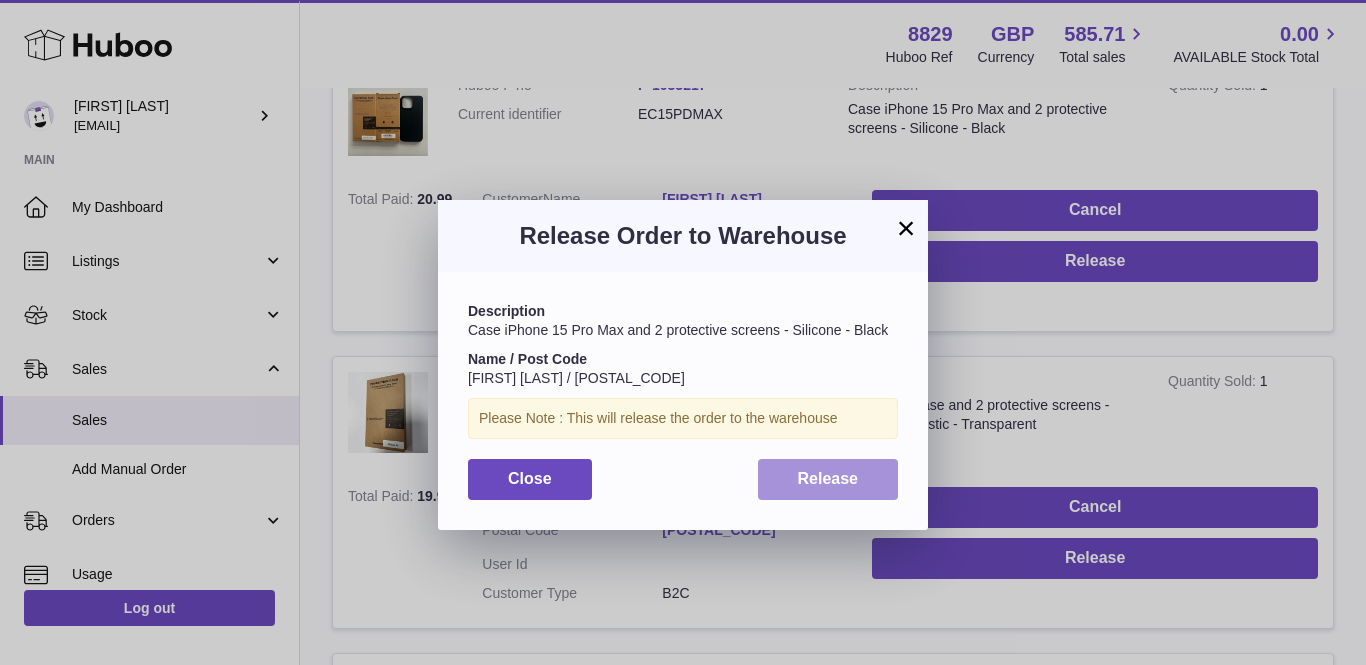 click on "Release" at bounding box center (828, 479) 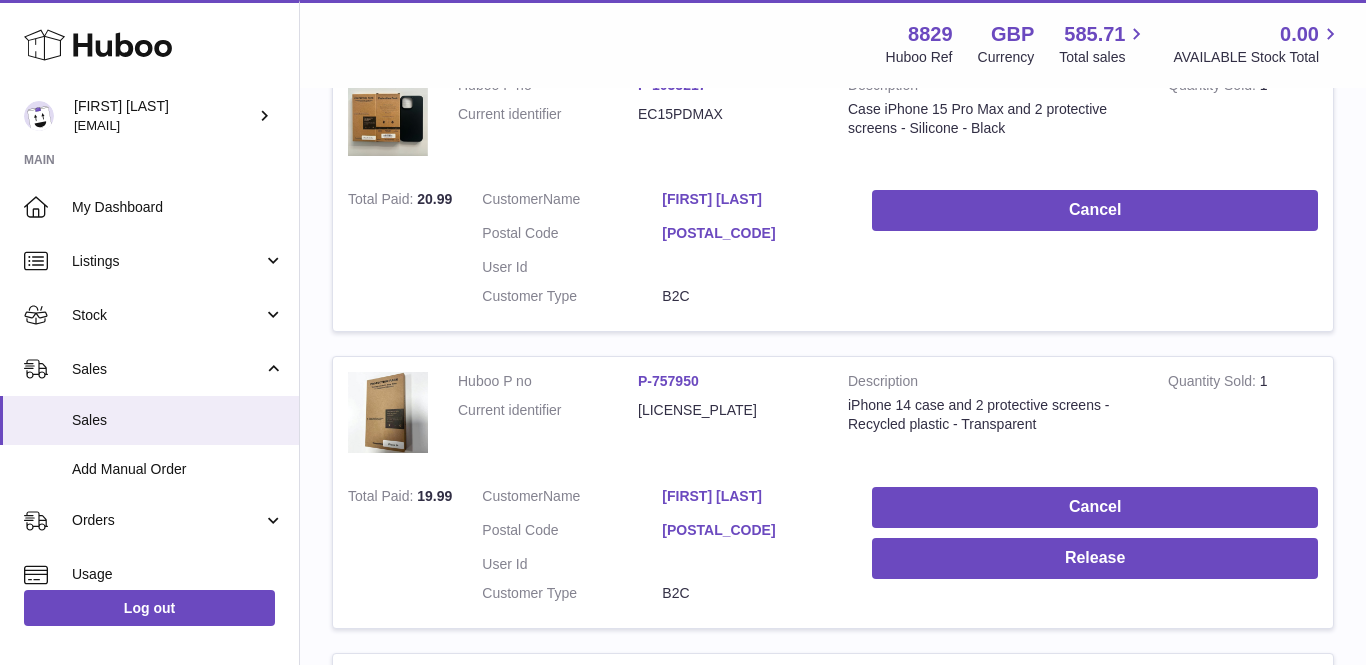 click on "matthew cutler" at bounding box center (752, 496) 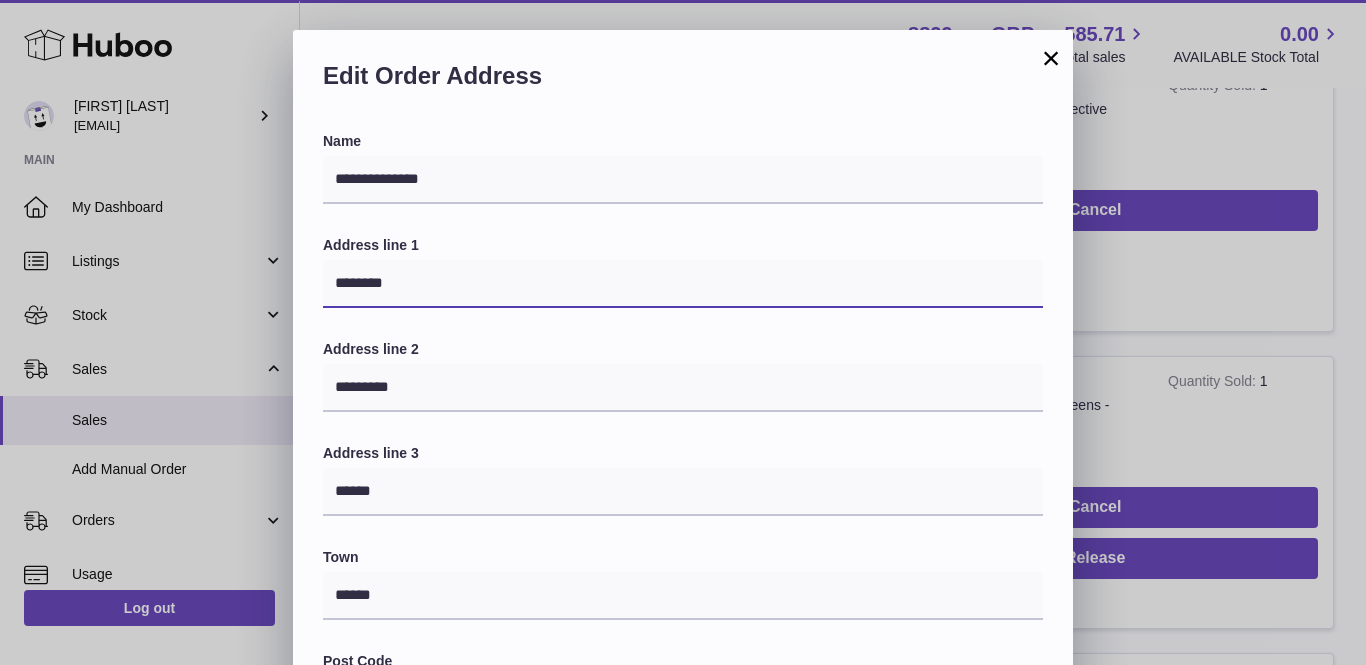 drag, startPoint x: 400, startPoint y: 281, endPoint x: 189, endPoint y: 279, distance: 211.00948 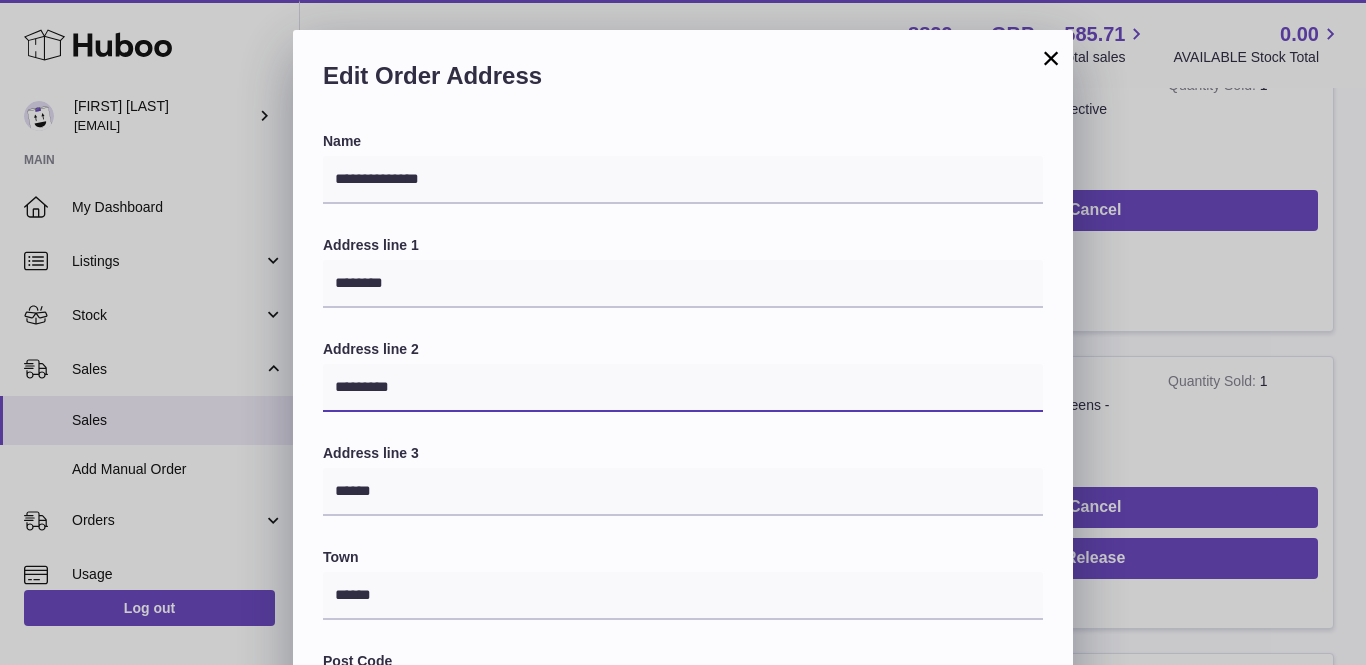 drag, startPoint x: 414, startPoint y: 384, endPoint x: 249, endPoint y: 375, distance: 165.24527 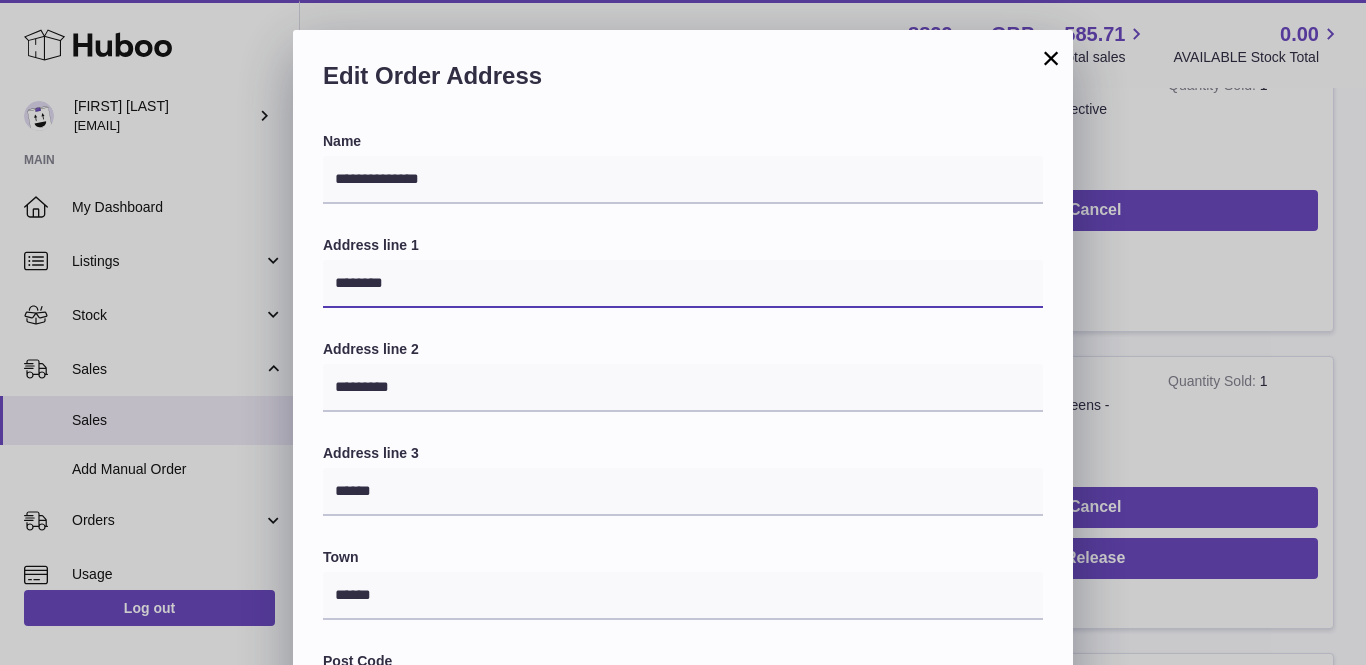 click on "********" at bounding box center [683, 284] 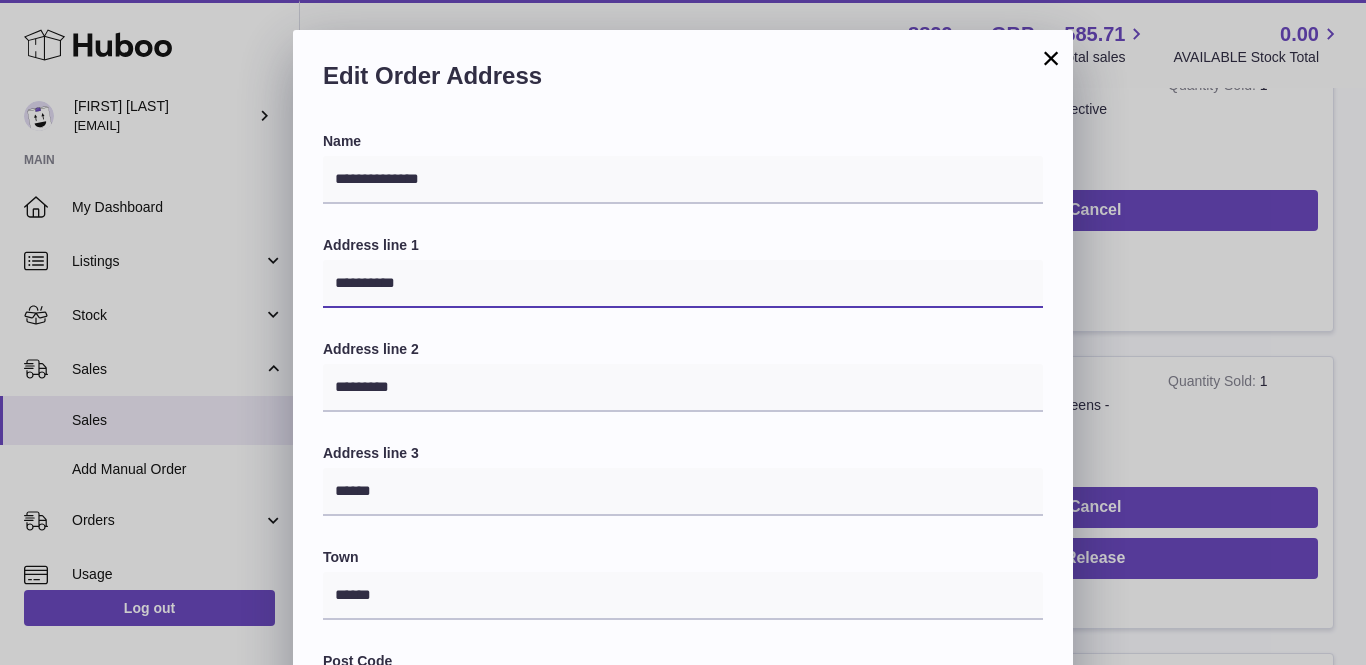 paste on "**********" 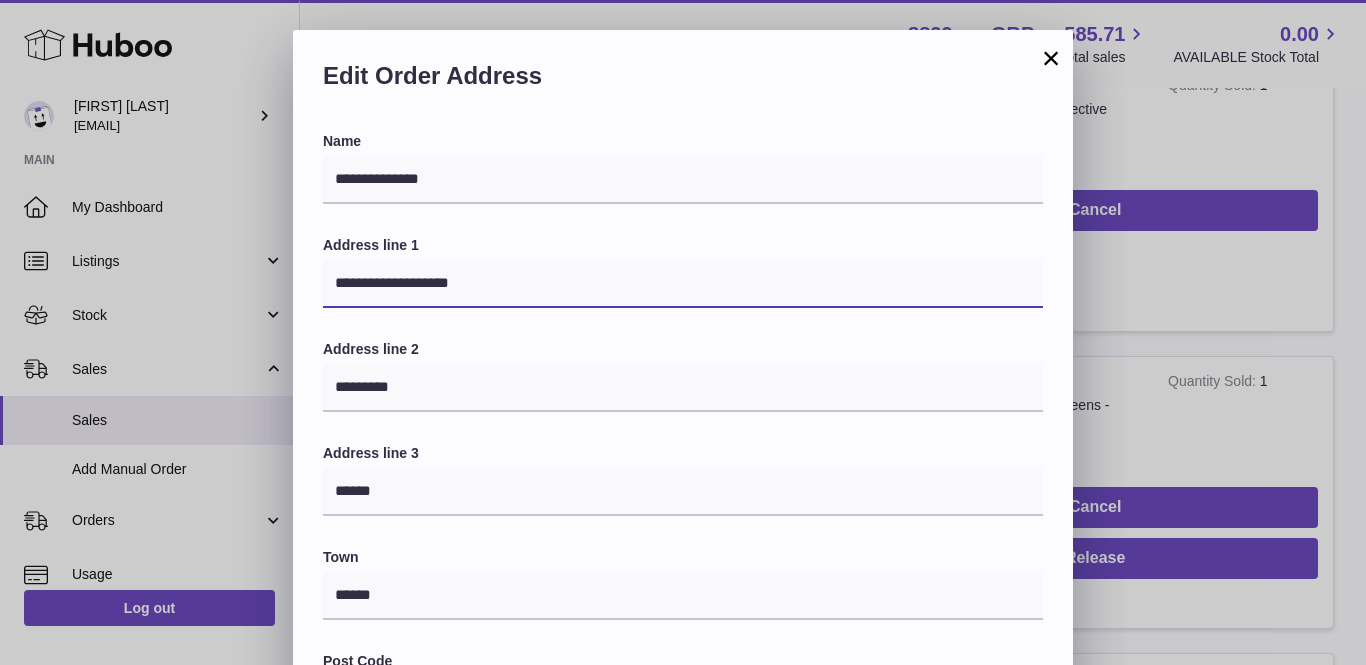 type on "**********" 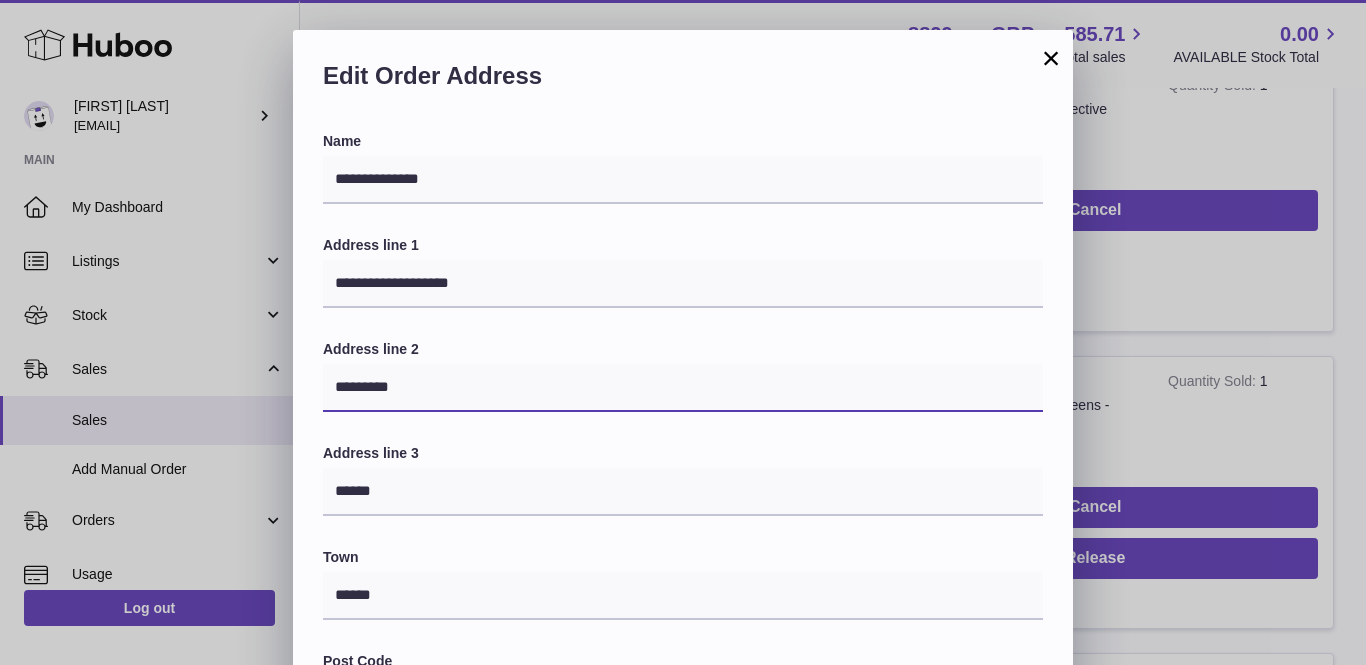 drag, startPoint x: 418, startPoint y: 380, endPoint x: 161, endPoint y: 298, distance: 269.7647 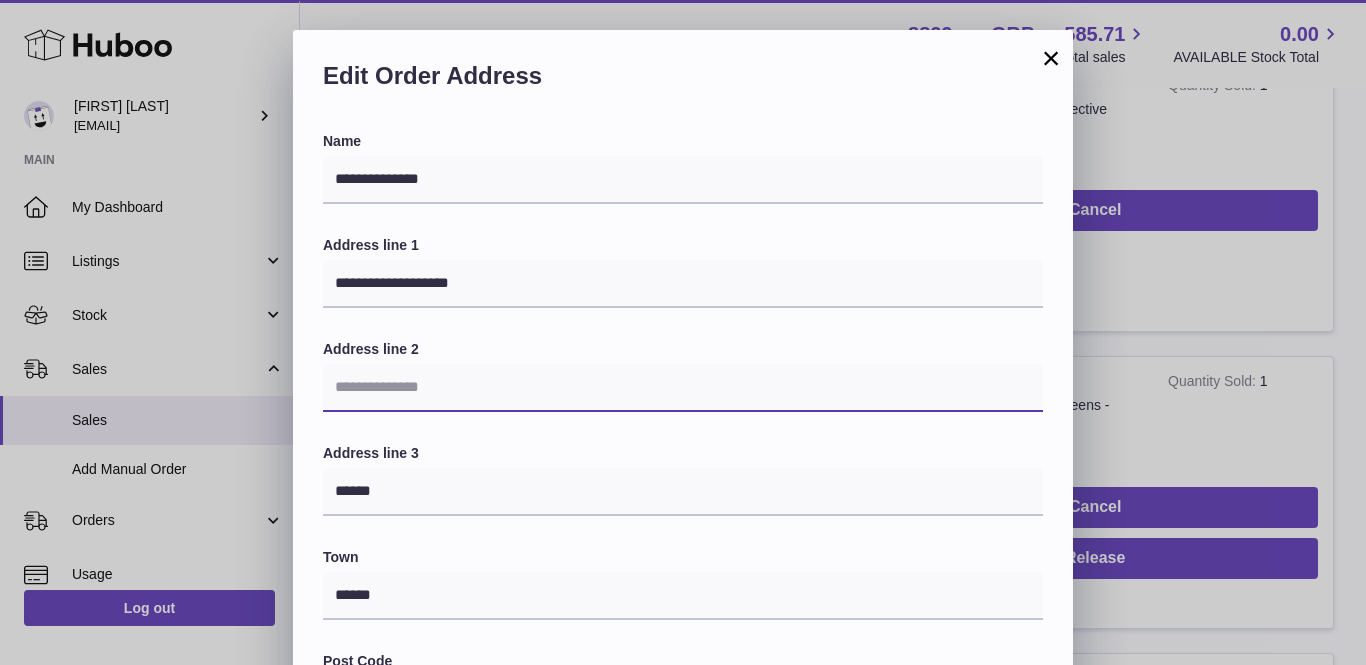 paste on "**********" 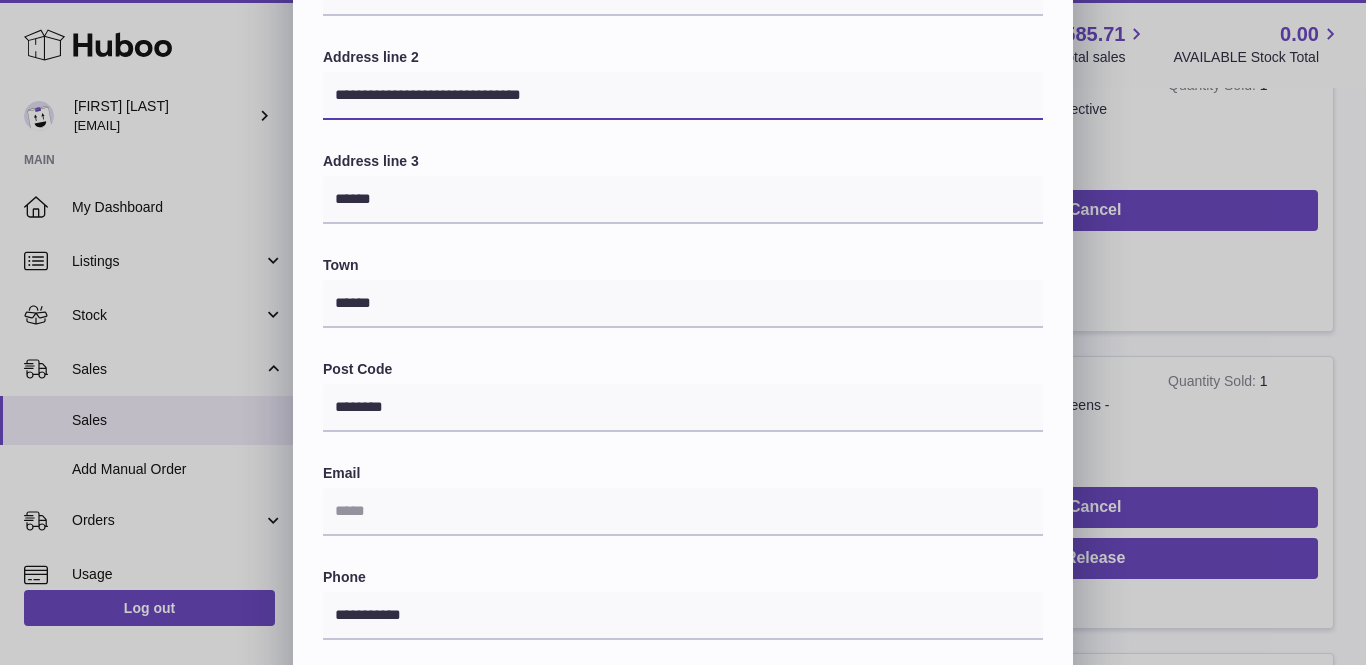 scroll, scrollTop: 314, scrollLeft: 0, axis: vertical 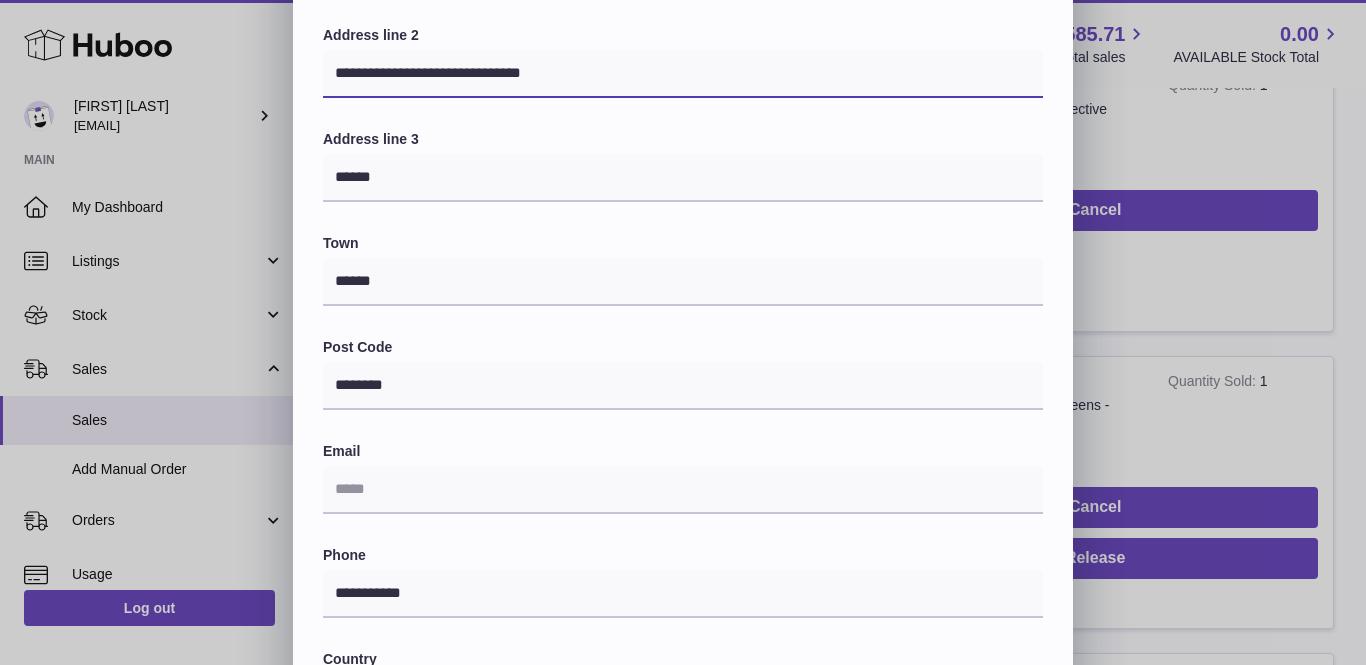 type on "**********" 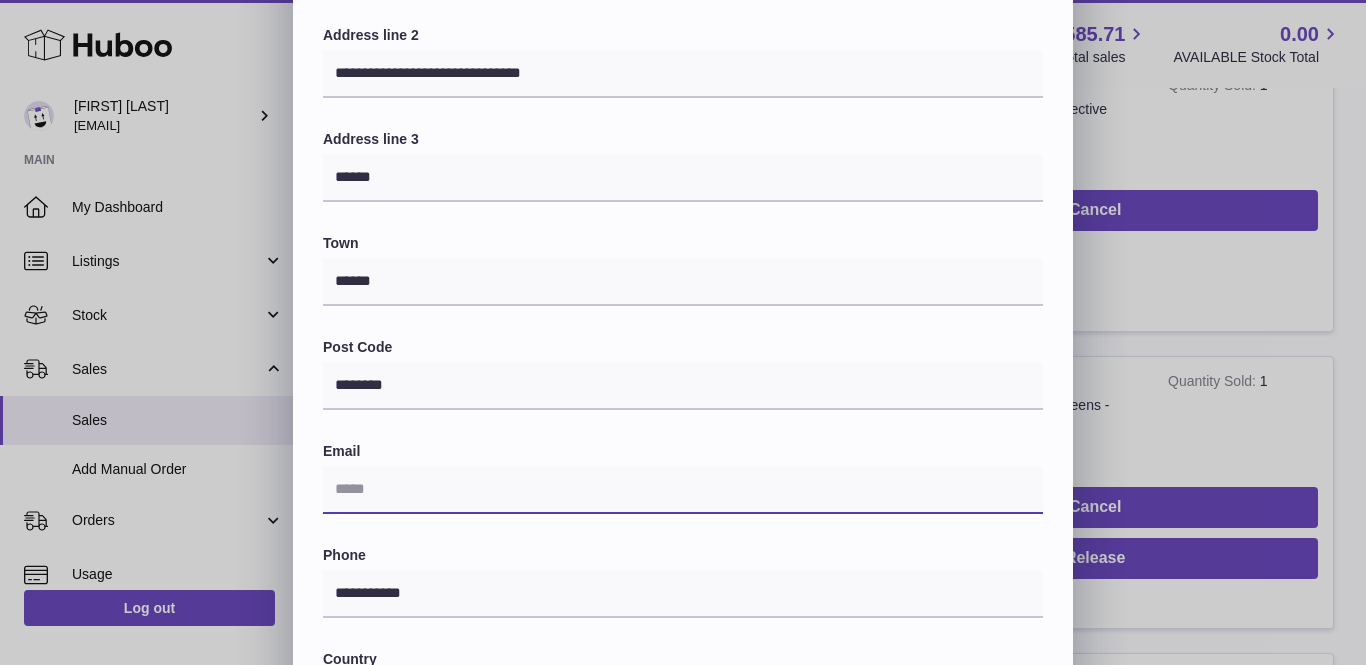 click at bounding box center (683, 490) 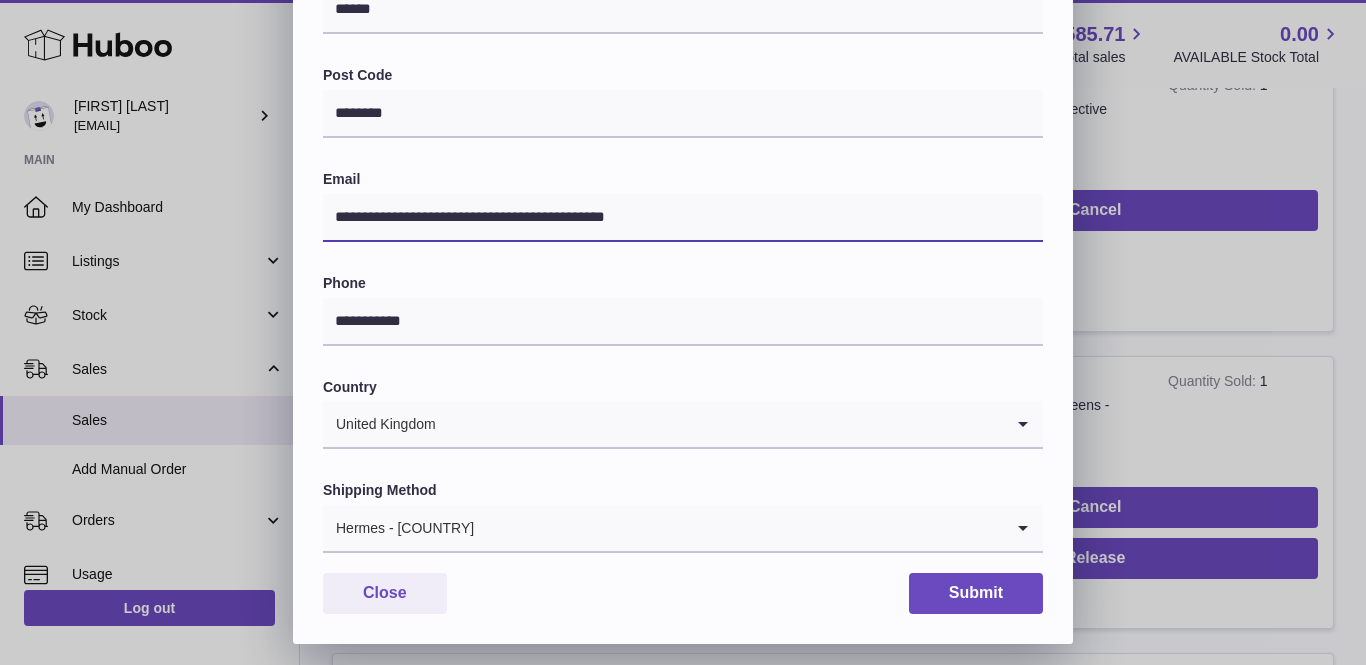 scroll, scrollTop: 585, scrollLeft: 0, axis: vertical 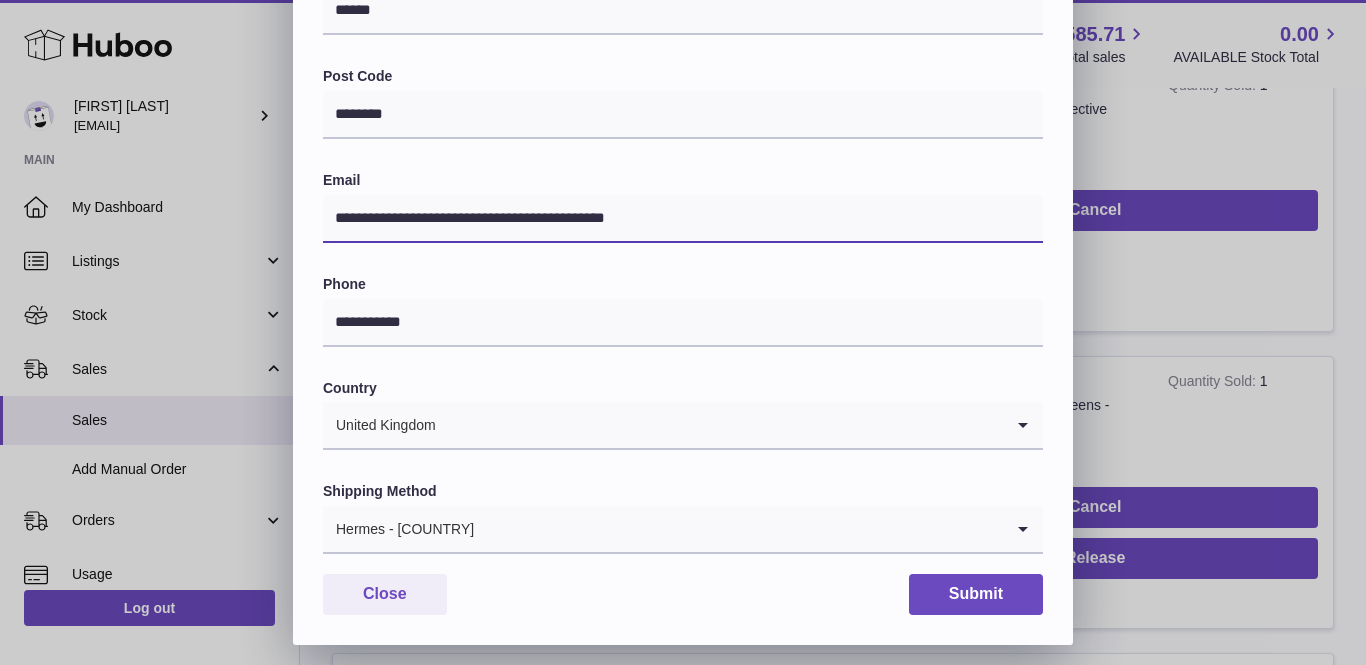 type on "**********" 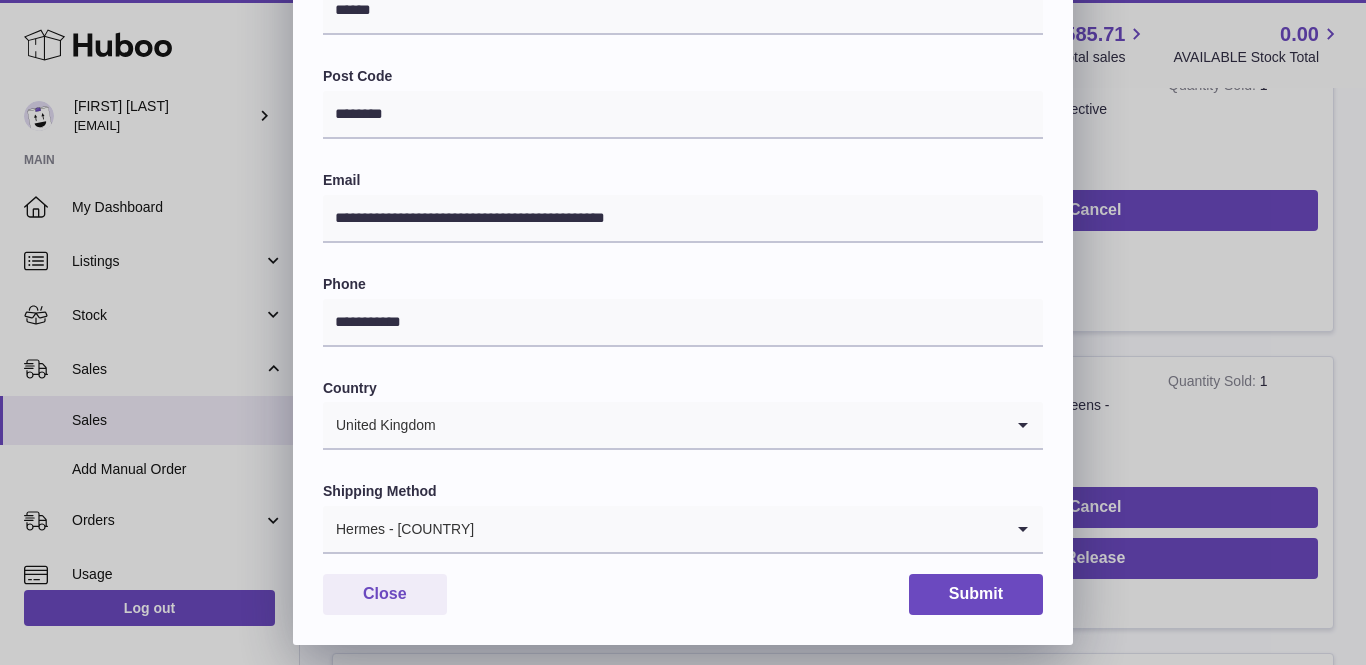 click at bounding box center [739, 529] 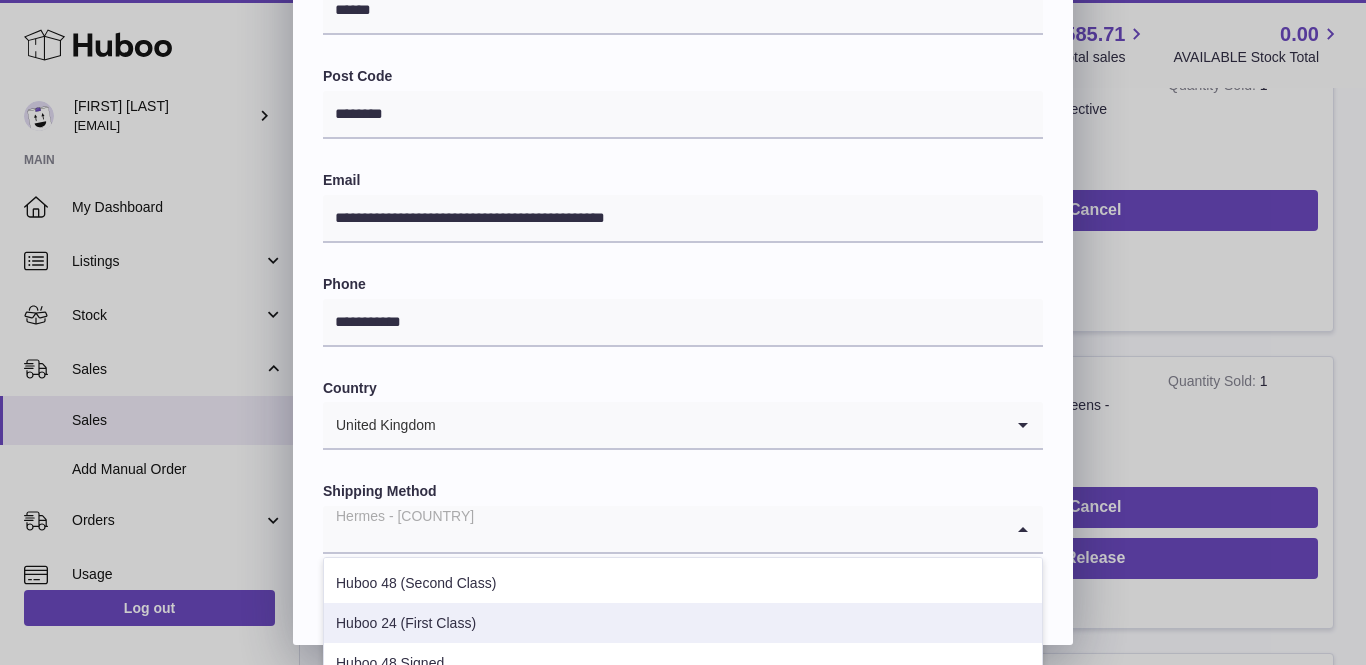 scroll, scrollTop: 119, scrollLeft: 0, axis: vertical 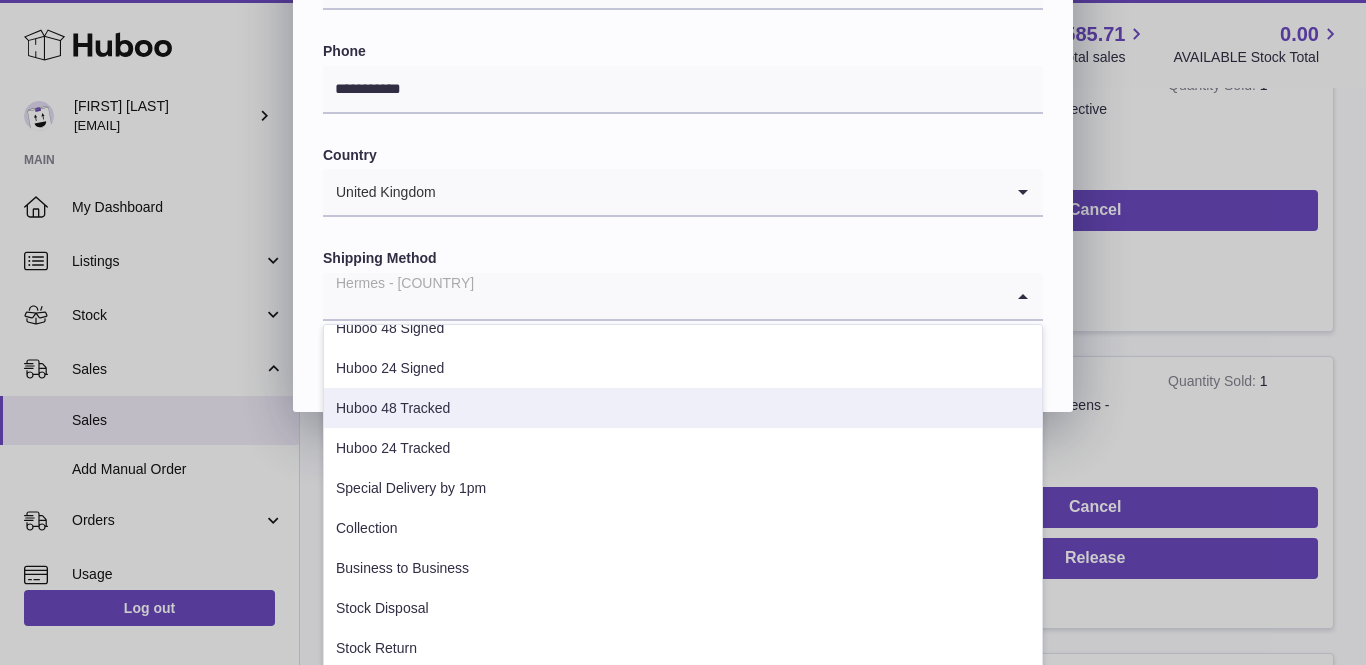 click on "Huboo 48 Tracked" at bounding box center [683, 408] 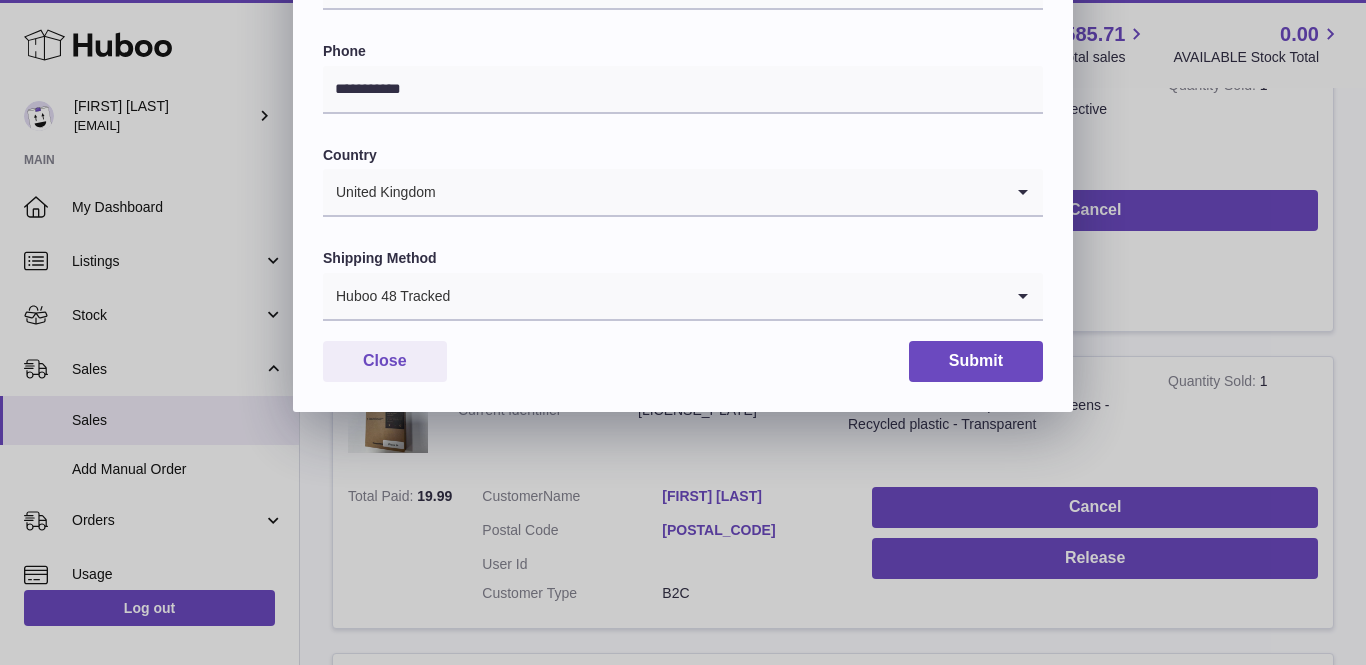 scroll, scrollTop: 585, scrollLeft: 0, axis: vertical 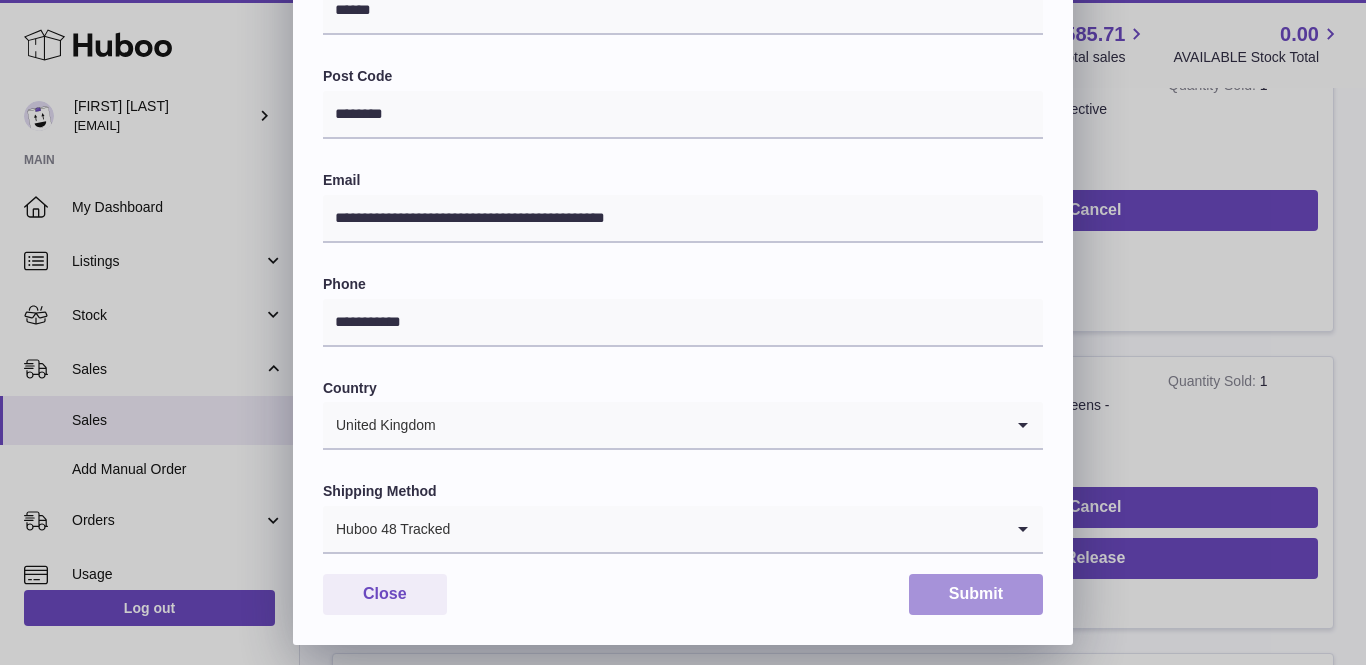 click on "Submit" at bounding box center (976, 594) 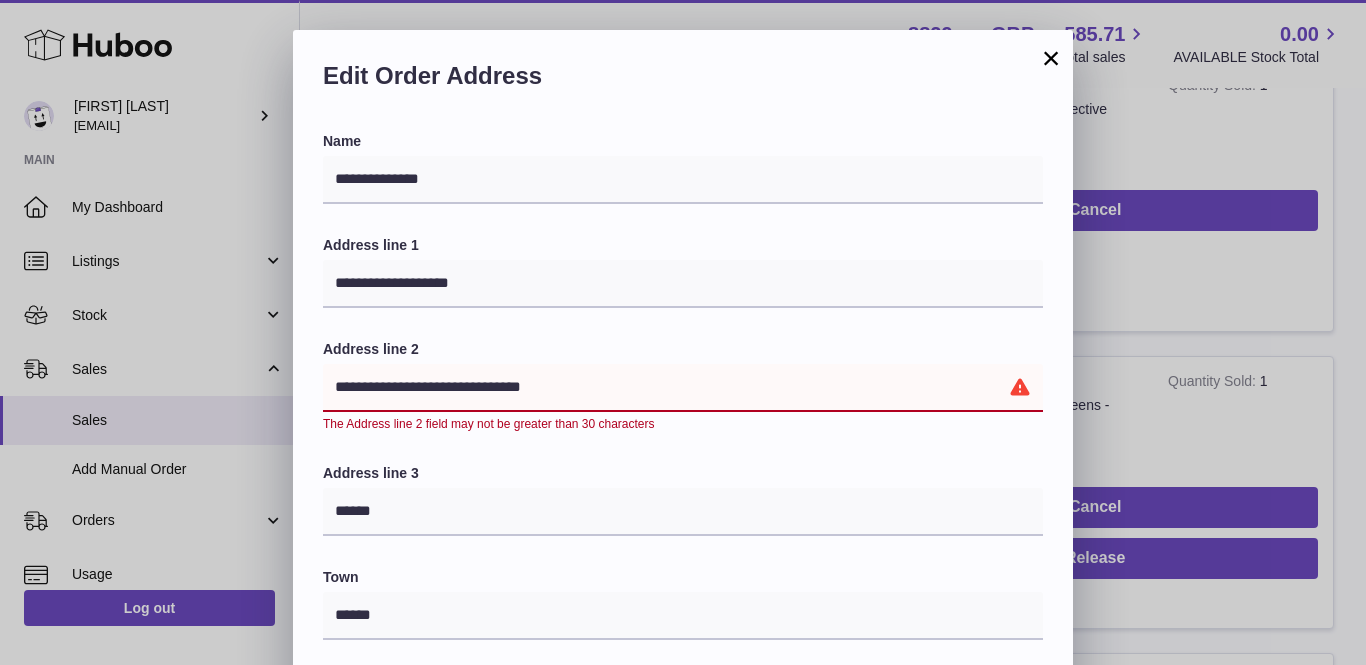 scroll, scrollTop: 0, scrollLeft: 0, axis: both 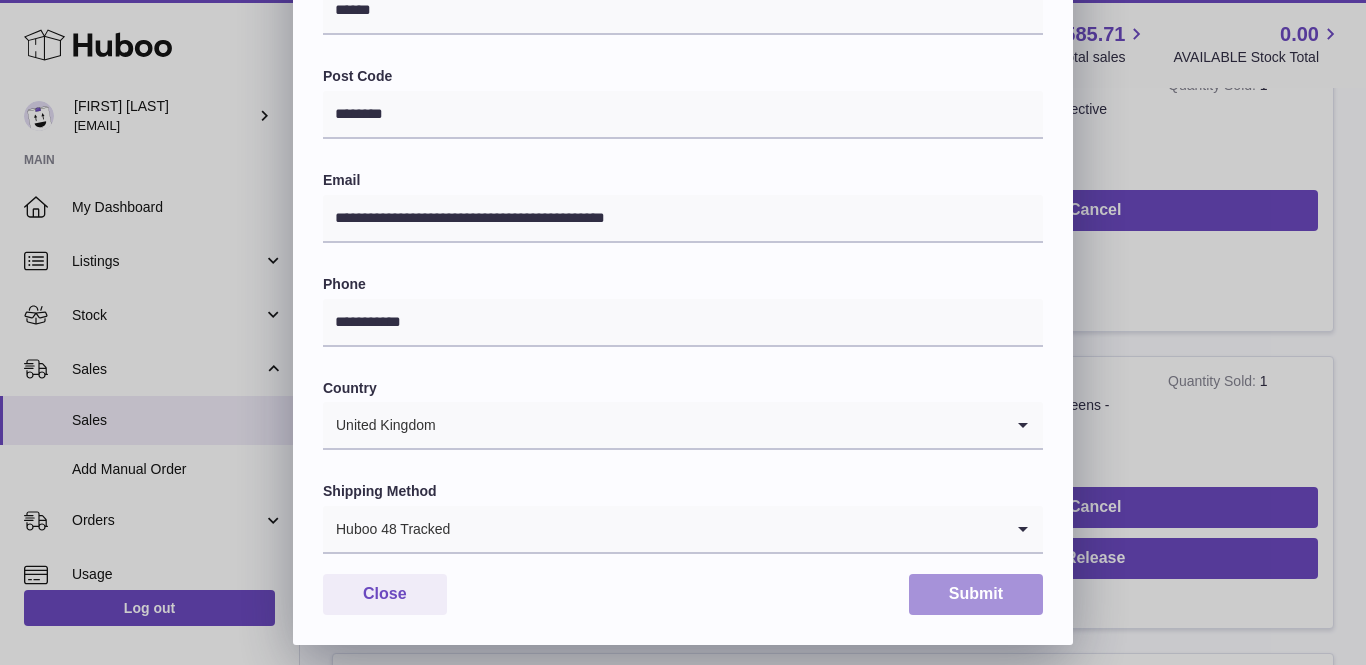 type on "**********" 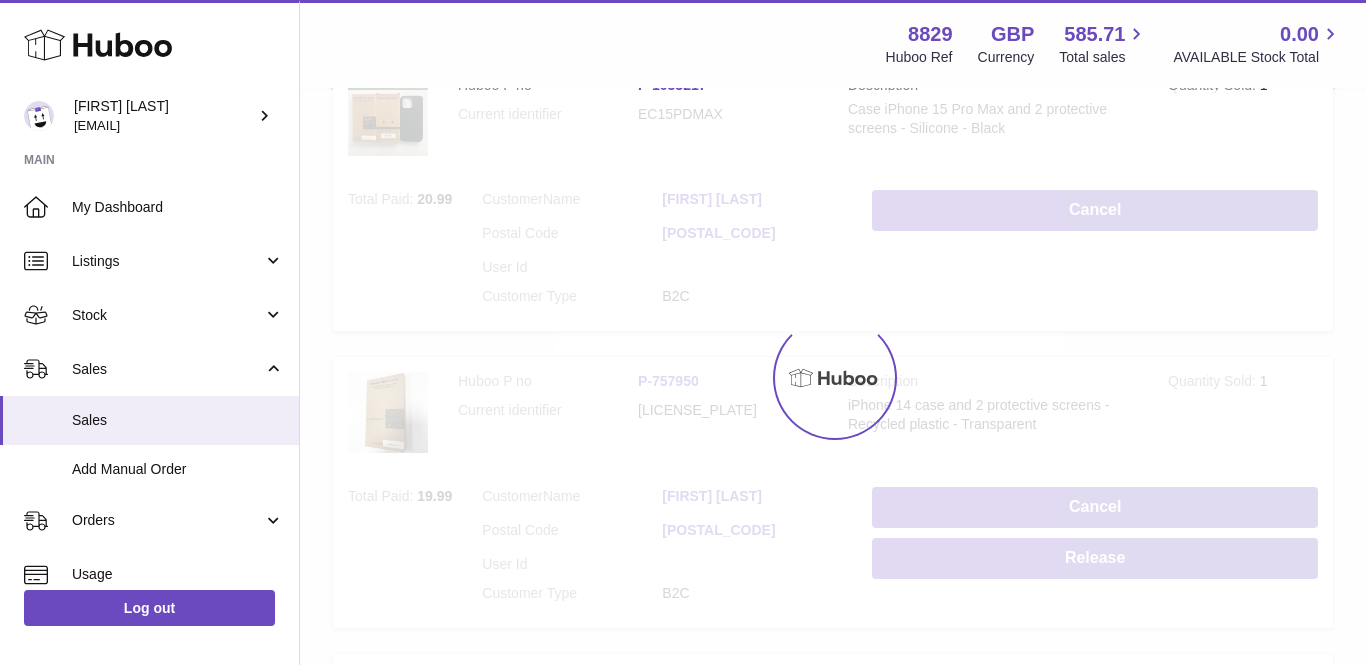 scroll, scrollTop: 0, scrollLeft: 0, axis: both 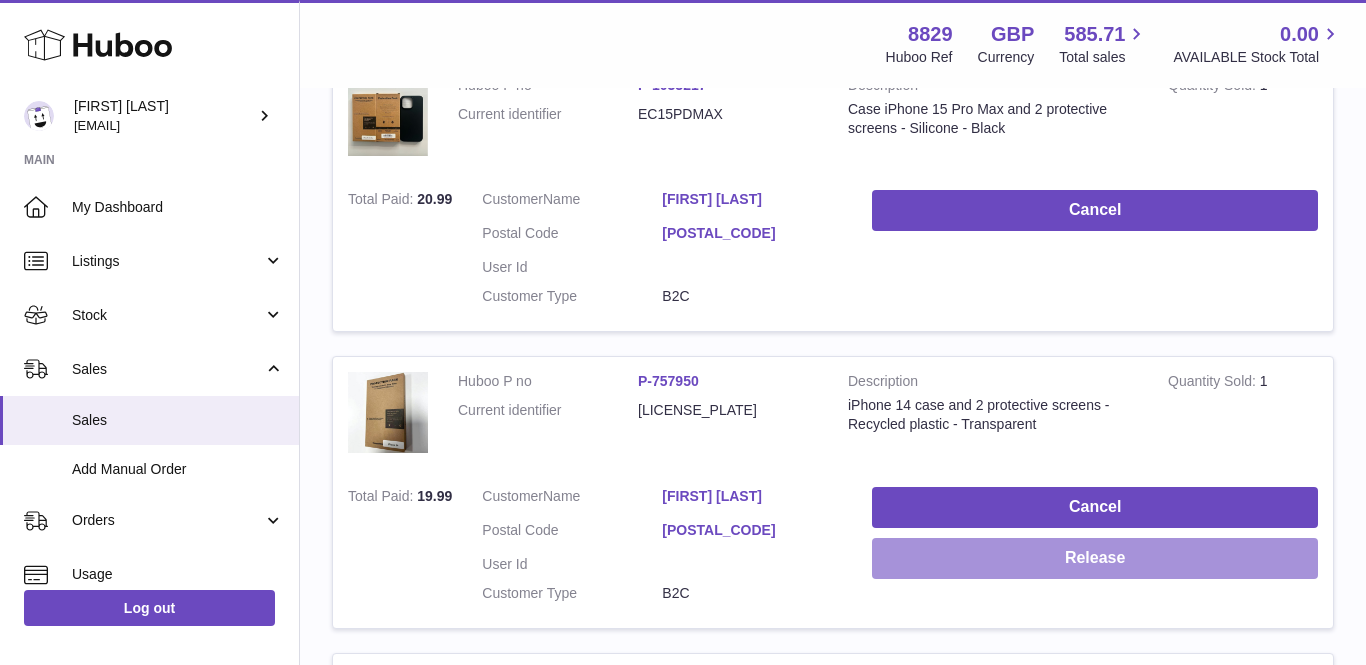 click on "Release" at bounding box center [1095, 558] 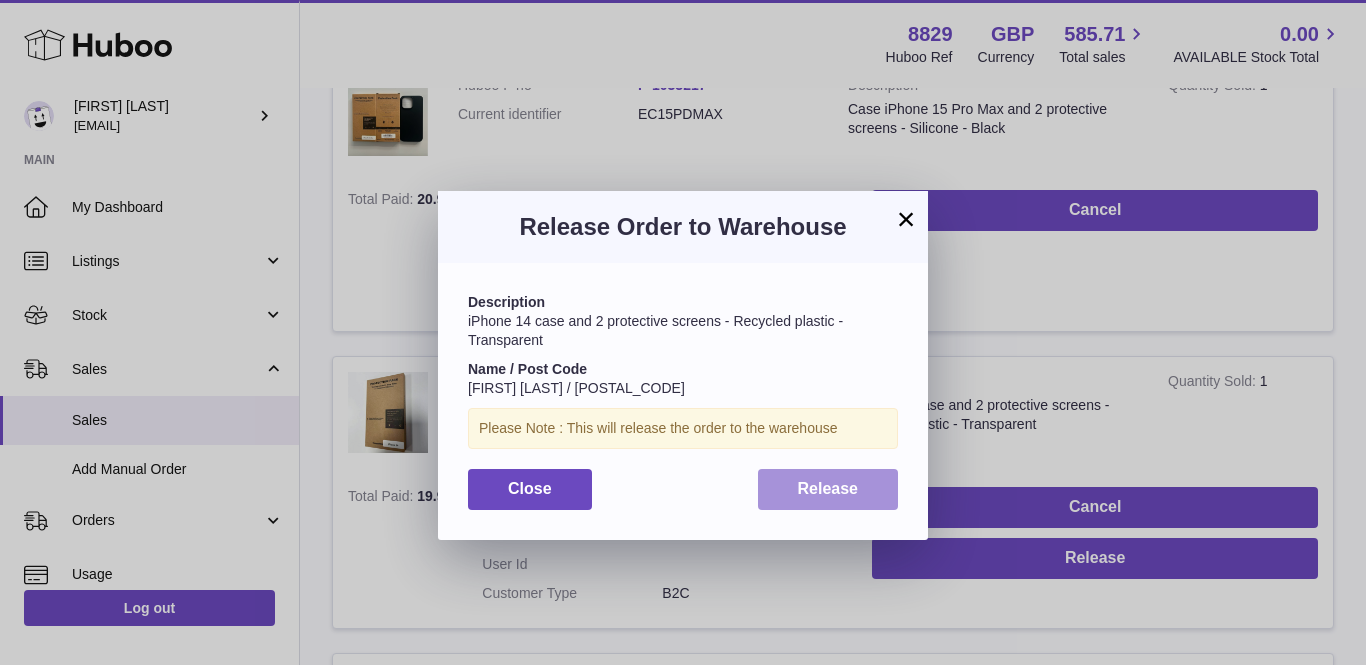 click on "Release" at bounding box center [828, 488] 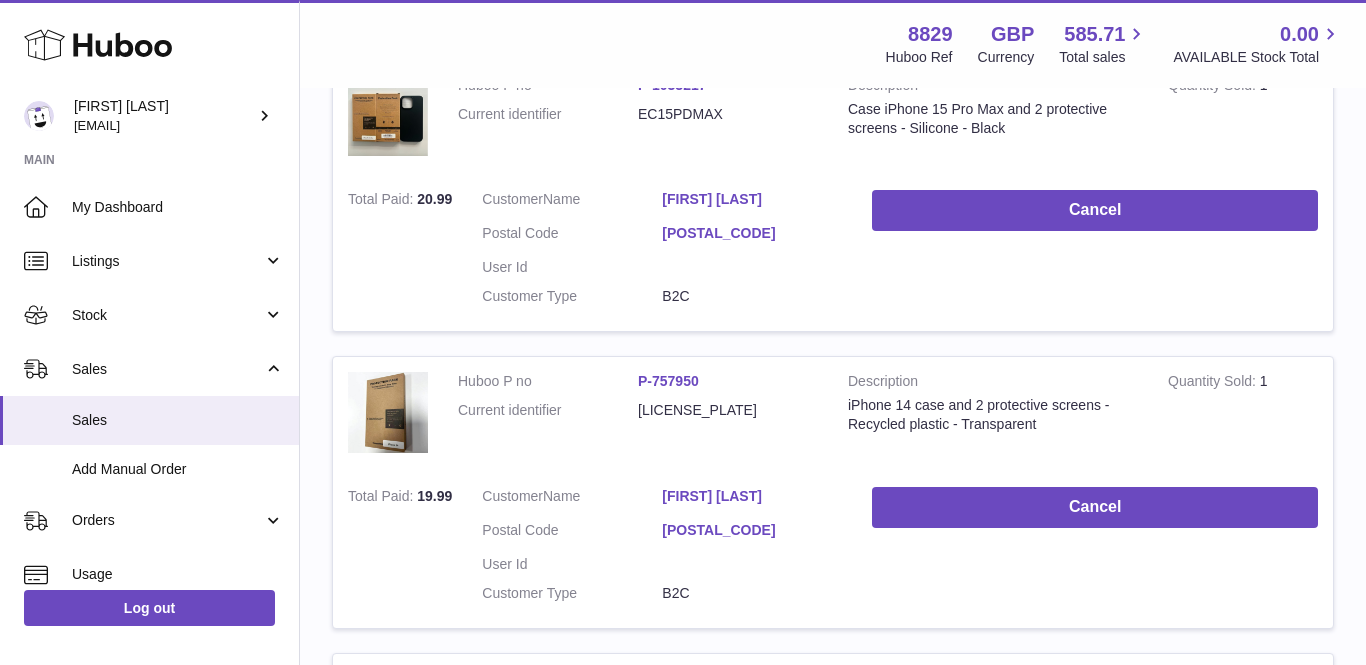 click on "matthew cutler" at bounding box center (752, 496) 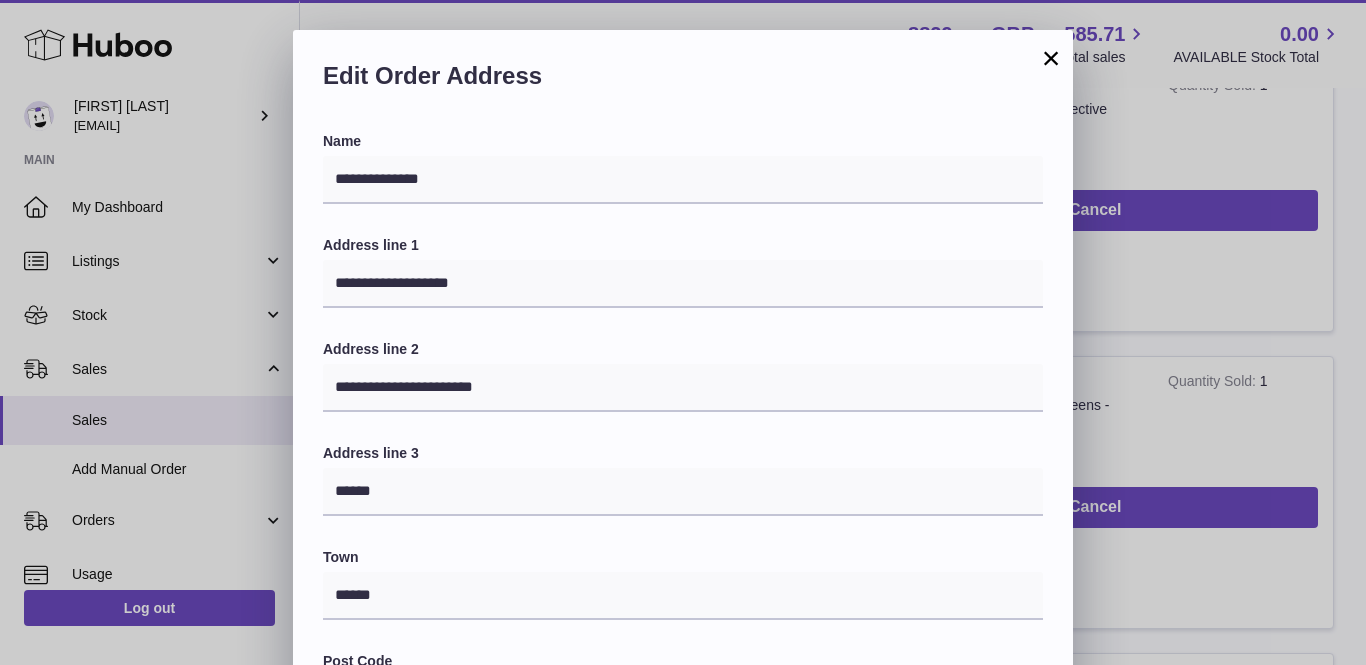 scroll, scrollTop: 0, scrollLeft: 0, axis: both 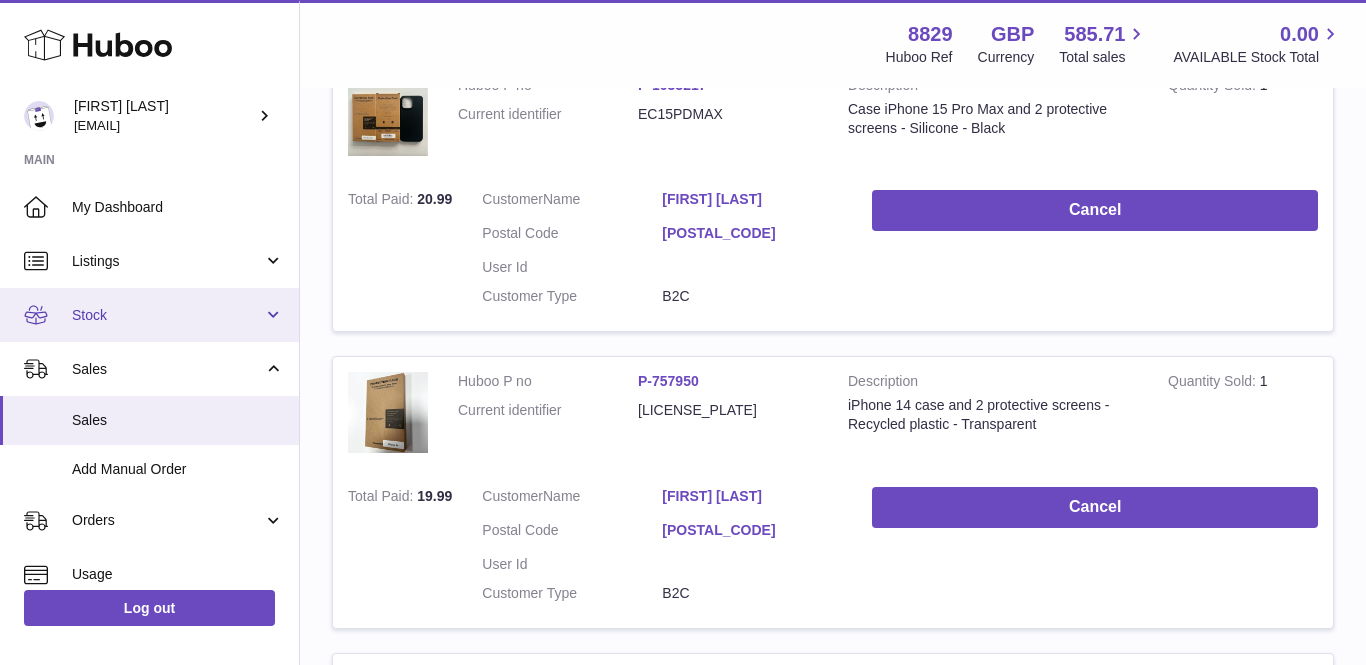 click on "Stock" at bounding box center (167, 315) 